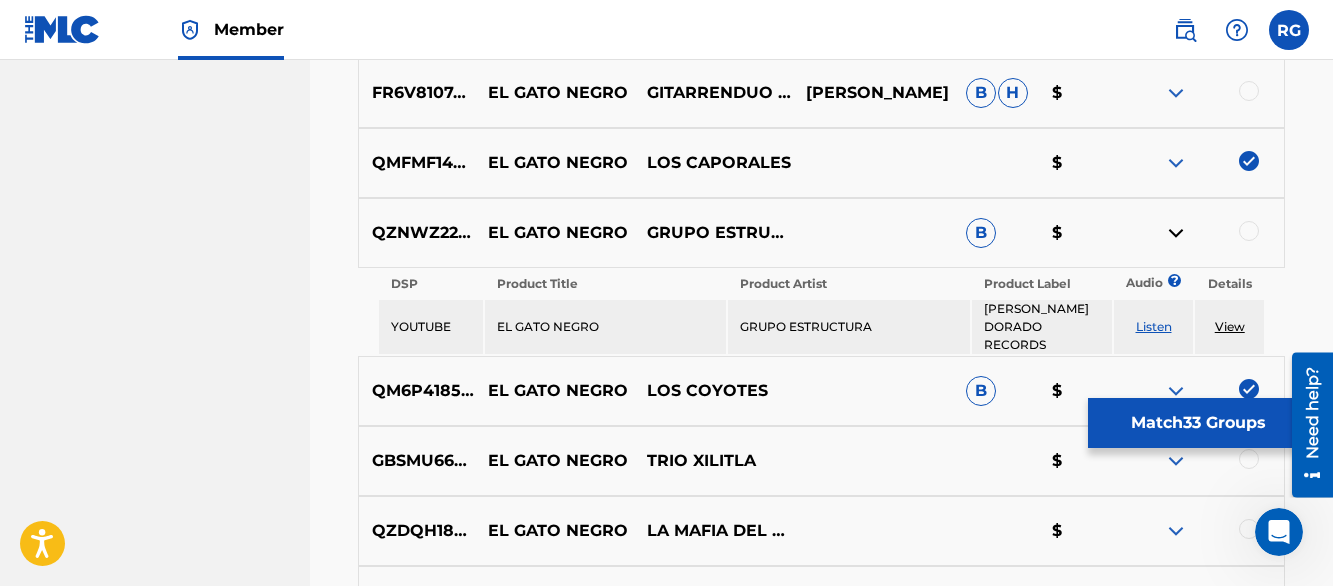 click at bounding box center [1176, 233] 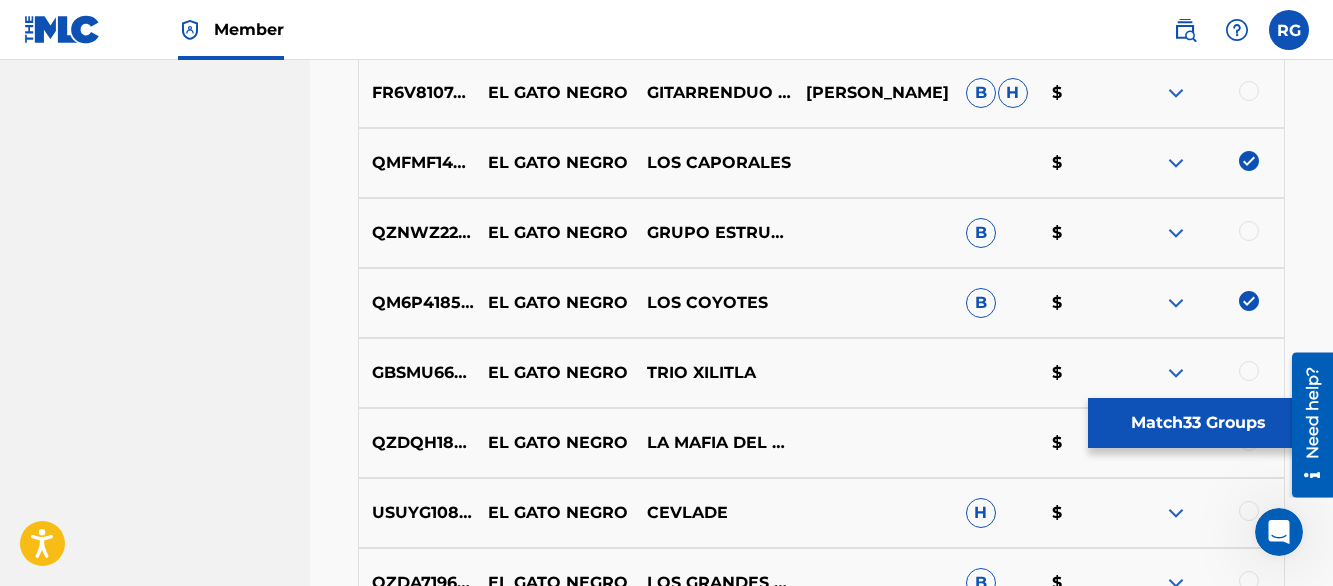 scroll, scrollTop: 5500, scrollLeft: 0, axis: vertical 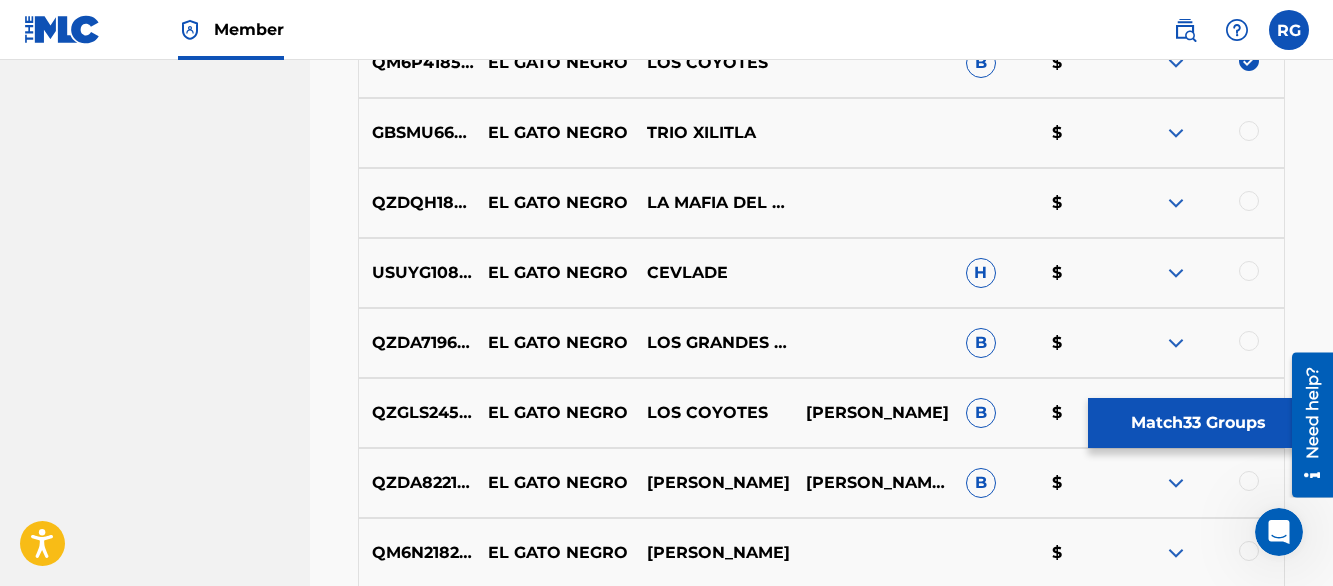 click at bounding box center (1176, 133) 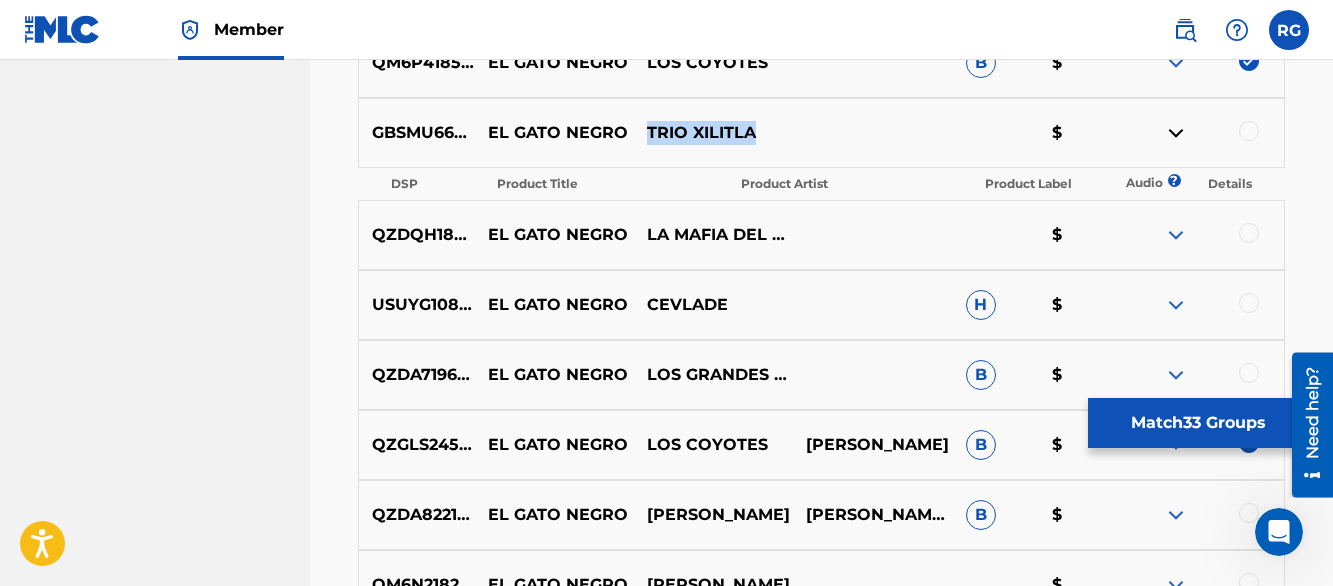 drag, startPoint x: 753, startPoint y: 131, endPoint x: 651, endPoint y: 134, distance: 102.044106 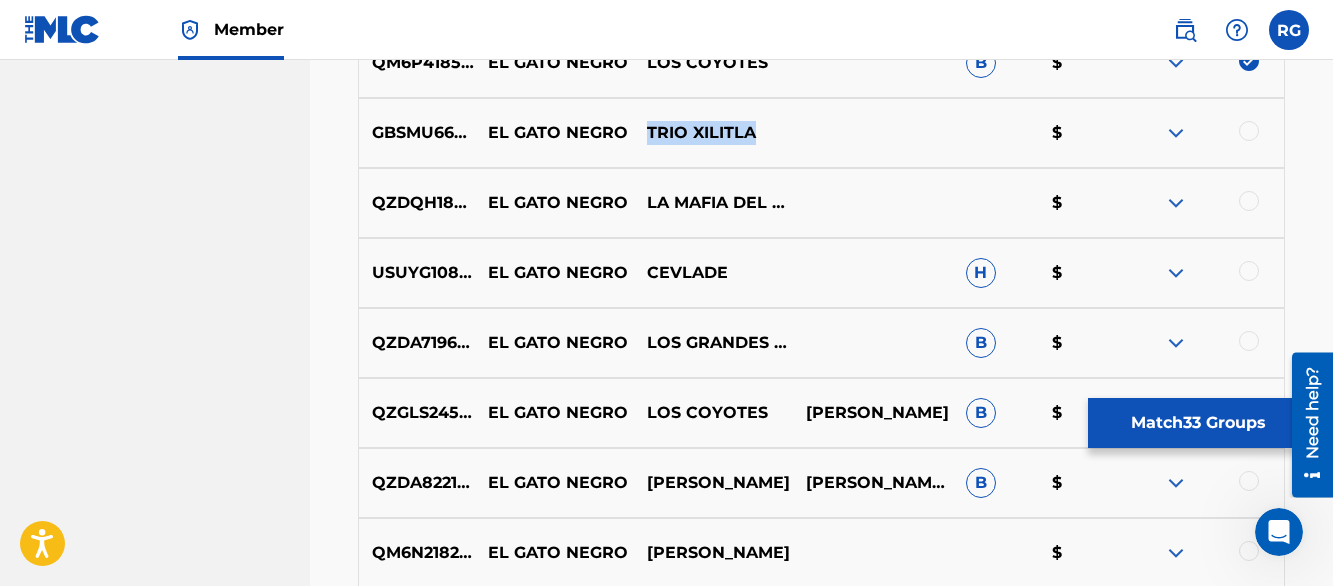 click at bounding box center (1176, 203) 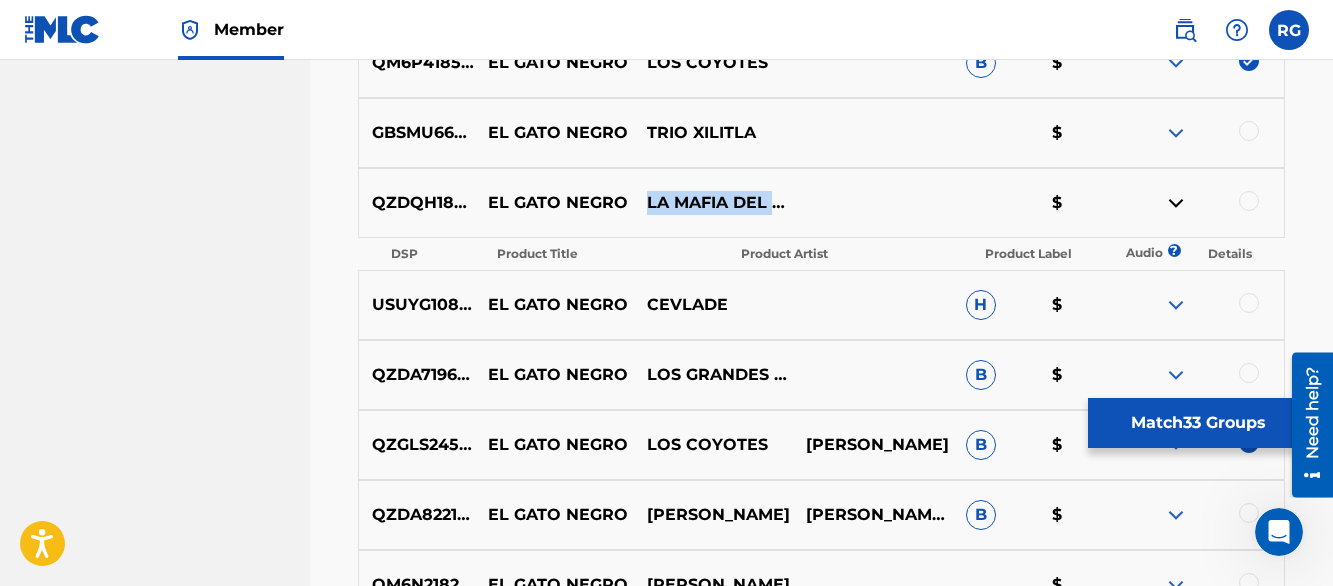 drag, startPoint x: 649, startPoint y: 191, endPoint x: 703, endPoint y: 214, distance: 58.694122 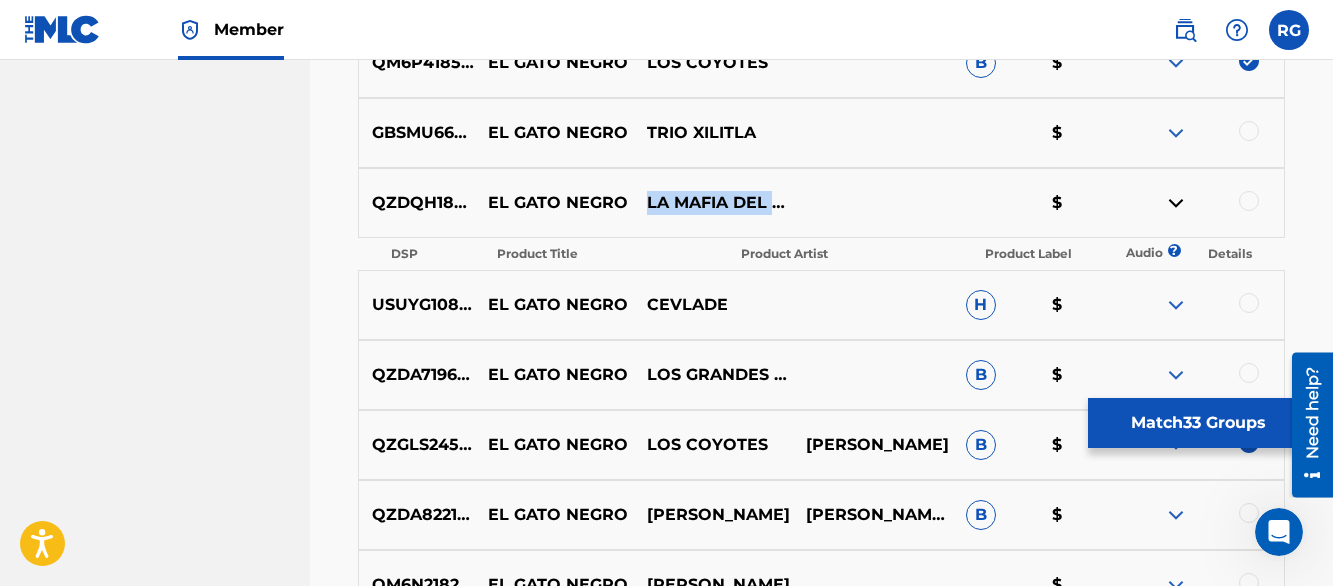 copy on "LA MAFIA DEL NORTE" 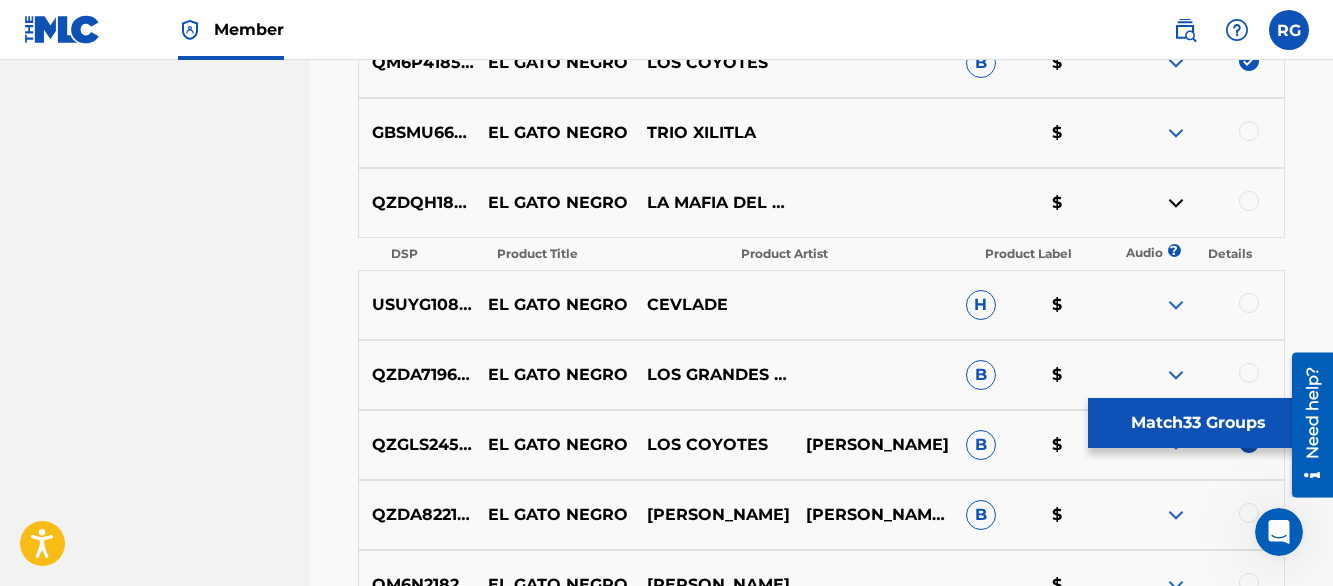 click at bounding box center [1249, 201] 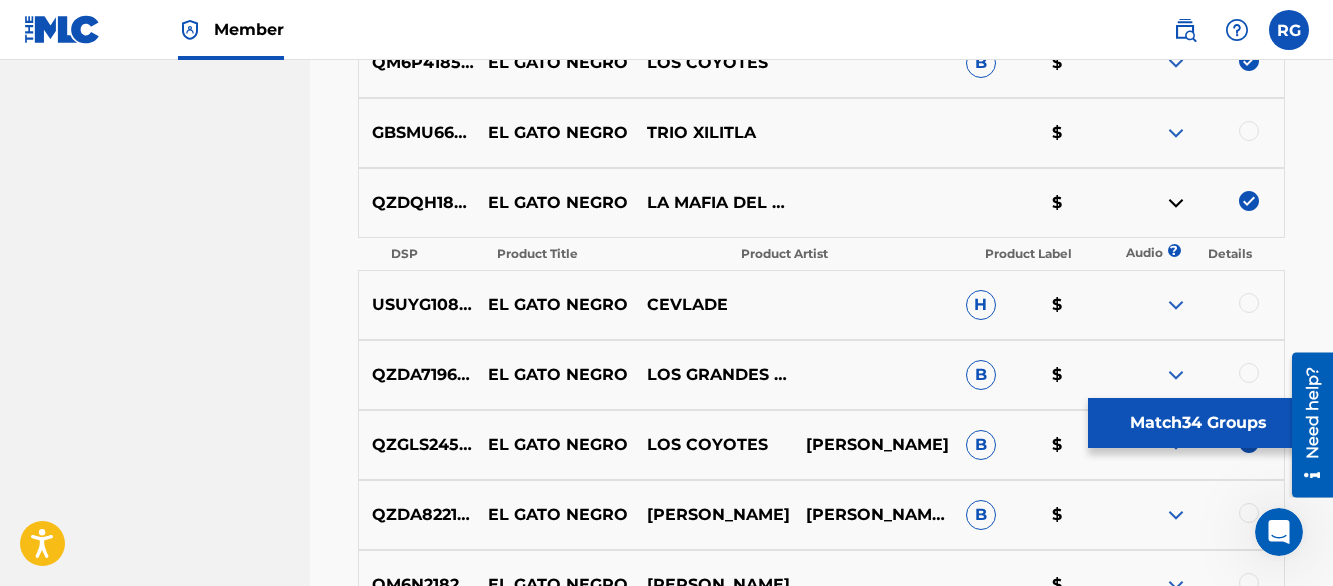 click at bounding box center [1176, 203] 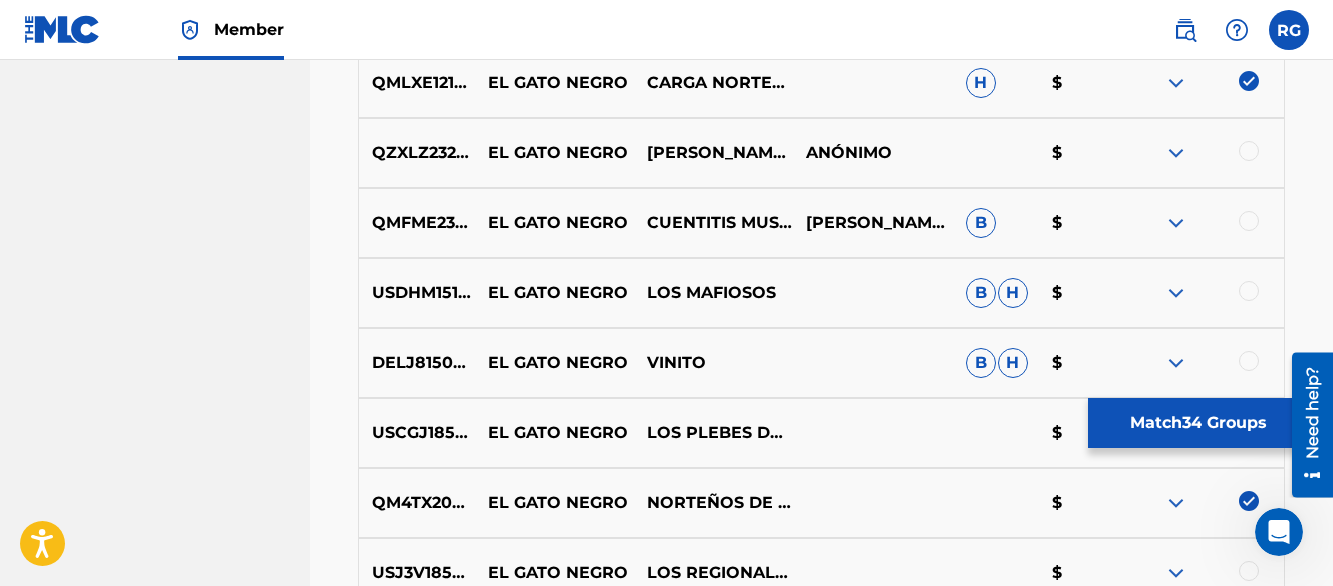 scroll, scrollTop: 5650, scrollLeft: 0, axis: vertical 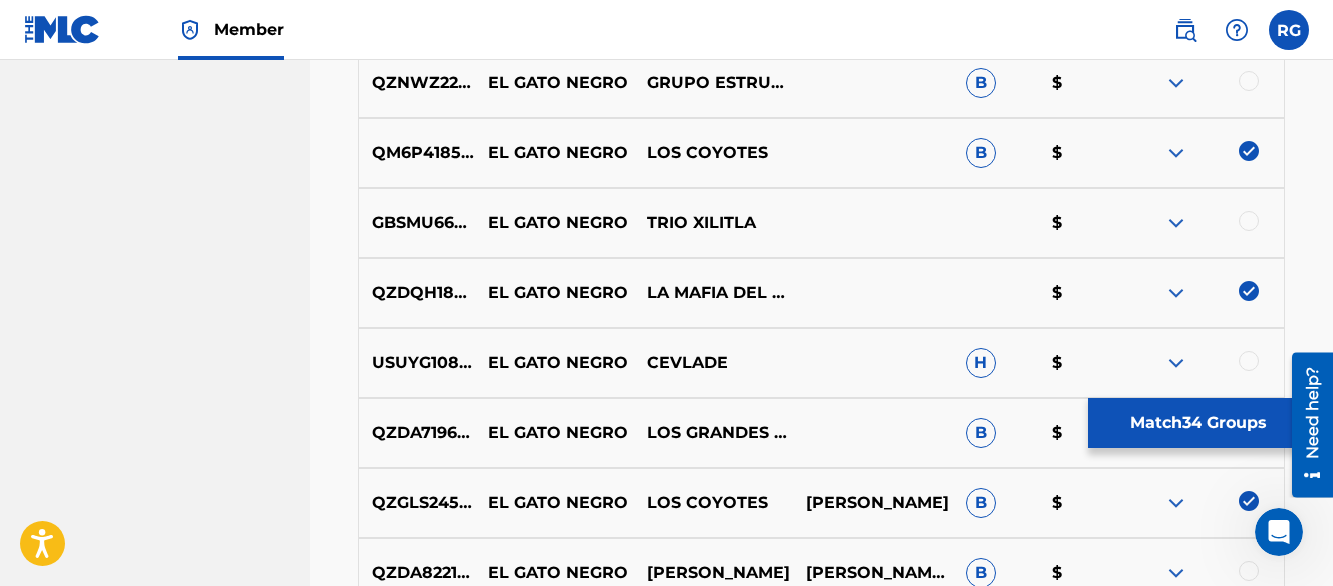 click on "Matching Tool The Matching Tool allows Members to match  sound recordings  to works within their catalog. This ensures you'll collect the royalties you're owed for your work(s). The first step is to locate recordings not yet matched to your works by entering criteria in the search fields below. Search results are sorted by relevance and will be grouped together based on similar data. In the next step, you can locate the specific work in your catalog that you want to match. SearchWithCriteriadd4396aa-43bc-46c4-81df-c591015893f1 Recording Title el gato negro SearchWithCriteriaa5a9caed-9835-4d43-b40e-1f50b269d604 Recording ISRC Add Criteria Filter Estimated Value All $$$$$ $$$$ $$$ $$ $ Source All Blanket License Historical Unmatched Remove Filters Apply Filters Filters ( 0 ) Search Showing 1 - 200 of 200+ results ISRC Recording Title Recording Artist Writer(s) Source ? Estimated Value ? 34  Selected DEWM41648076 EL GATO NEGRO.3 - EL GATO NEGRO [PERSON_NAME] [PERSON_NAME] $ DEWM41648077 EL GATO NEGRO.4 - EL GATO NEGRO" at bounding box center [821, 1914] 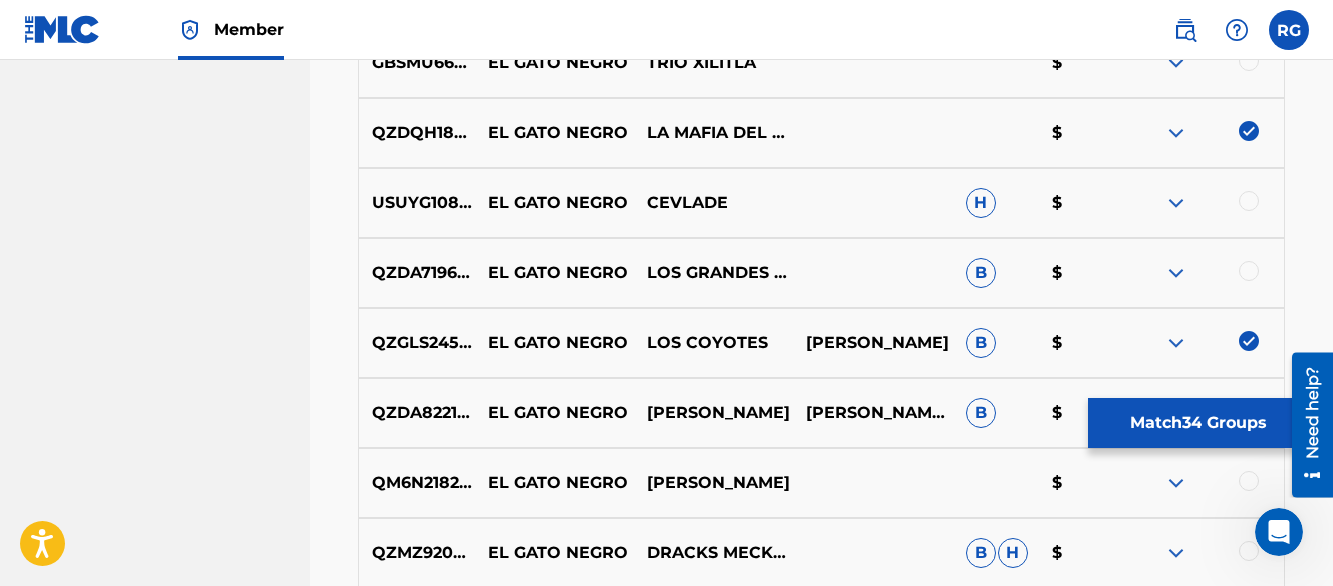 scroll, scrollTop: 5850, scrollLeft: 0, axis: vertical 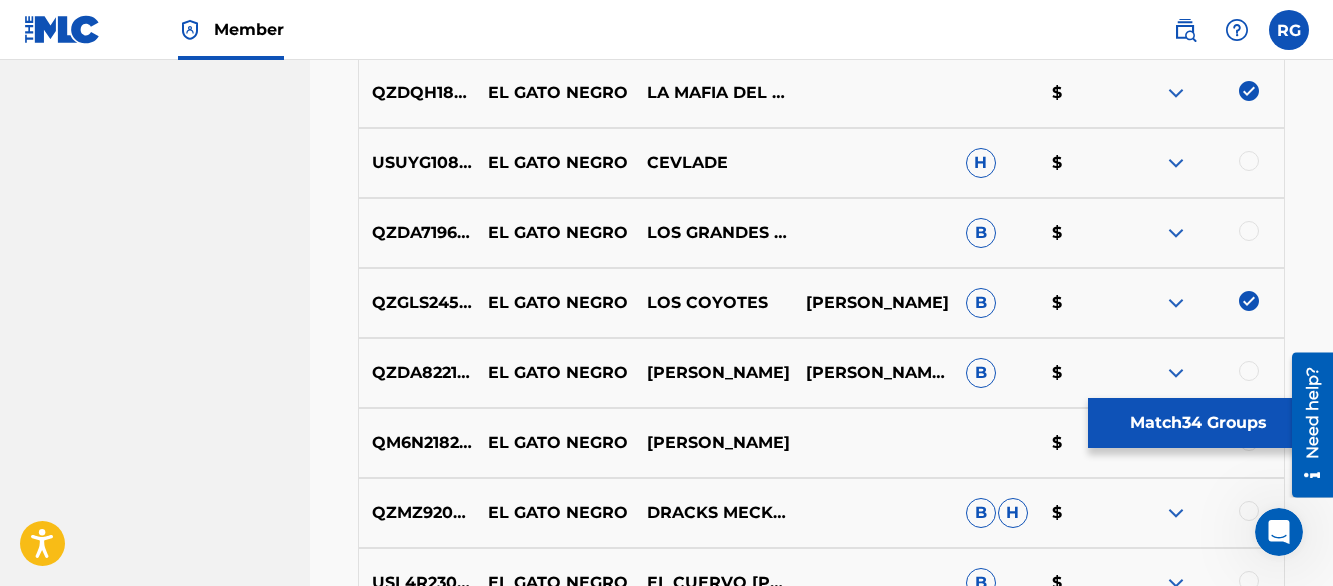 click at bounding box center (1176, 163) 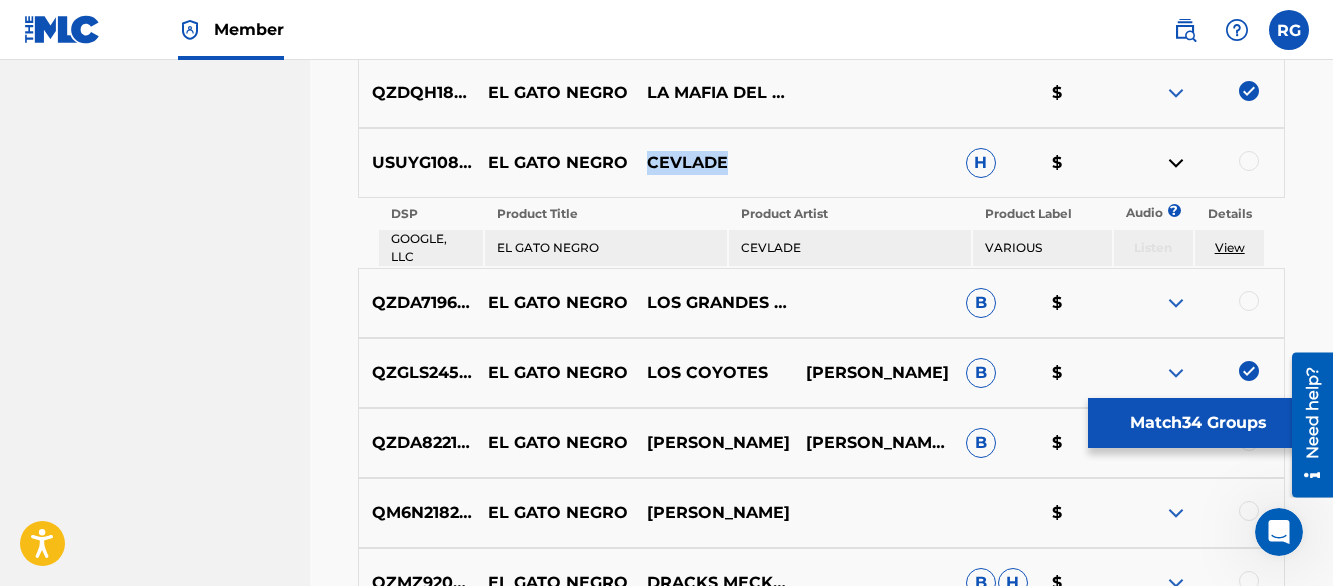 drag, startPoint x: 729, startPoint y: 165, endPoint x: 646, endPoint y: 162, distance: 83.0542 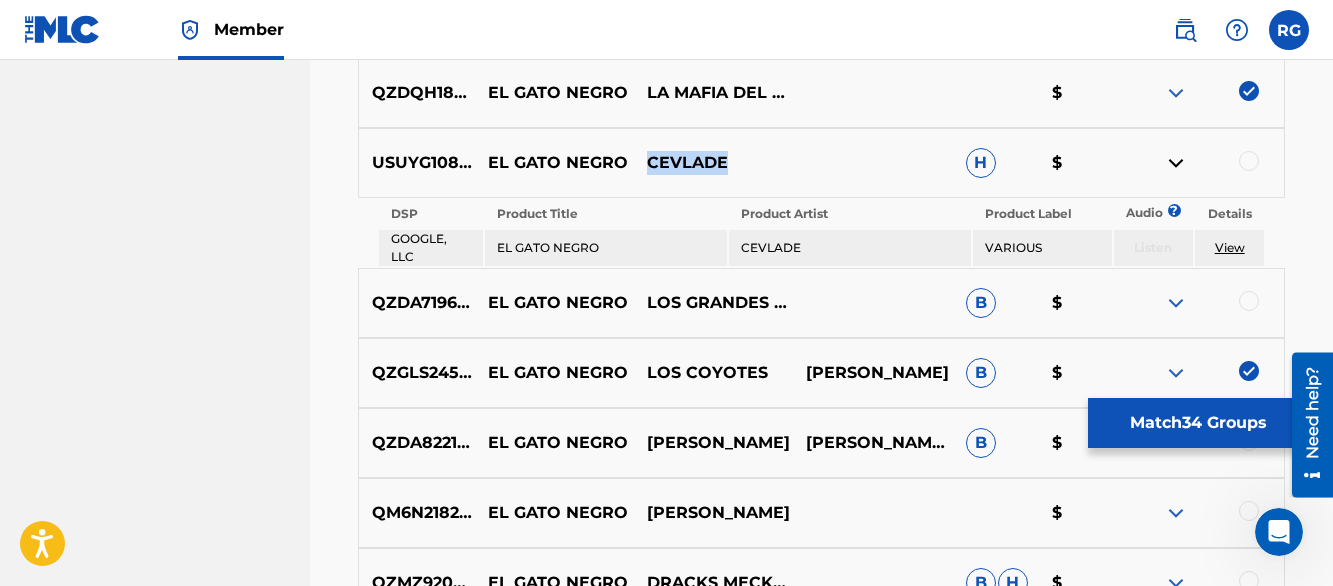 copy on "CEVLADE" 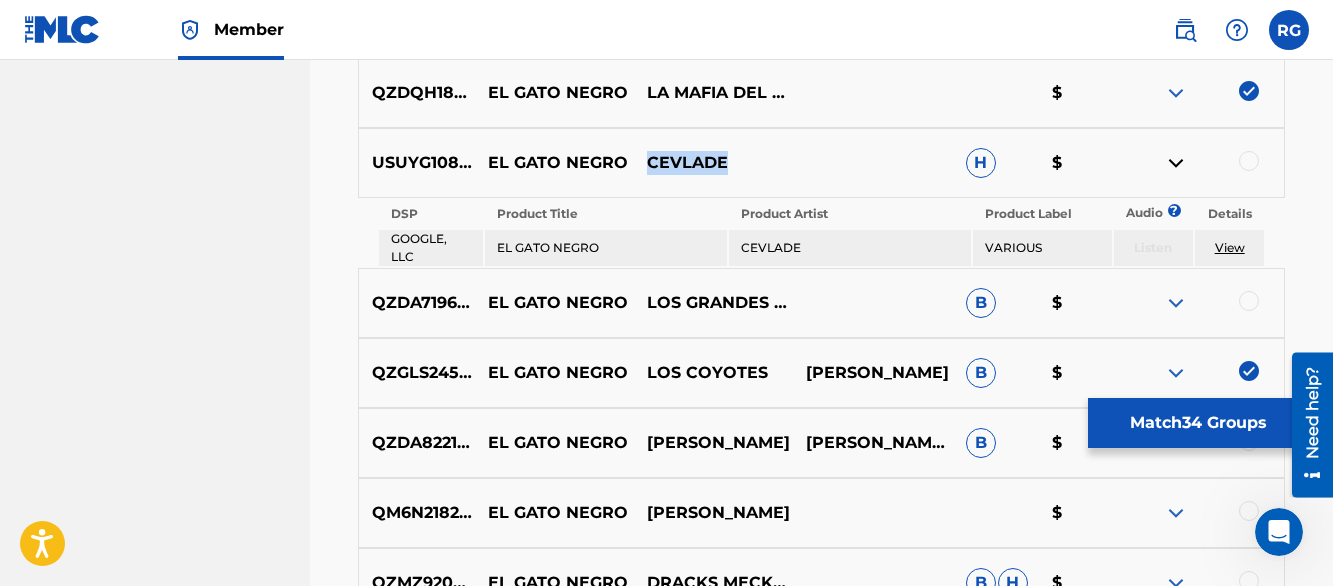 click at bounding box center [1176, 163] 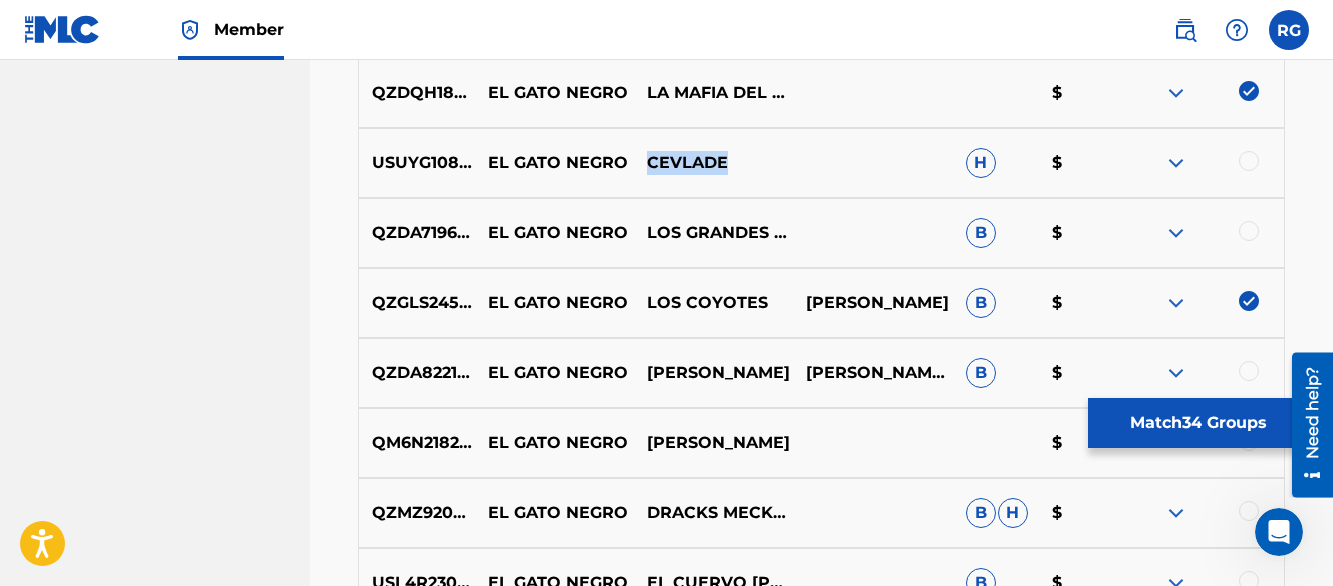 click at bounding box center [1176, 233] 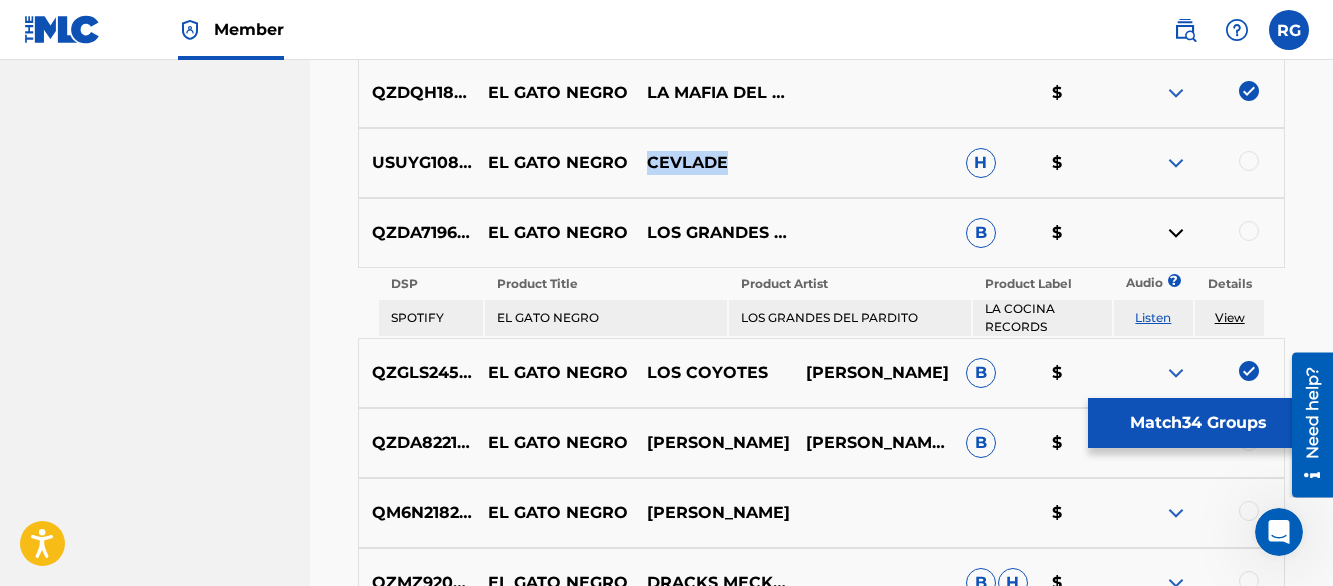 click on "Listen" at bounding box center (1153, 317) 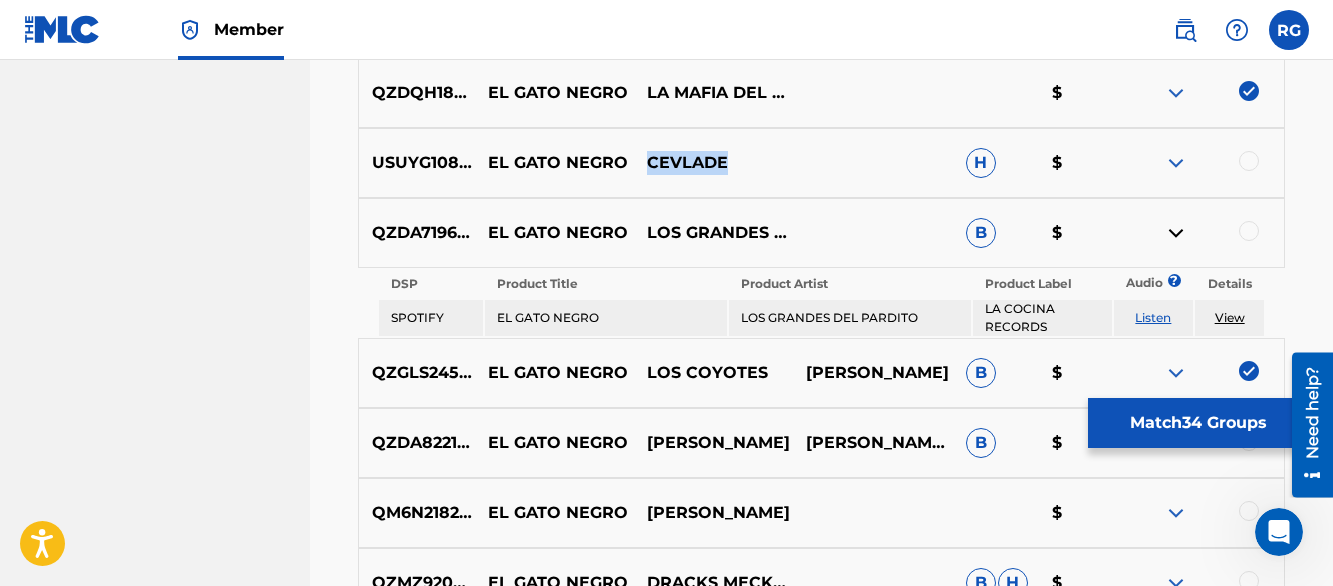 click at bounding box center (1176, 233) 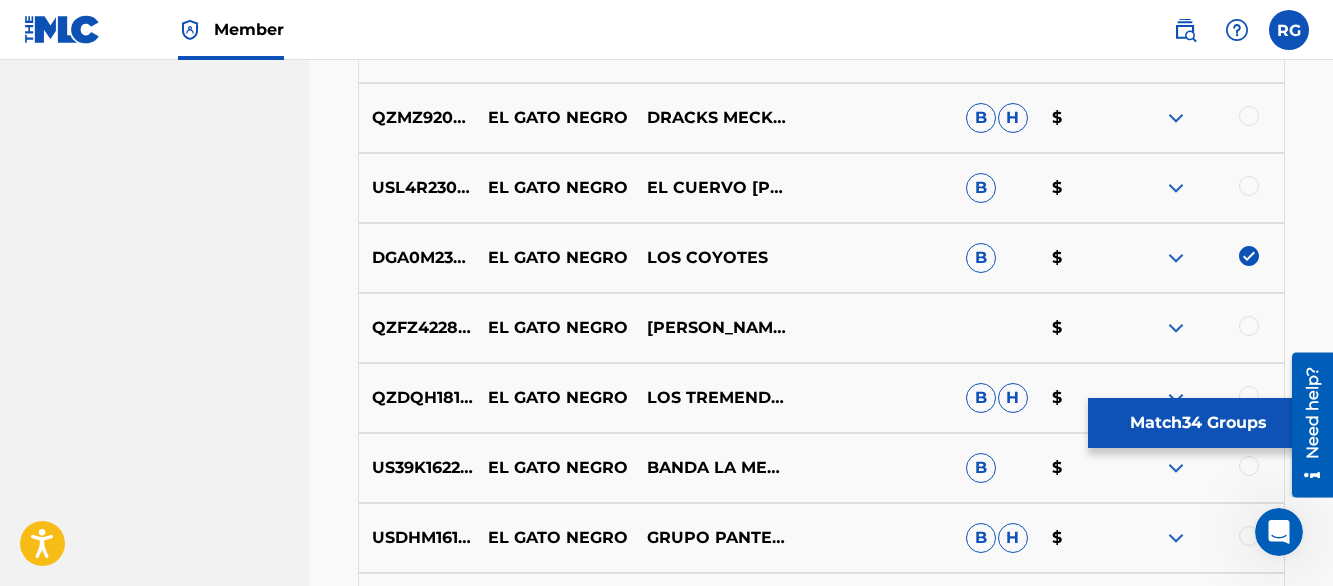 scroll, scrollTop: 6250, scrollLeft: 0, axis: vertical 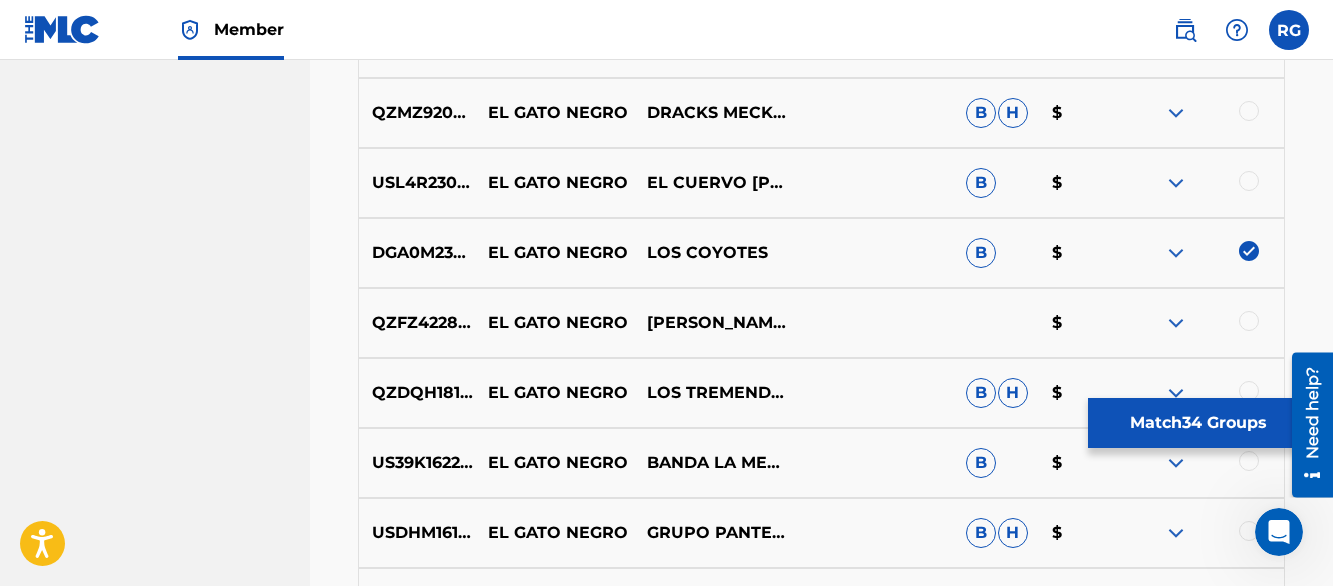 click at bounding box center [1176, 113] 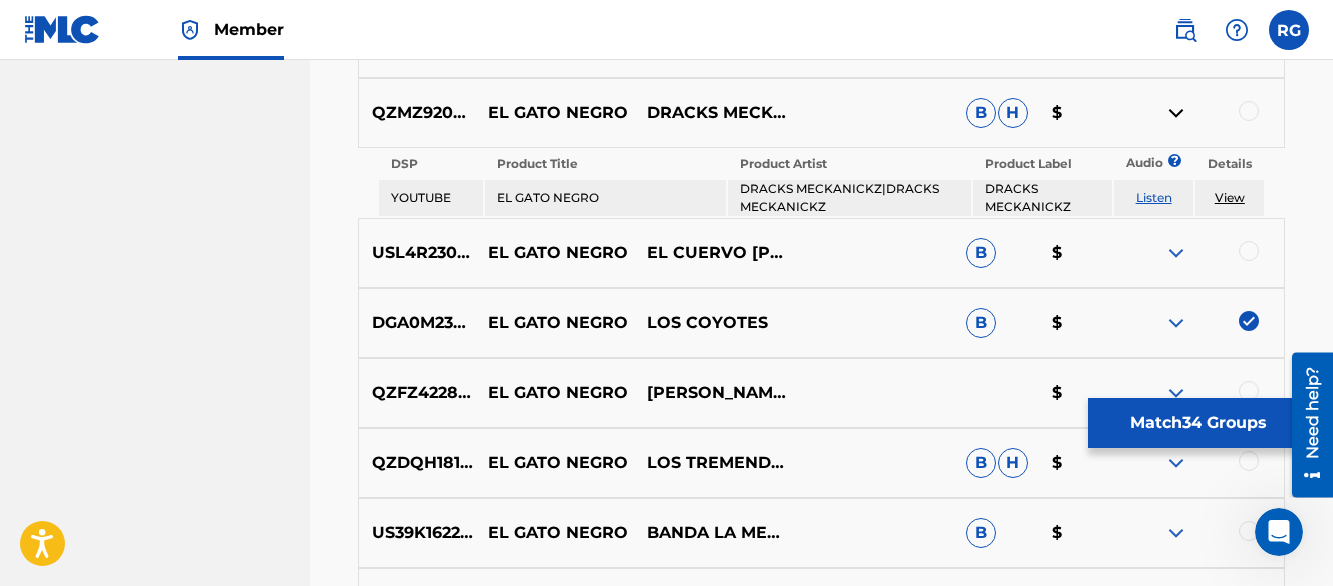 click at bounding box center (1176, 113) 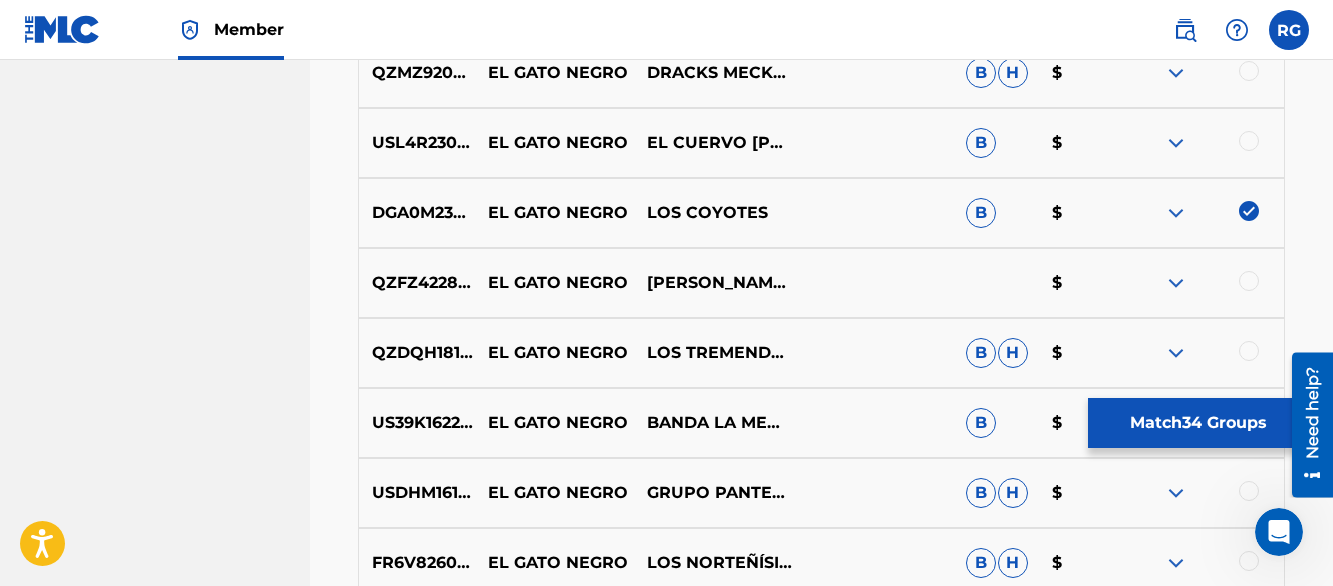 scroll, scrollTop: 6330, scrollLeft: 0, axis: vertical 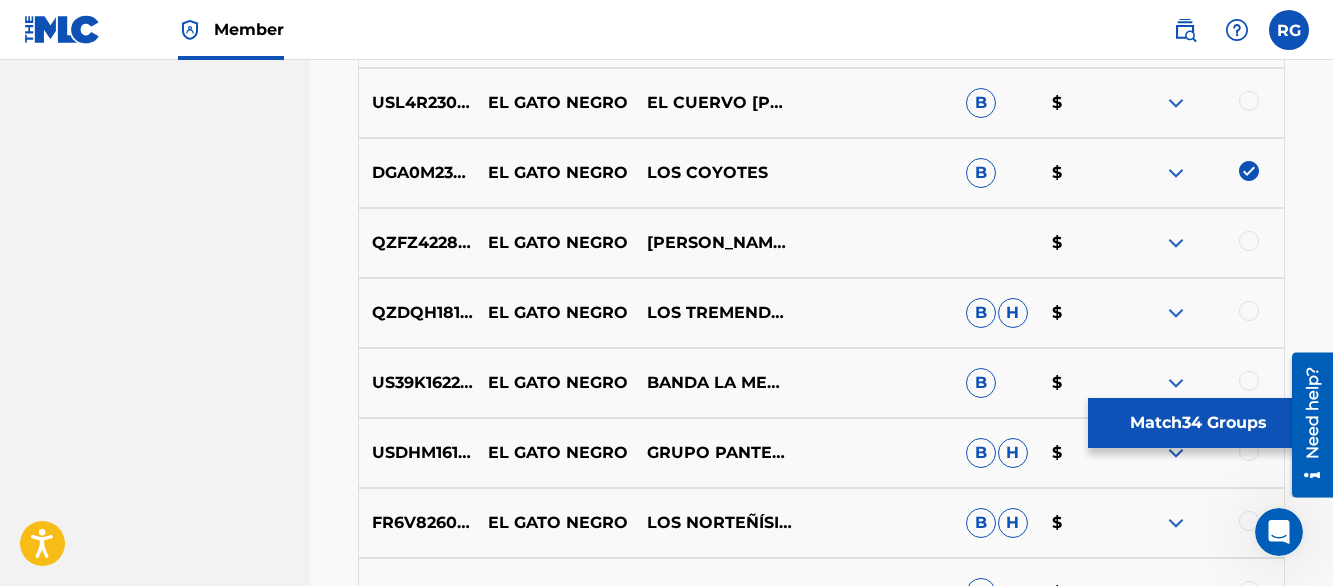click at bounding box center (1176, 103) 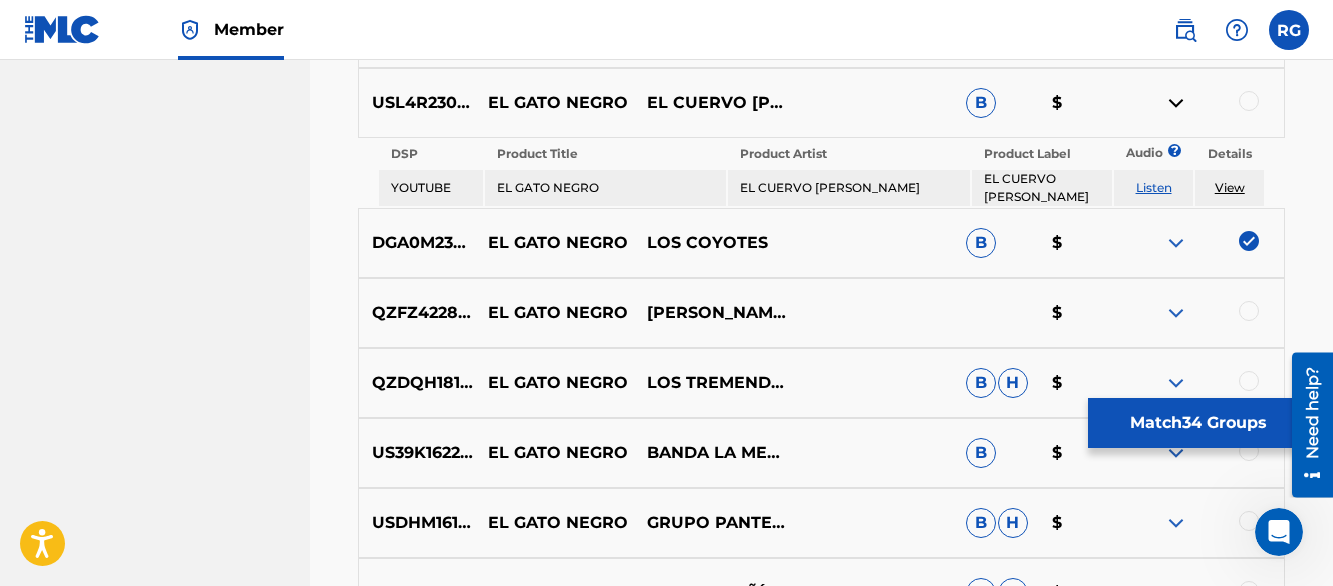 click on "Listen" at bounding box center [1154, 187] 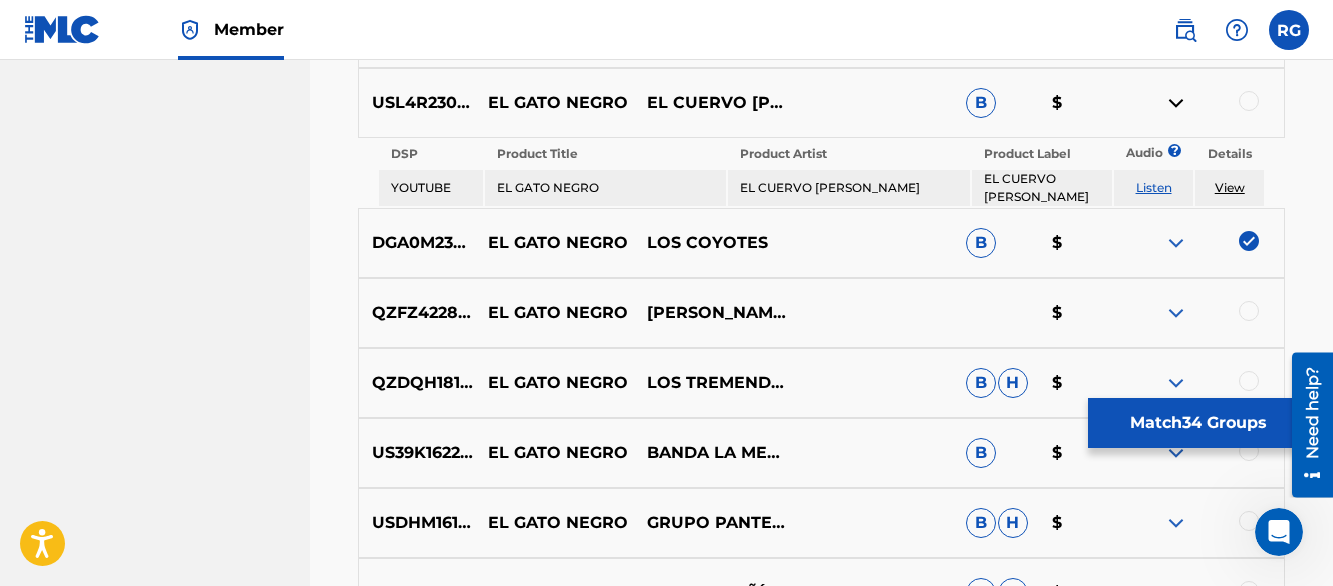 click at bounding box center [1176, 103] 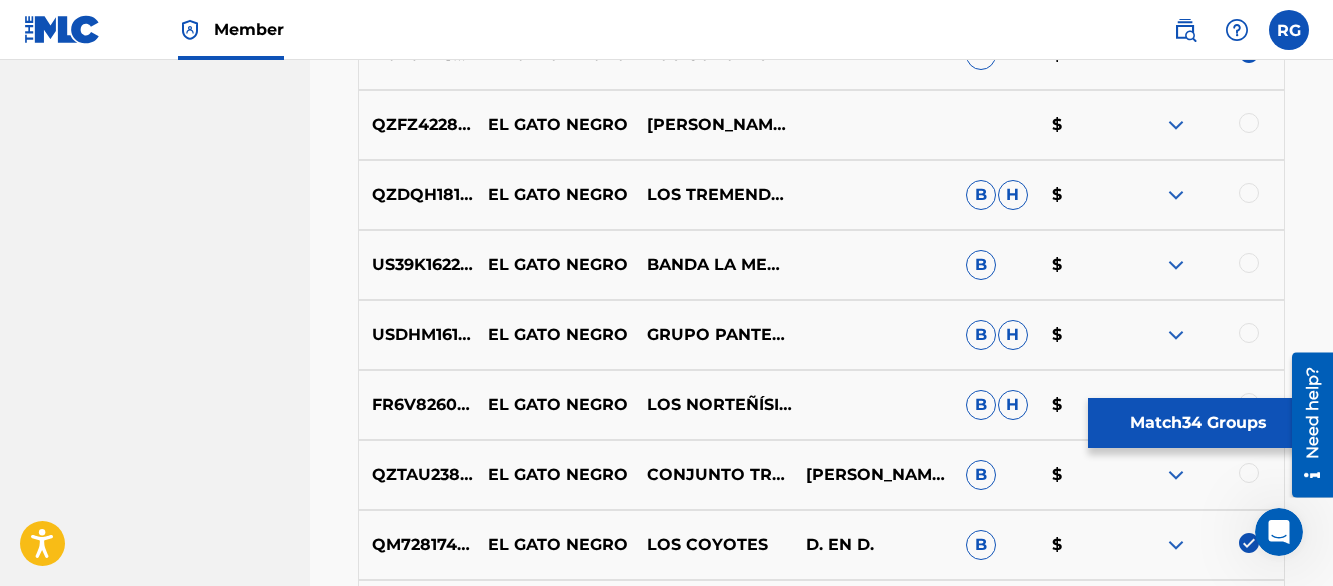 scroll, scrollTop: 6450, scrollLeft: 0, axis: vertical 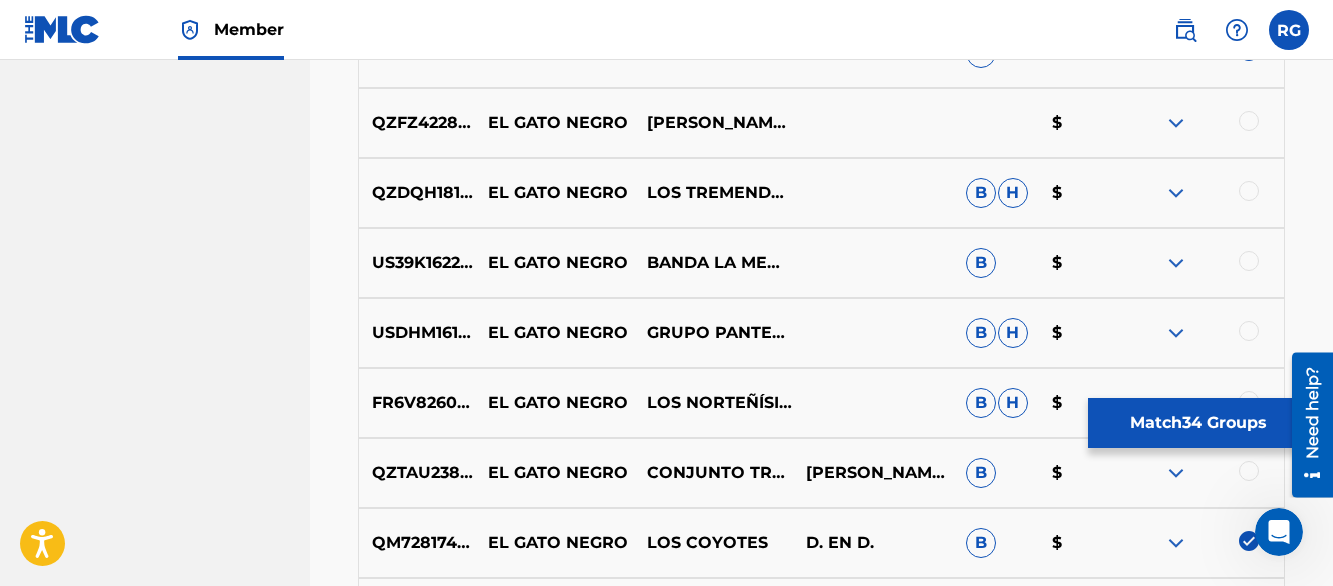 click at bounding box center (1176, 123) 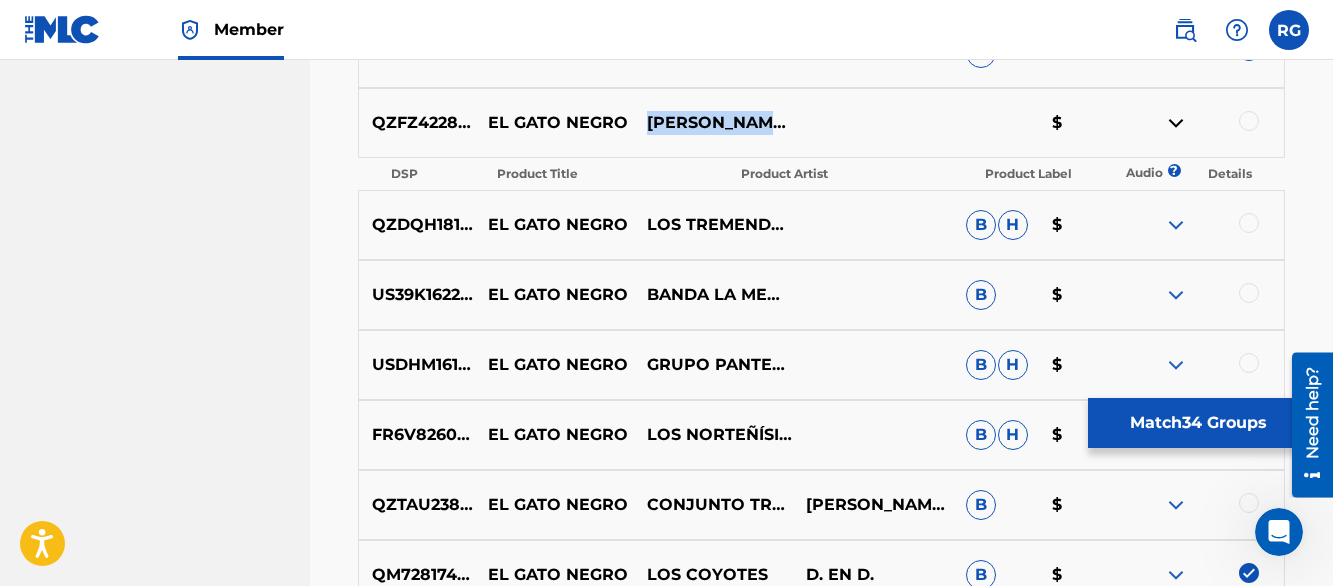 drag, startPoint x: 647, startPoint y: 83, endPoint x: 729, endPoint y: 155, distance: 109.12378 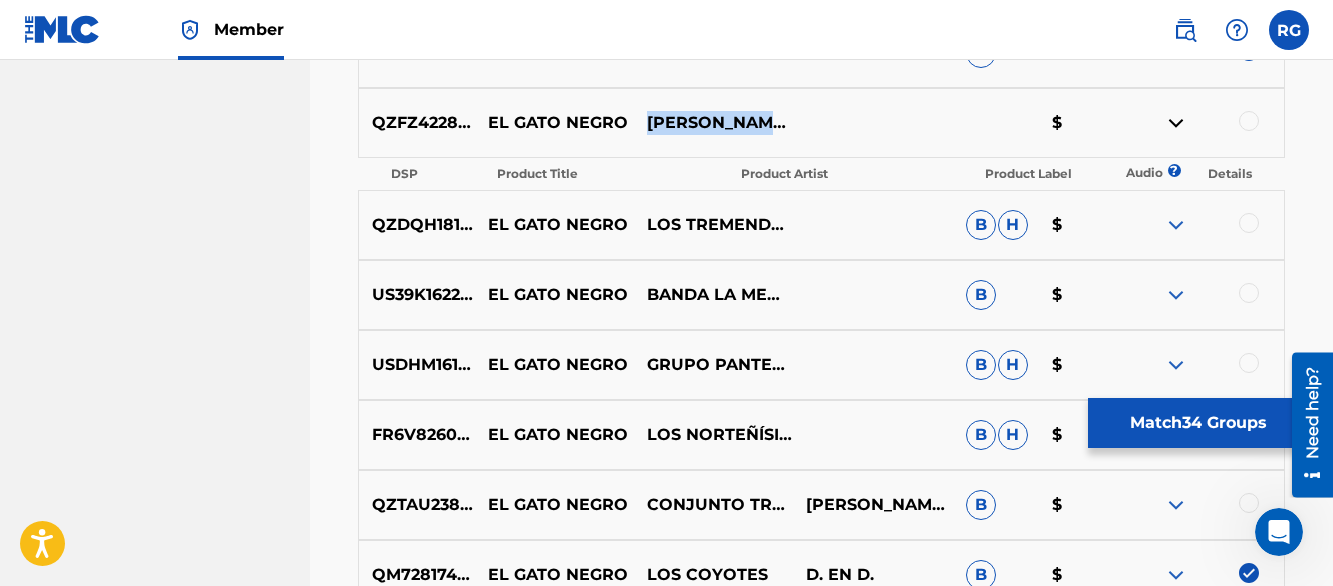 copy on "[PERSON_NAME] Y SU GRUPO ALEGRES [PERSON_NAME]" 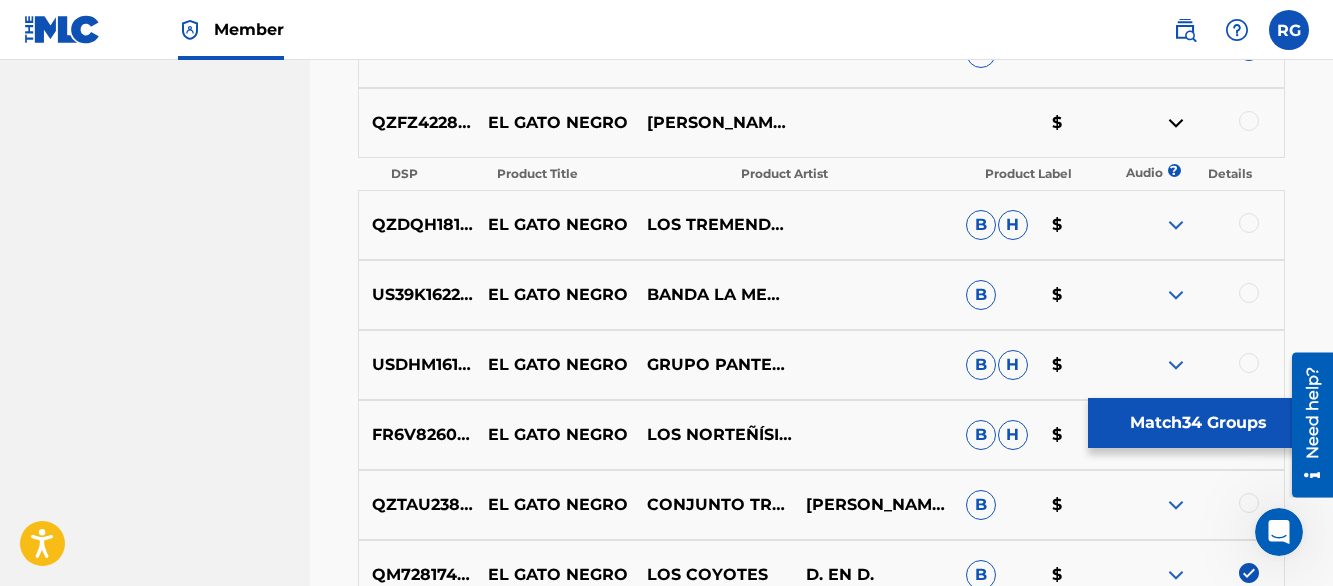 click at bounding box center (1204, 123) 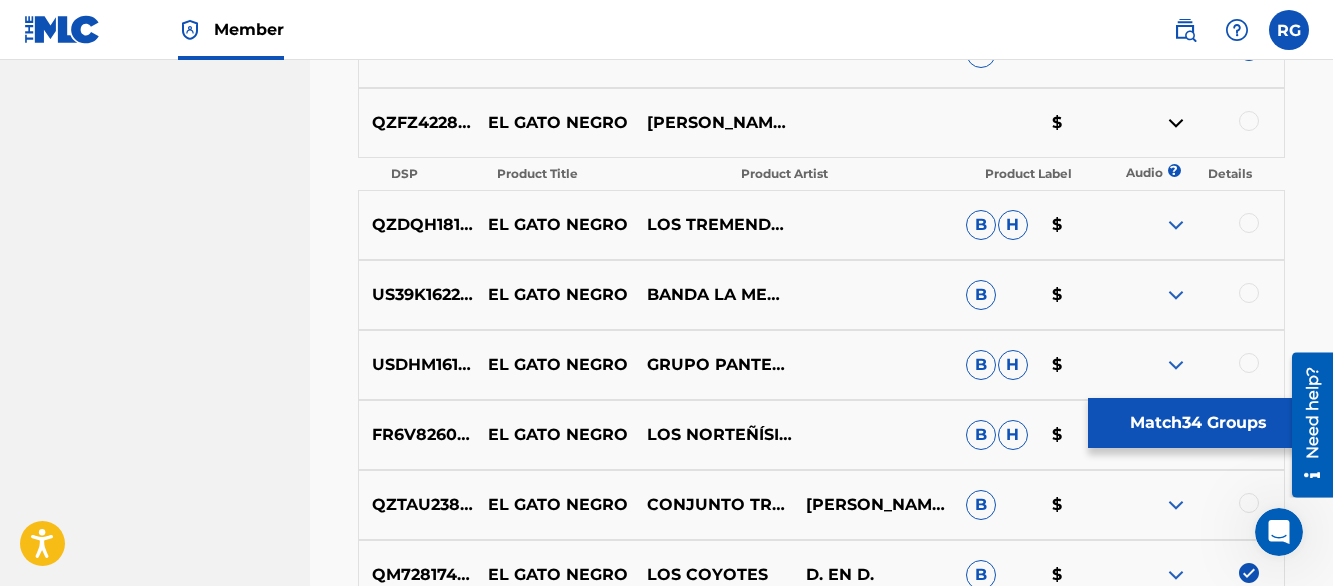 click at bounding box center (1249, 121) 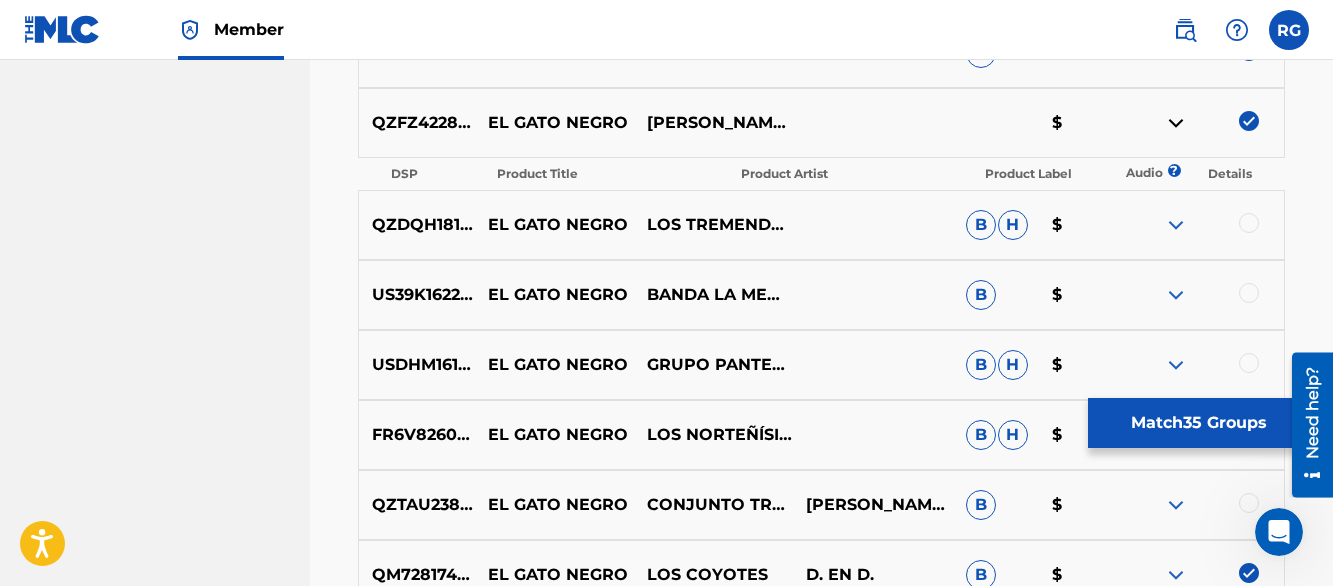click at bounding box center [1249, 121] 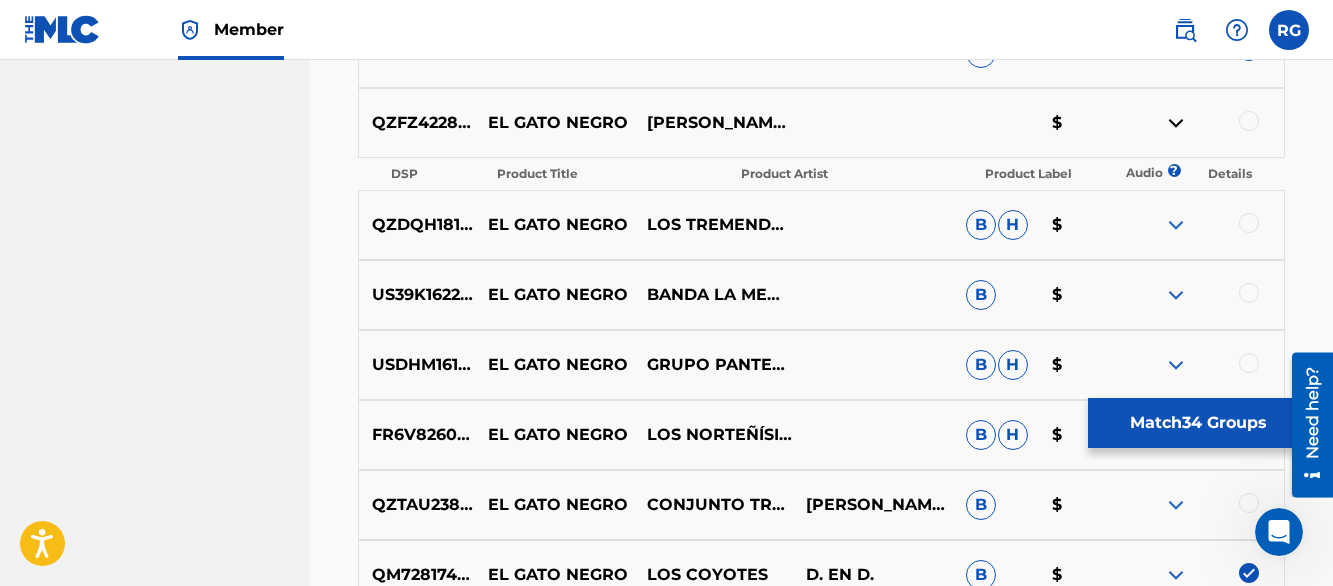click at bounding box center [1249, 121] 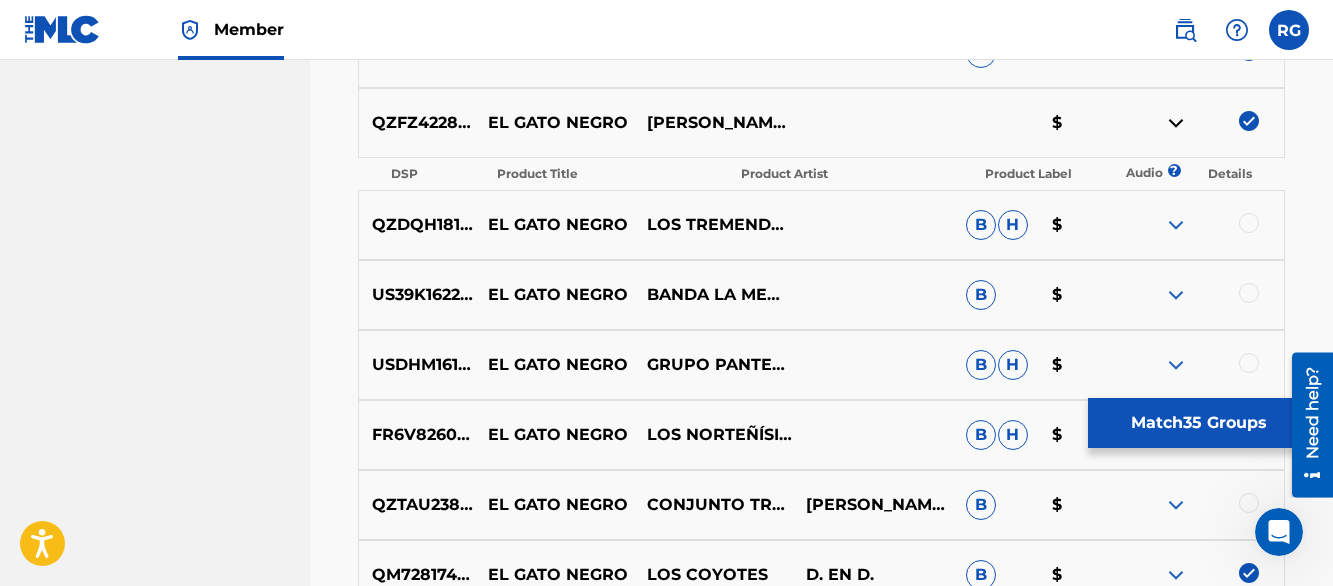 click at bounding box center (1176, 123) 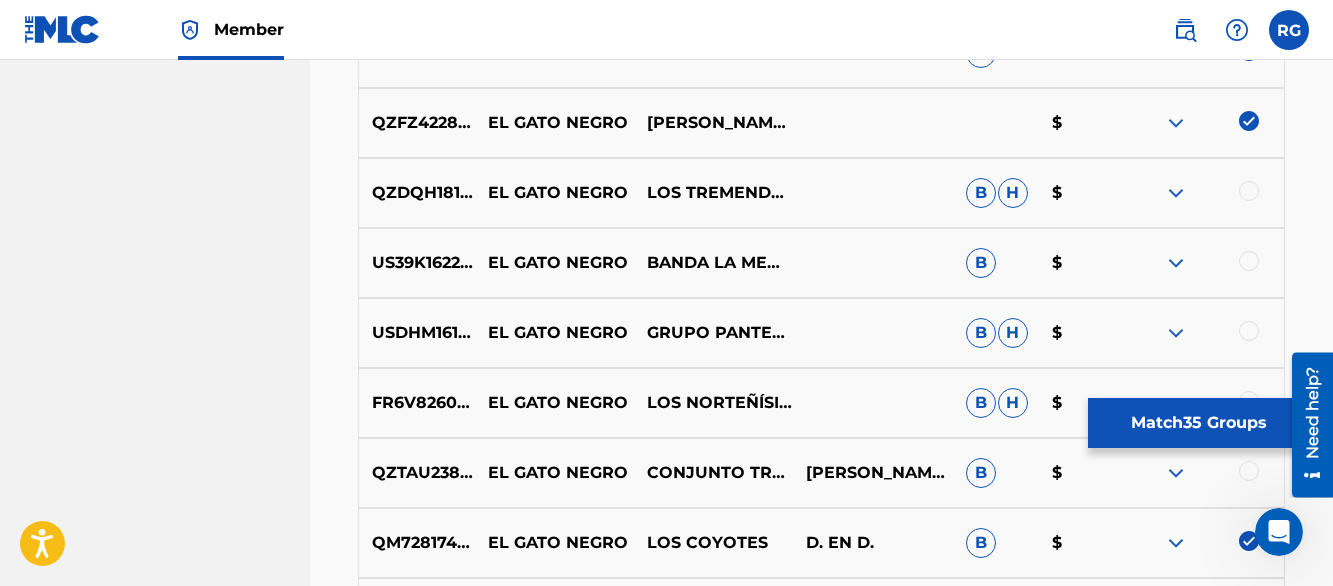 scroll, scrollTop: 6840, scrollLeft: 0, axis: vertical 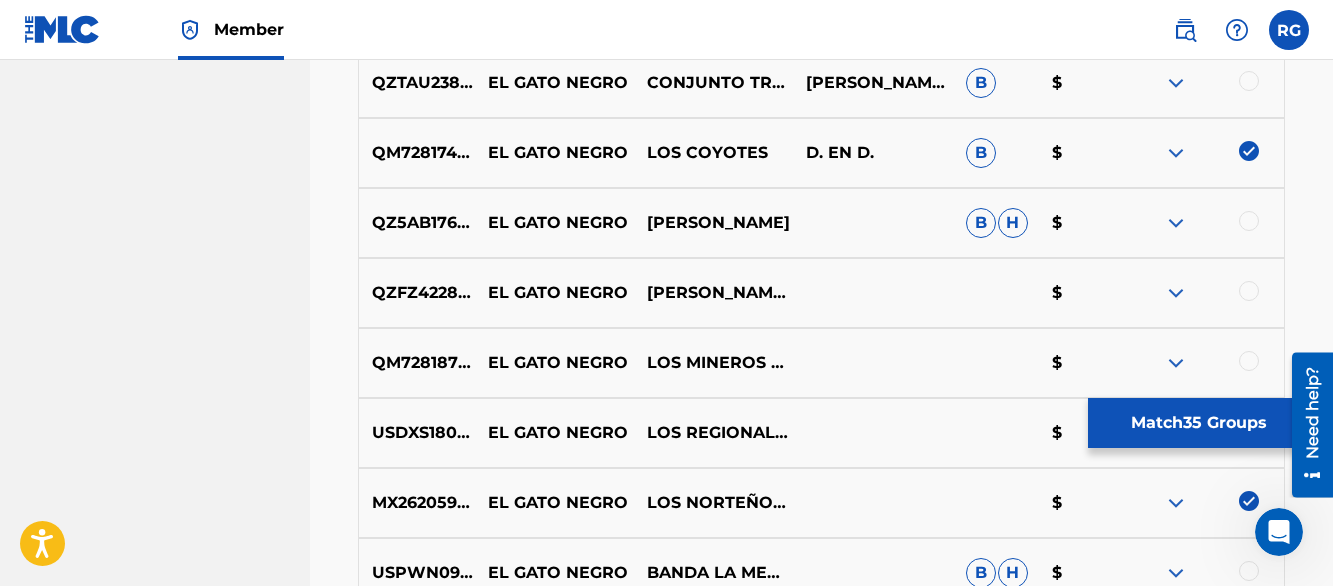 click at bounding box center (1249, 291) 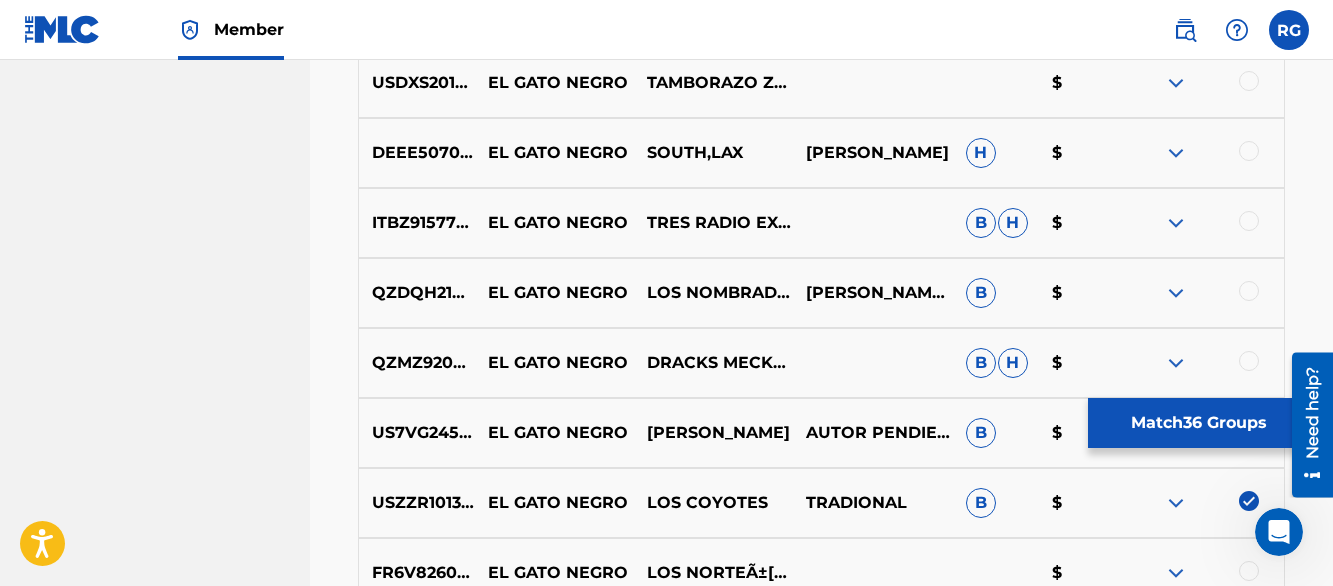 scroll, scrollTop: 6280, scrollLeft: 0, axis: vertical 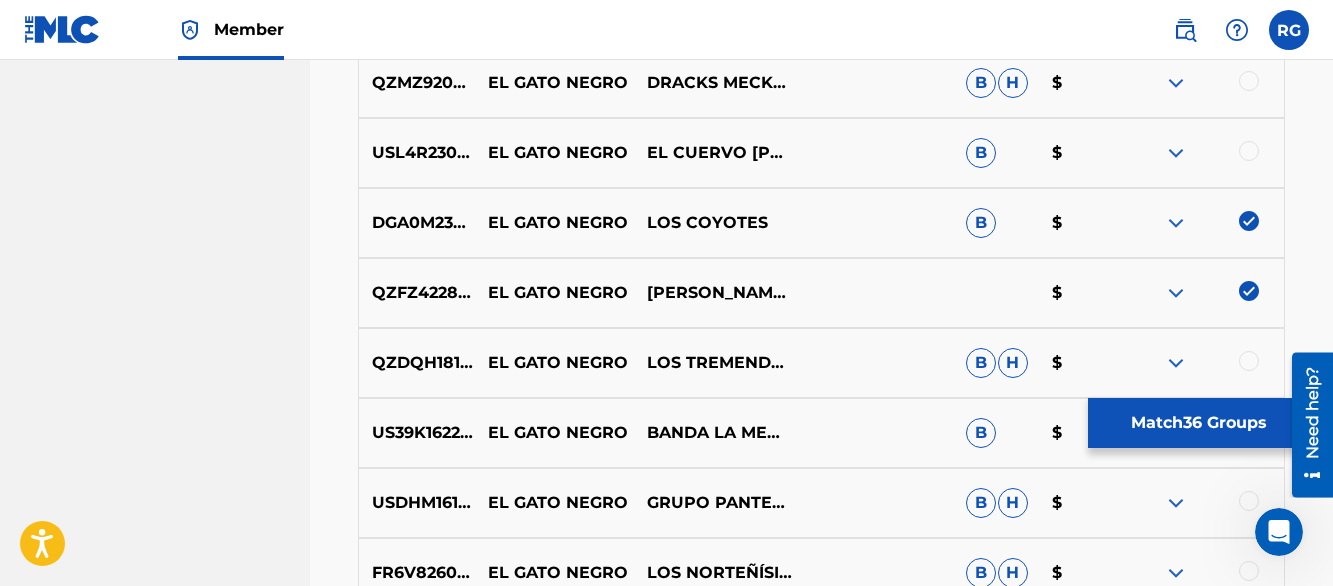 click on "Matching Tool The Matching Tool allows Members to match  sound recordings  to works within their catalog. This ensures you'll collect the royalties you're owed for your work(s). The first step is to locate recordings not yet matched to your works by entering criteria in the search fields below. Search results are sorted by relevance and will be grouped together based on similar data. In the next step, you can locate the specific work in your catalog that you want to match. SearchWithCriteriadd4396aa-43bc-46c4-81df-c591015893f1 Recording Title el gato negro SearchWithCriteriaa5a9caed-9835-4d43-b40e-1f50b269d604 Recording ISRC Add Criteria Filter Estimated Value All $$$$$ $$$$ $$$ $$ $ Source All Blanket License Historical Unmatched Remove Filters Apply Filters Filters ( 0 ) Search Showing 1 - 200 of 200+ results ISRC Recording Title Recording Artist Writer(s) Source ? Estimated Value ? 36  Selected DEWM41648076 EL GATO NEGRO.3 - EL GATO NEGRO [PERSON_NAME] [PERSON_NAME] $ DEWM41648077 EL GATO NEGRO.4 - EL GATO NEGRO" at bounding box center [821, 1284] 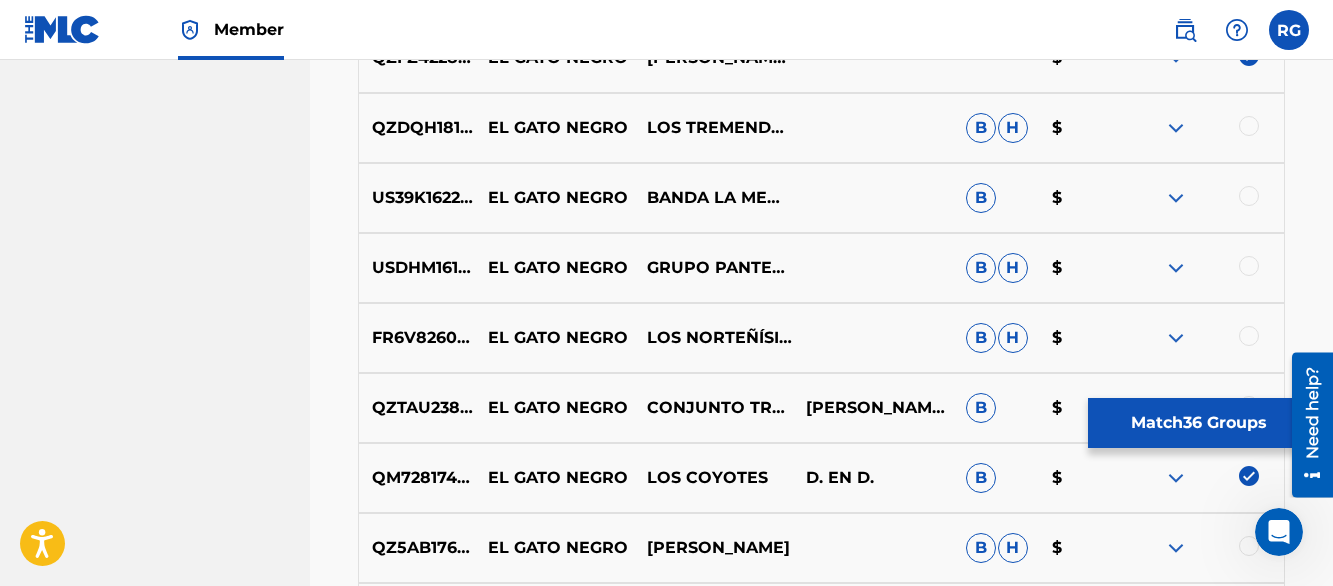 scroll, scrollTop: 6520, scrollLeft: 0, axis: vertical 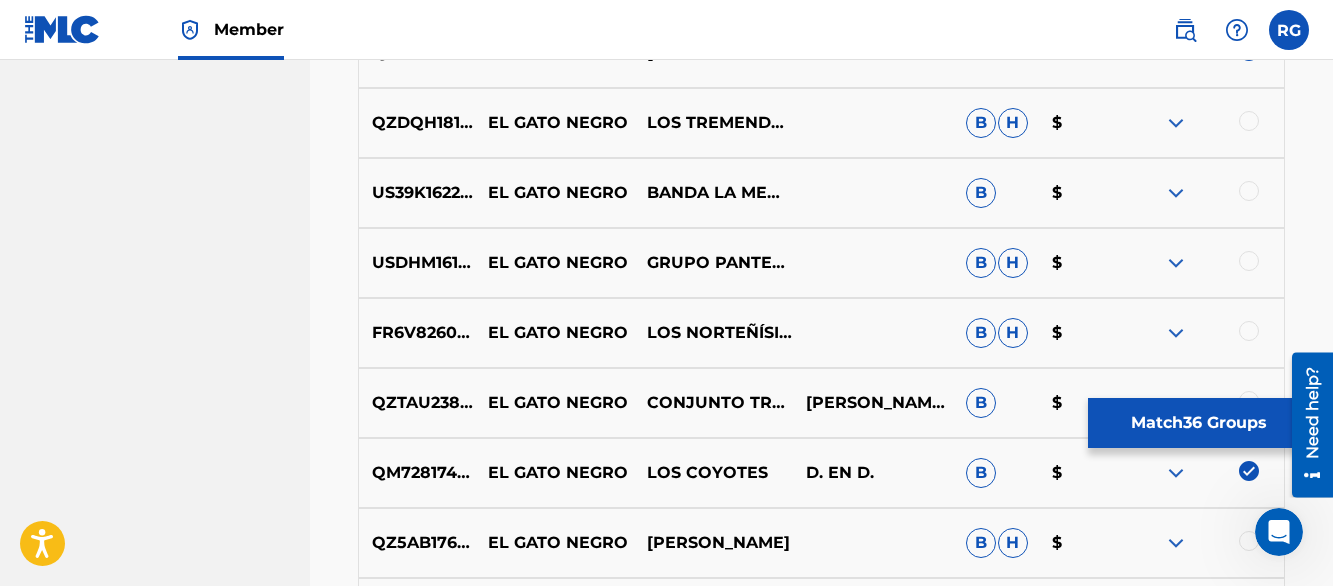 click at bounding box center (1176, 263) 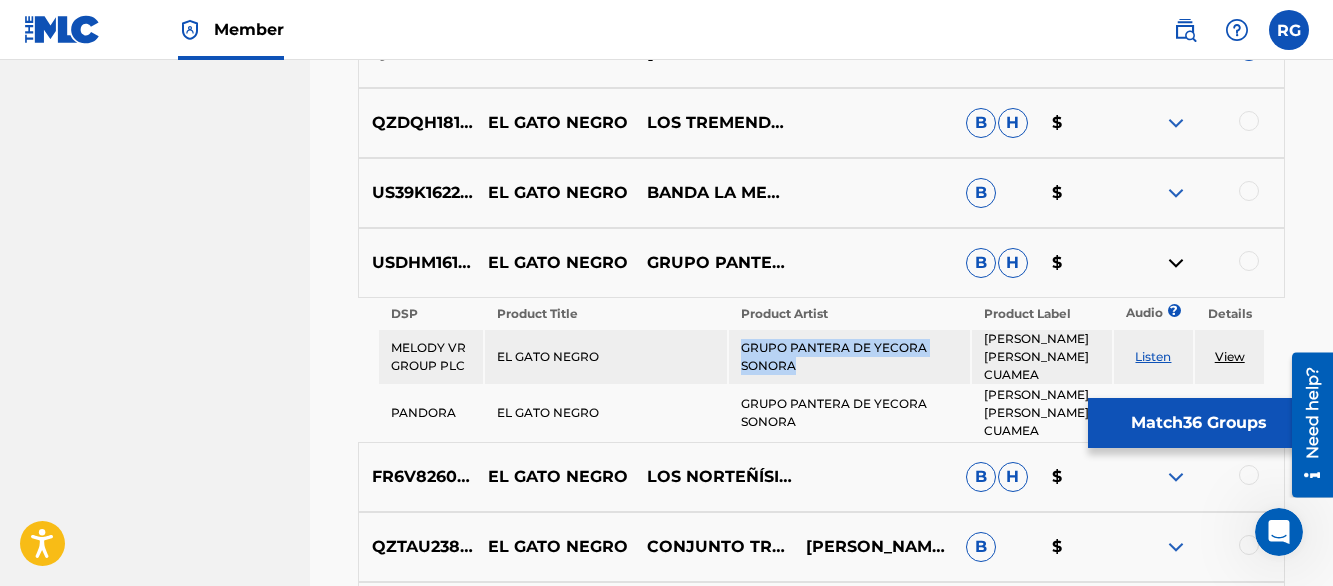 drag, startPoint x: 743, startPoint y: 340, endPoint x: 792, endPoint y: 358, distance: 52.201534 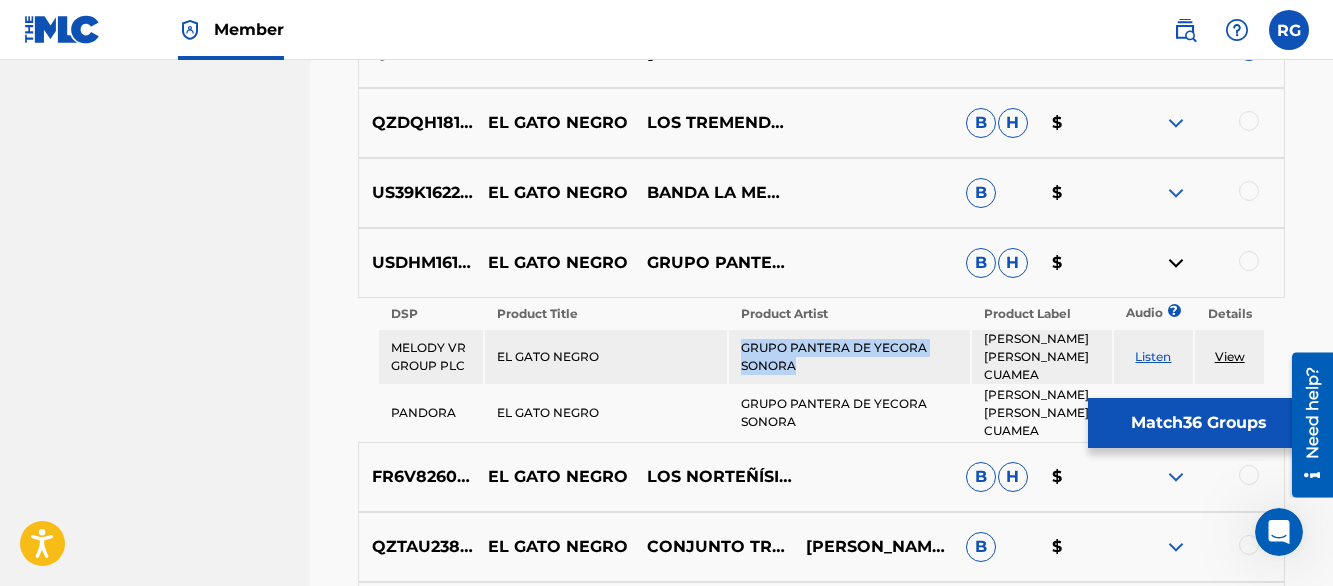 copy on "GRUPO PANTERA DE YECORA SONORA" 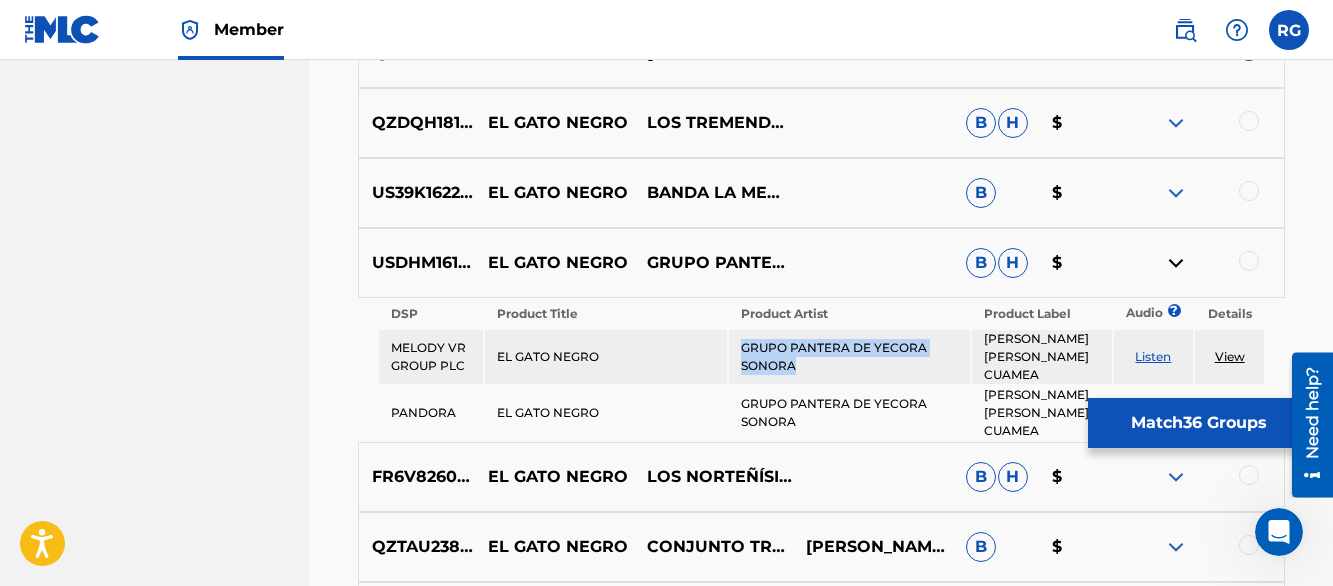 click on "Listen" at bounding box center (1153, 356) 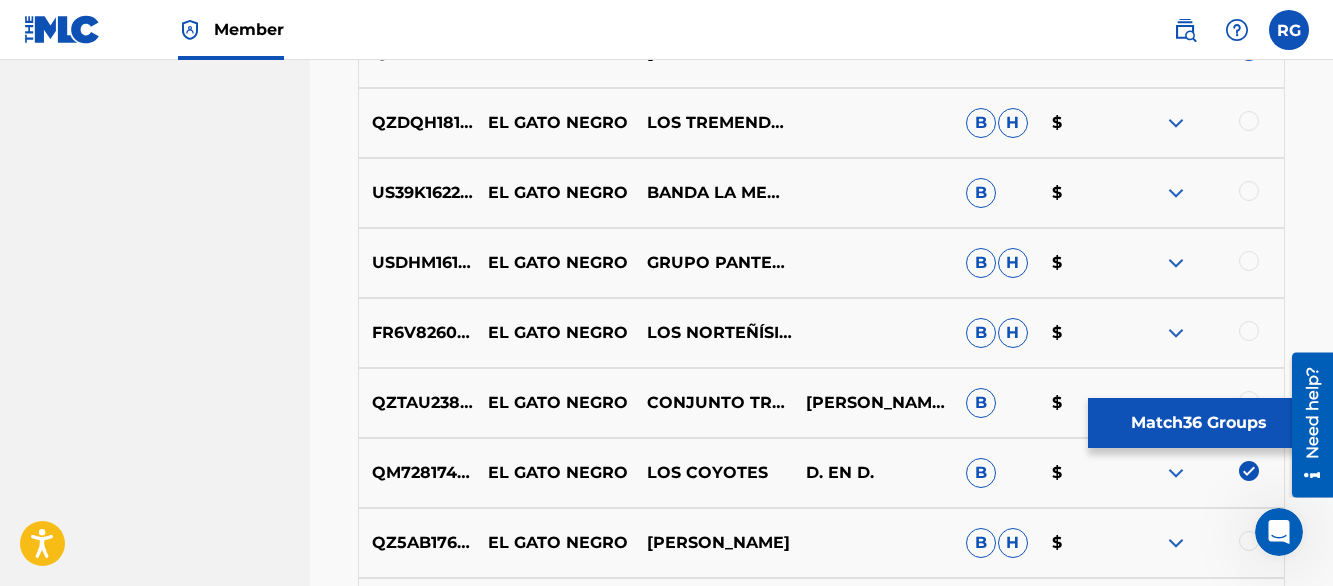 click at bounding box center [1249, 261] 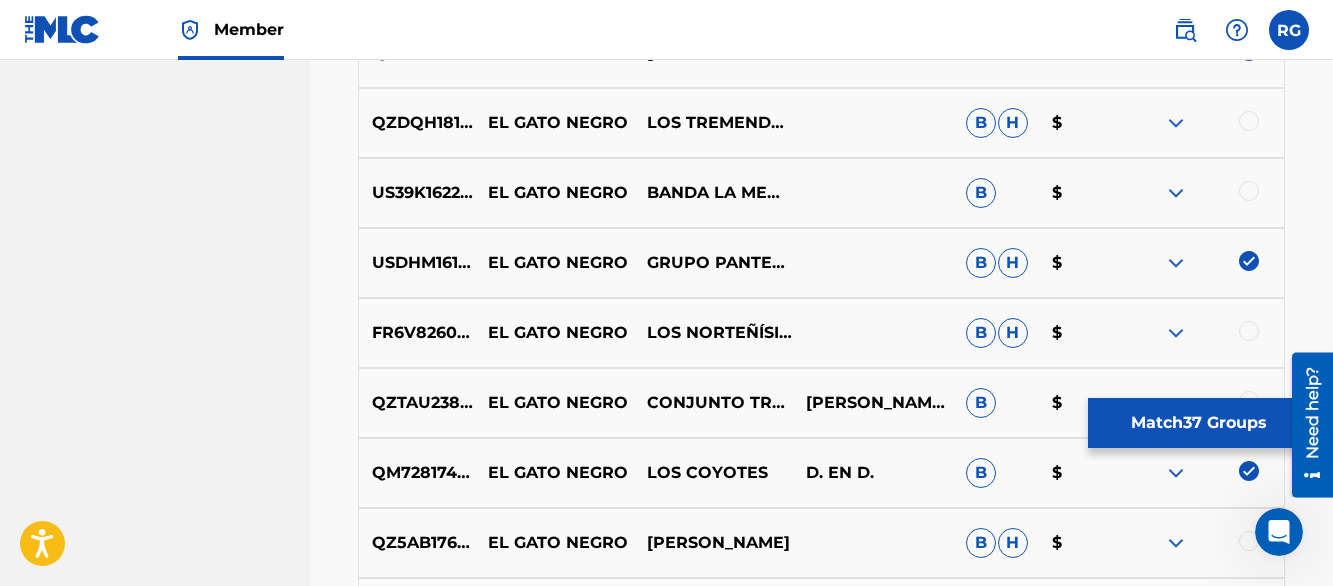 click on "Matching Tool The Matching Tool allows Members to match  sound recordings  to works within their catalog. This ensures you'll collect the royalties you're owed for your work(s). The first step is to locate recordings not yet matched to your works by entering criteria in the search fields below. Search results are sorted by relevance and will be grouped together based on similar data. In the next step, you can locate the specific work in your catalog that you want to match. SearchWithCriteriadd4396aa-43bc-46c4-81df-c591015893f1 Recording Title el gato negro SearchWithCriteriaa5a9caed-9835-4d43-b40e-1f50b269d604 Recording ISRC Add Criteria Filter Estimated Value All $$$$$ $$$$ $$$ $$ $ Source All Blanket License Historical Unmatched Remove Filters Apply Filters Filters ( 0 ) Search Showing 1 - 200 of 200+ results ISRC Recording Title Recording Artist Writer(s) Source ? Estimated Value ? 37  Selected DEWM41648076 EL GATO NEGRO.3 - EL GATO NEGRO [PERSON_NAME] [PERSON_NAME] $ DEWM41648077 EL GATO NEGRO.4 - EL GATO NEGRO" at bounding box center (821, 1019) 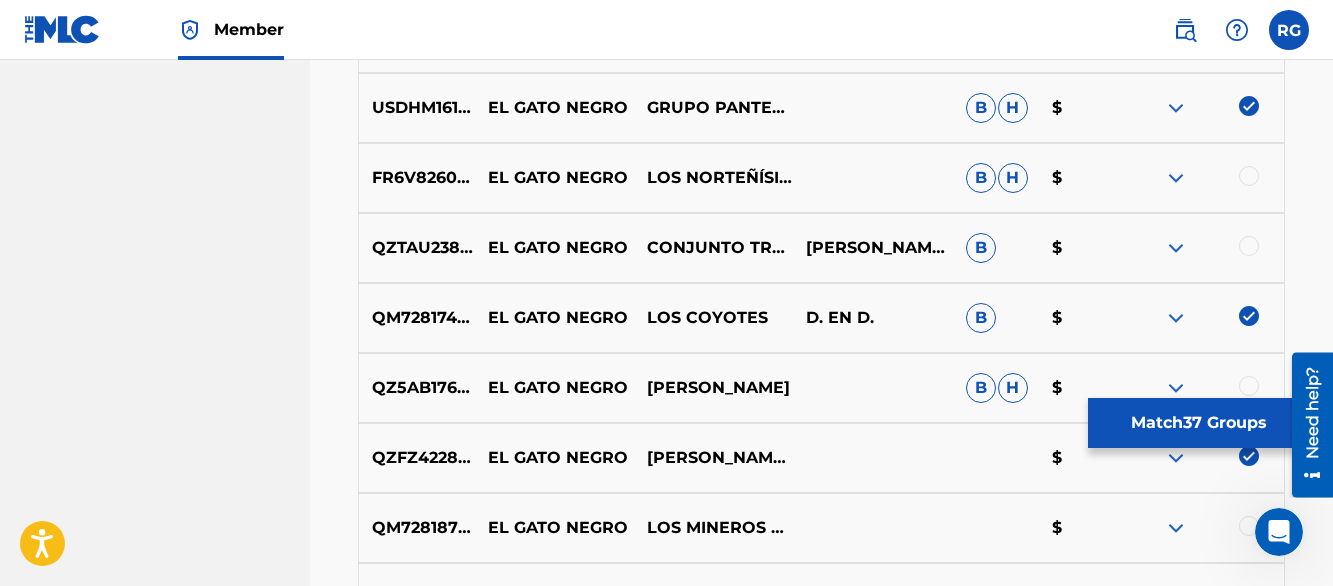 scroll, scrollTop: 6680, scrollLeft: 0, axis: vertical 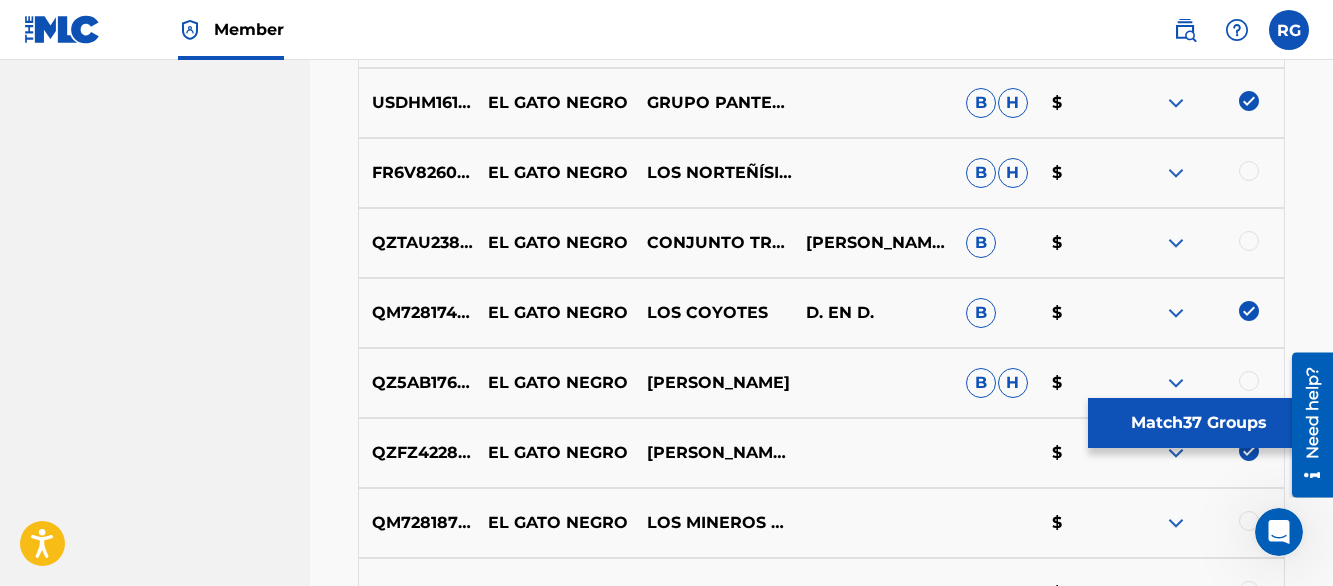 click at bounding box center [1176, 173] 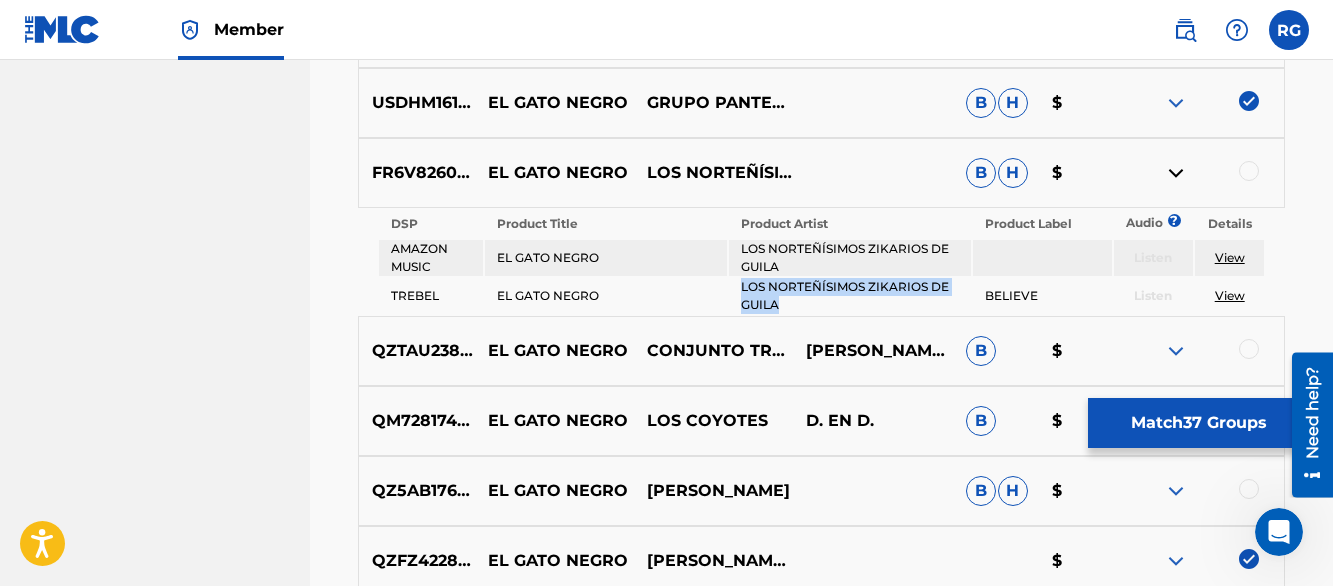drag, startPoint x: 789, startPoint y: 310, endPoint x: 741, endPoint y: 293, distance: 50.92151 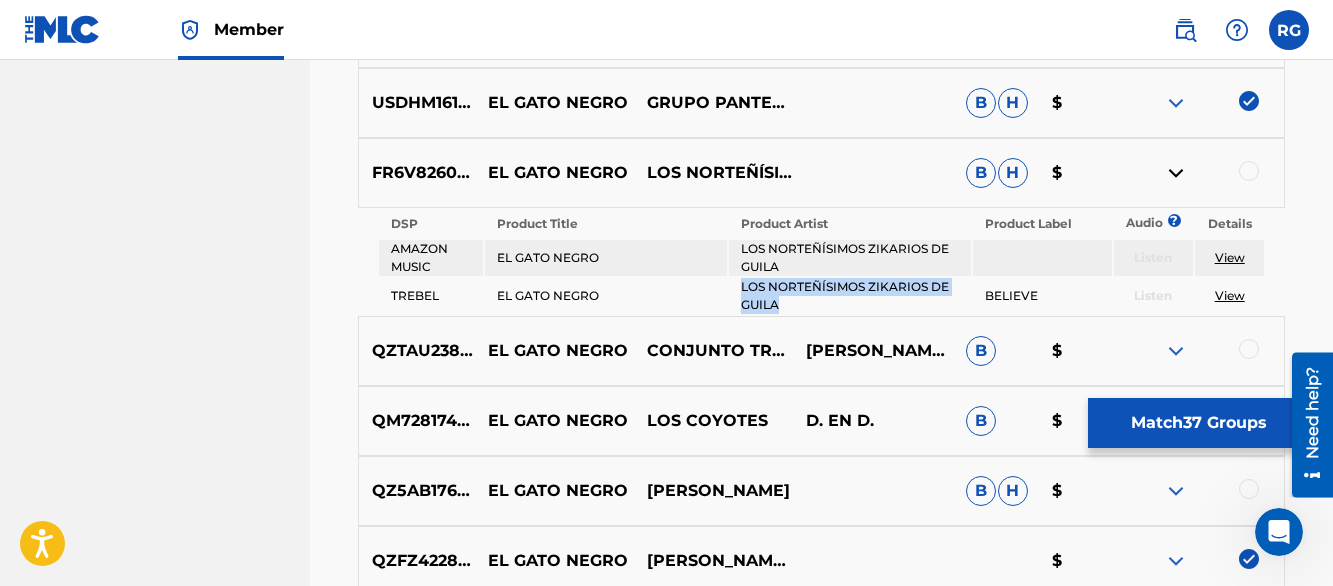 copy on "LOS NORTEÑÍSIMOS ZIKARIOS DE GUILA" 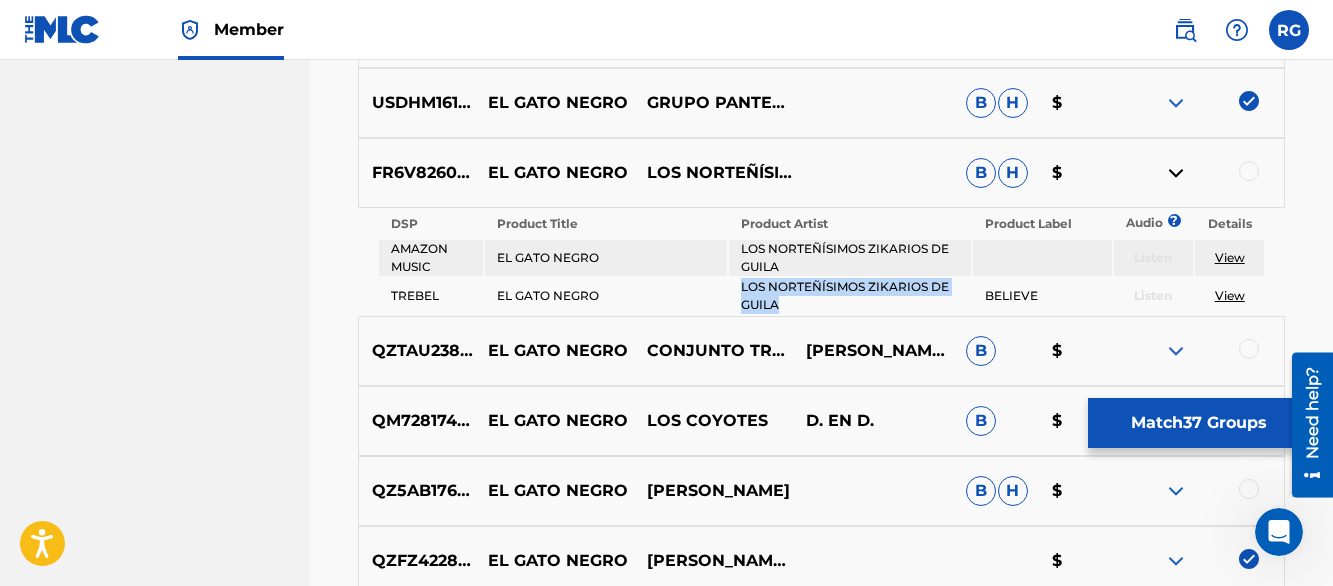 click at bounding box center [1176, 173] 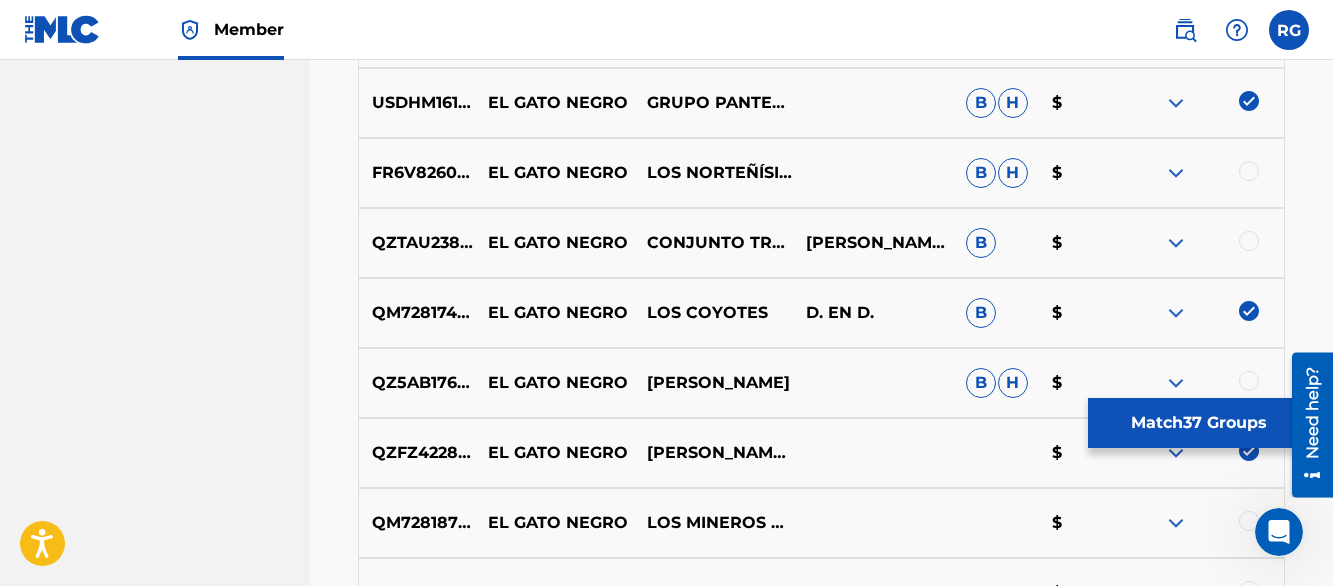 click at bounding box center (1176, 243) 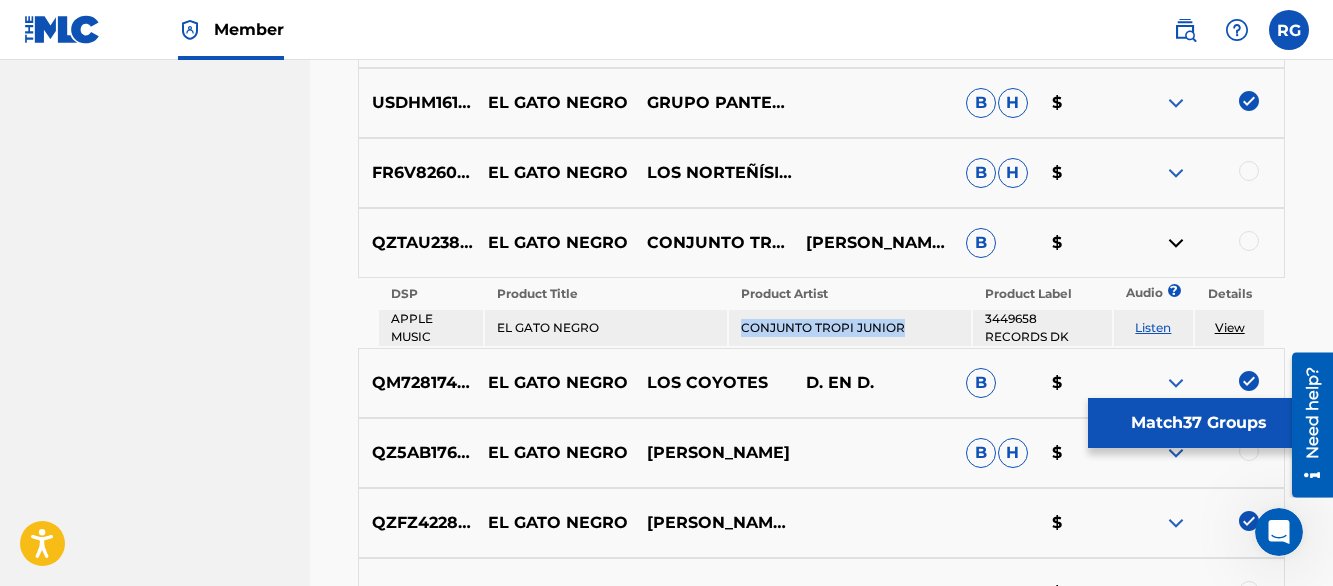 drag, startPoint x: 914, startPoint y: 331, endPoint x: 741, endPoint y: 329, distance: 173.01157 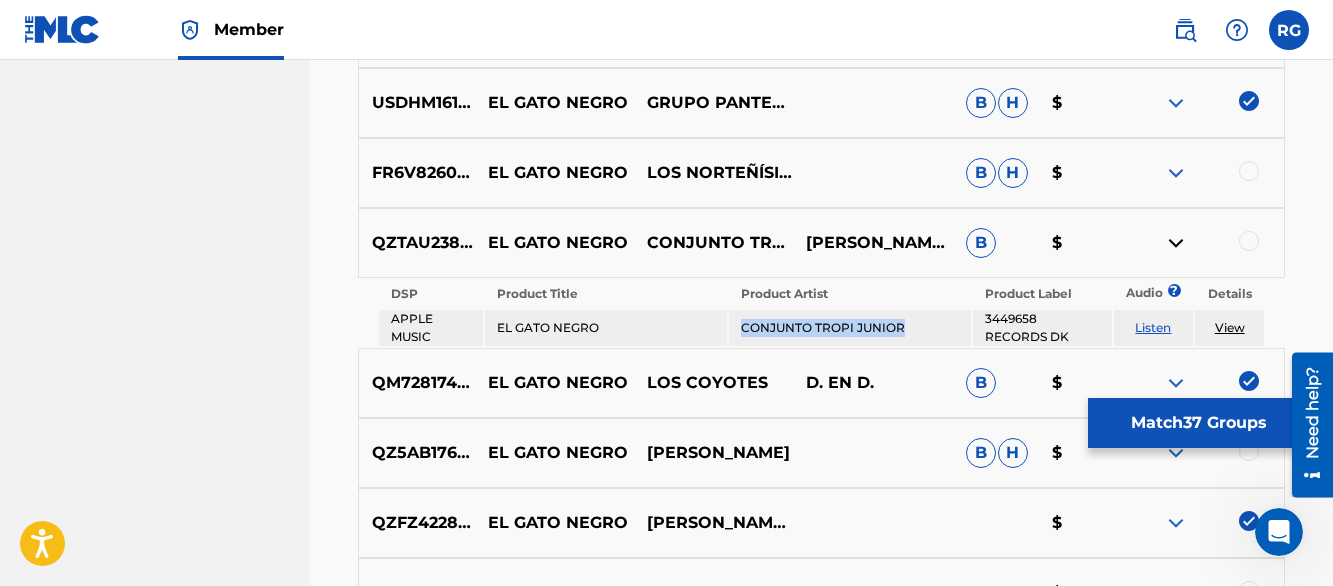 click on "Listen" at bounding box center (1153, 327) 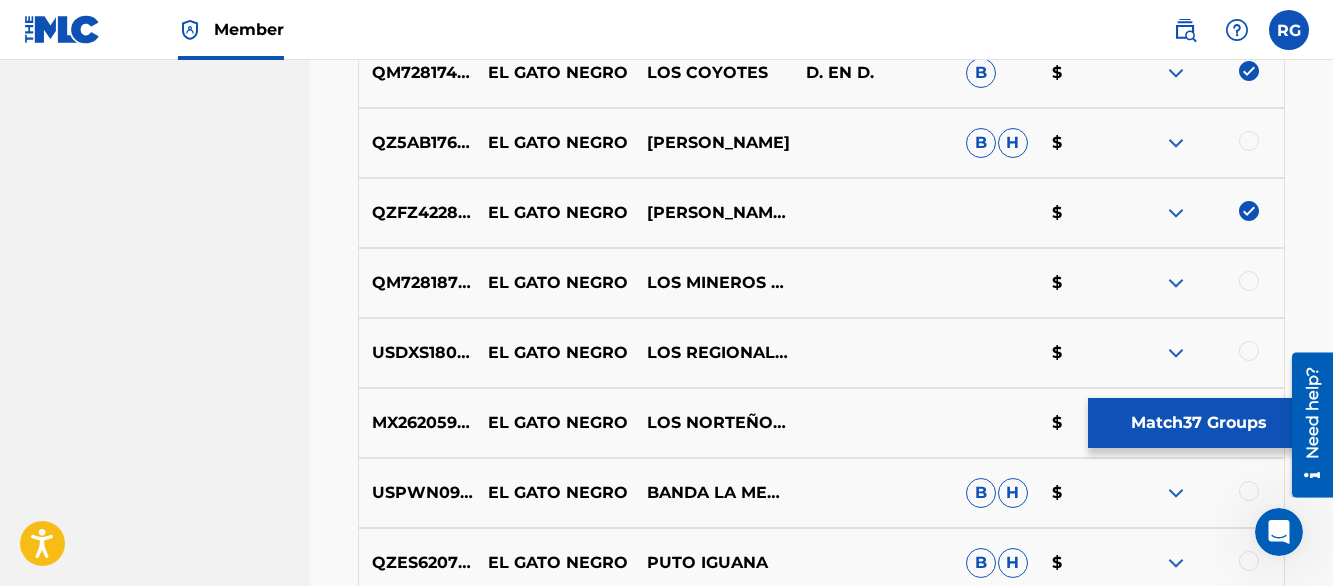 scroll, scrollTop: 6960, scrollLeft: 0, axis: vertical 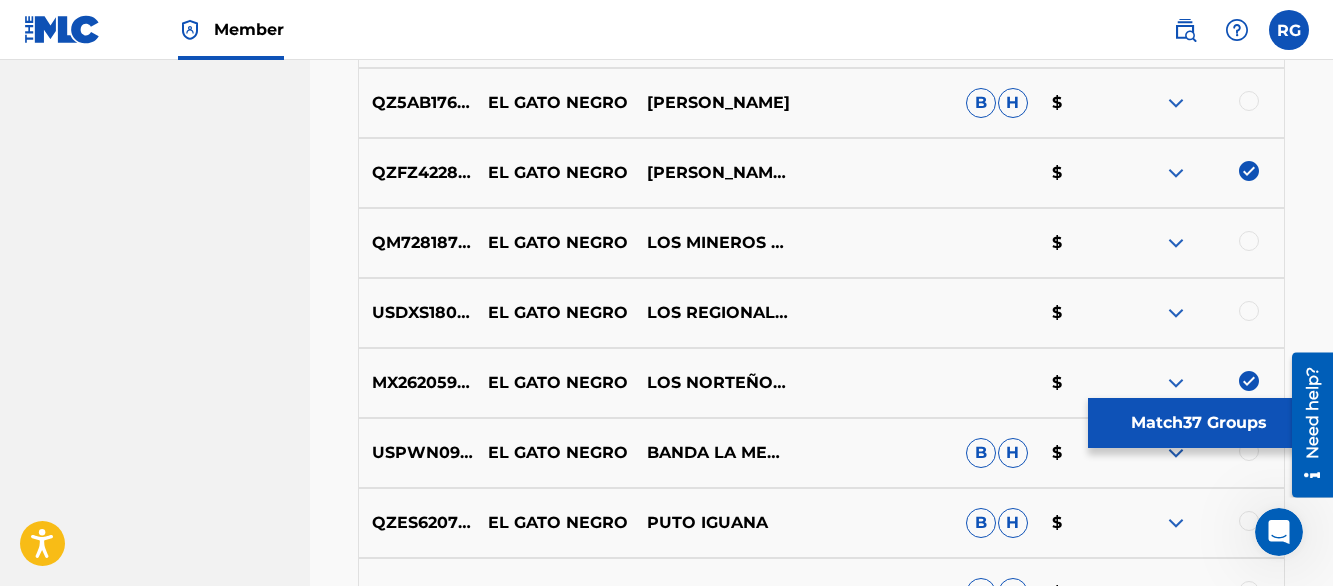 click at bounding box center [1176, 103] 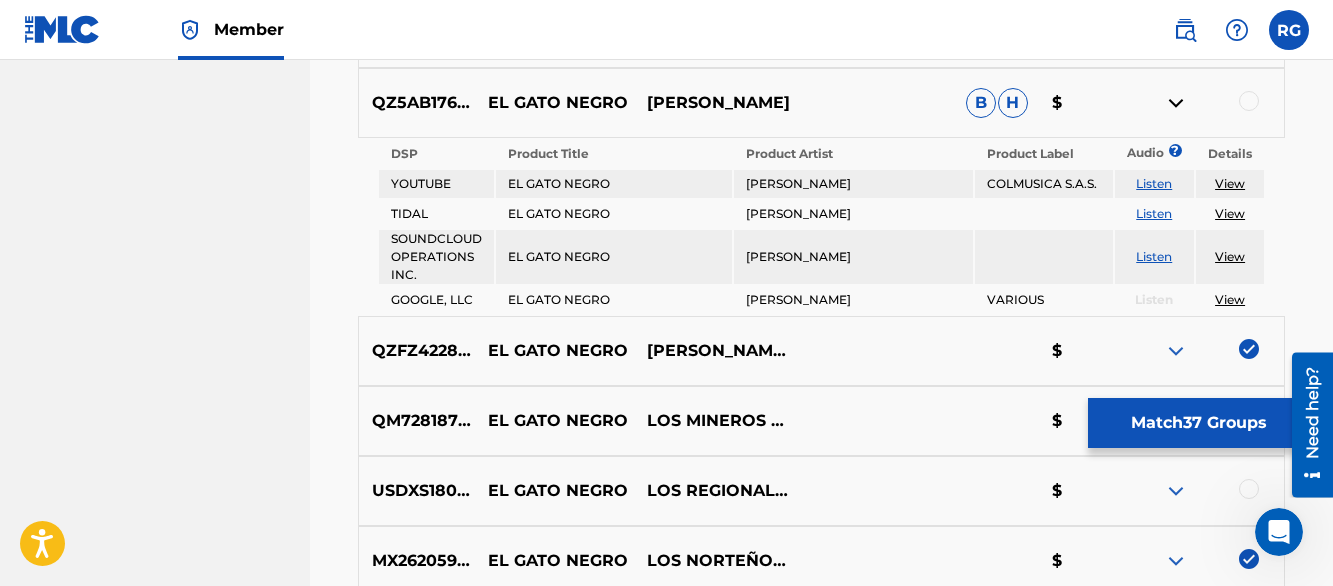 click on "Listen" at bounding box center [1154, 183] 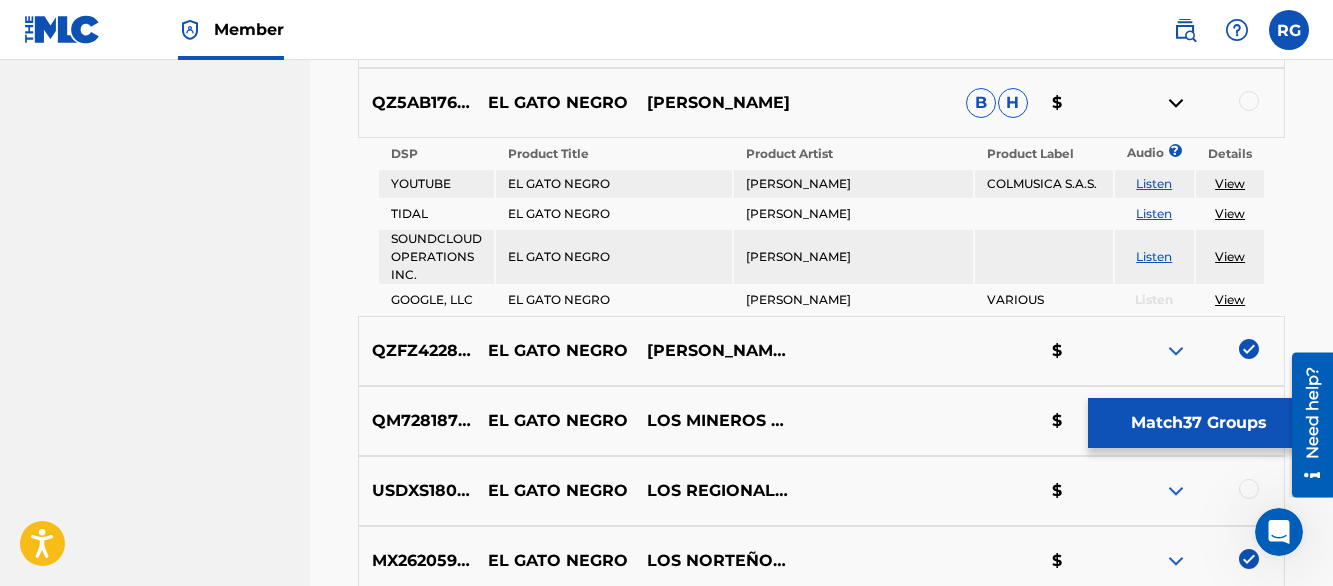 click at bounding box center (1176, 103) 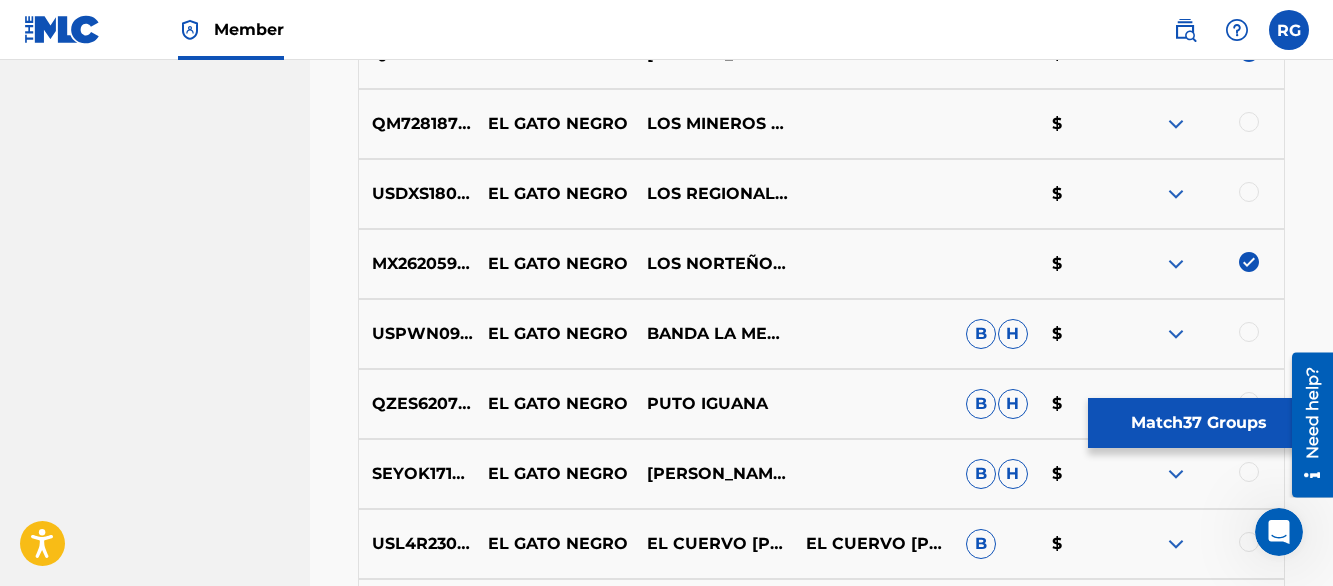 scroll, scrollTop: 7080, scrollLeft: 0, axis: vertical 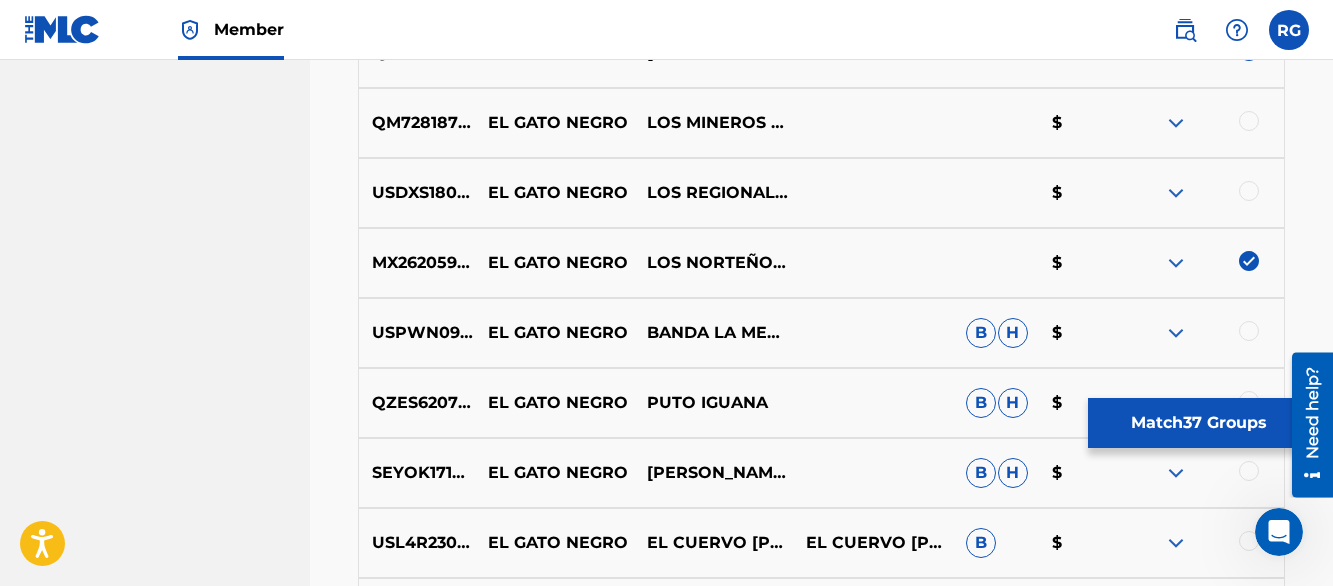 click at bounding box center (1176, 123) 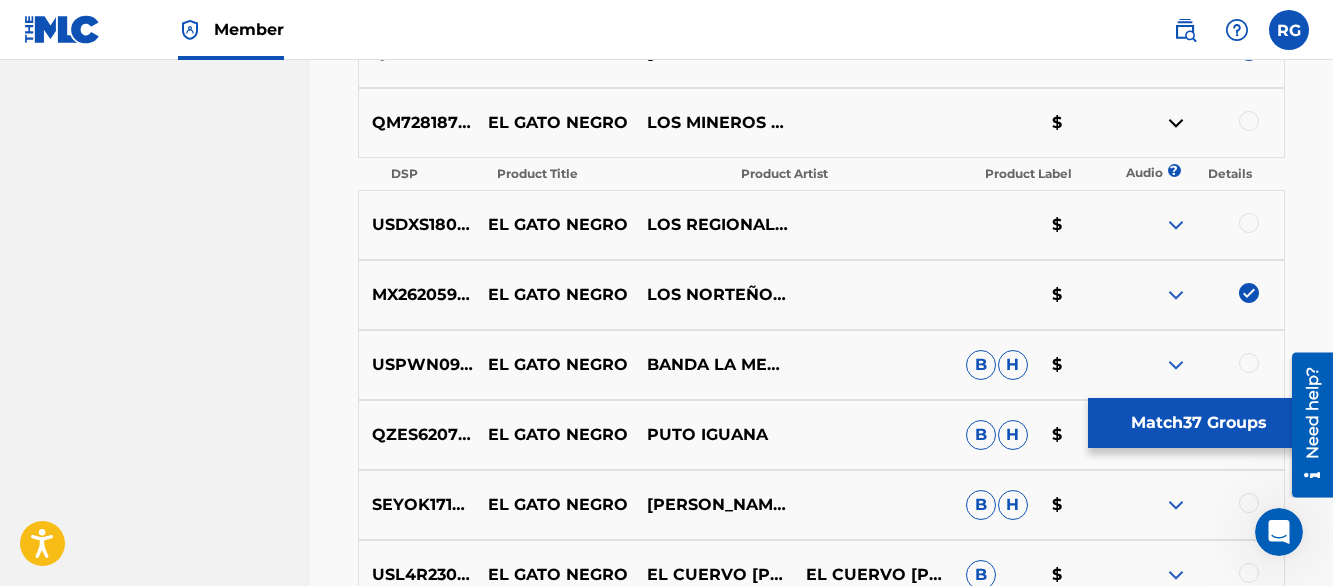 click at bounding box center [1176, 123] 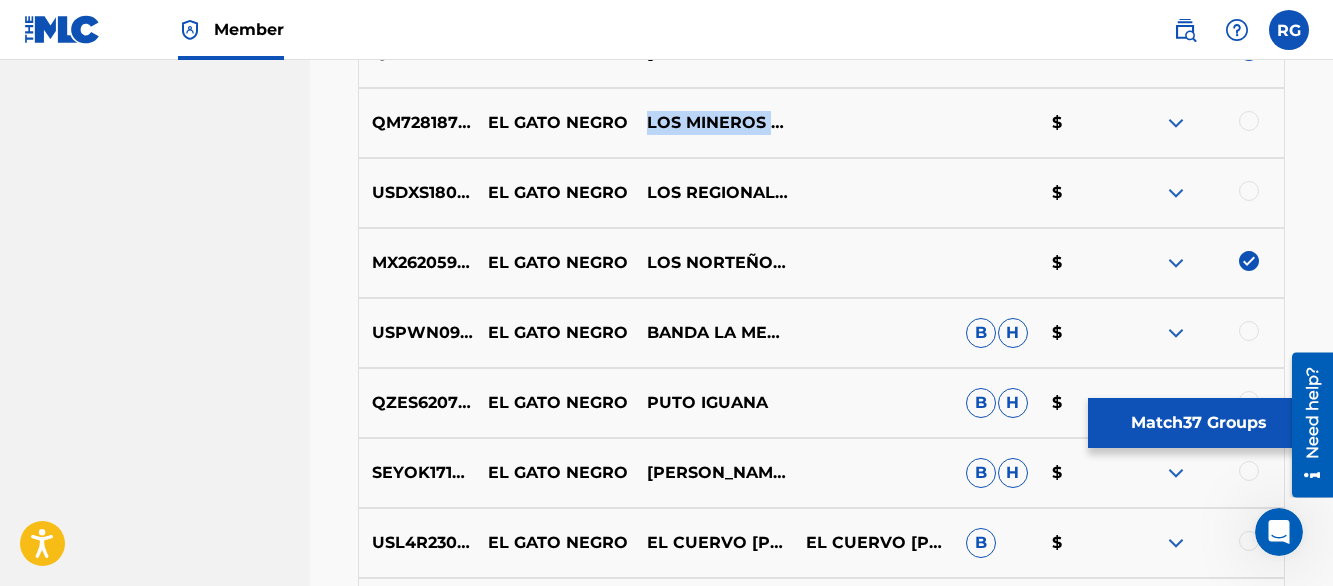 drag, startPoint x: 649, startPoint y: 110, endPoint x: 734, endPoint y: 126, distance: 86.492775 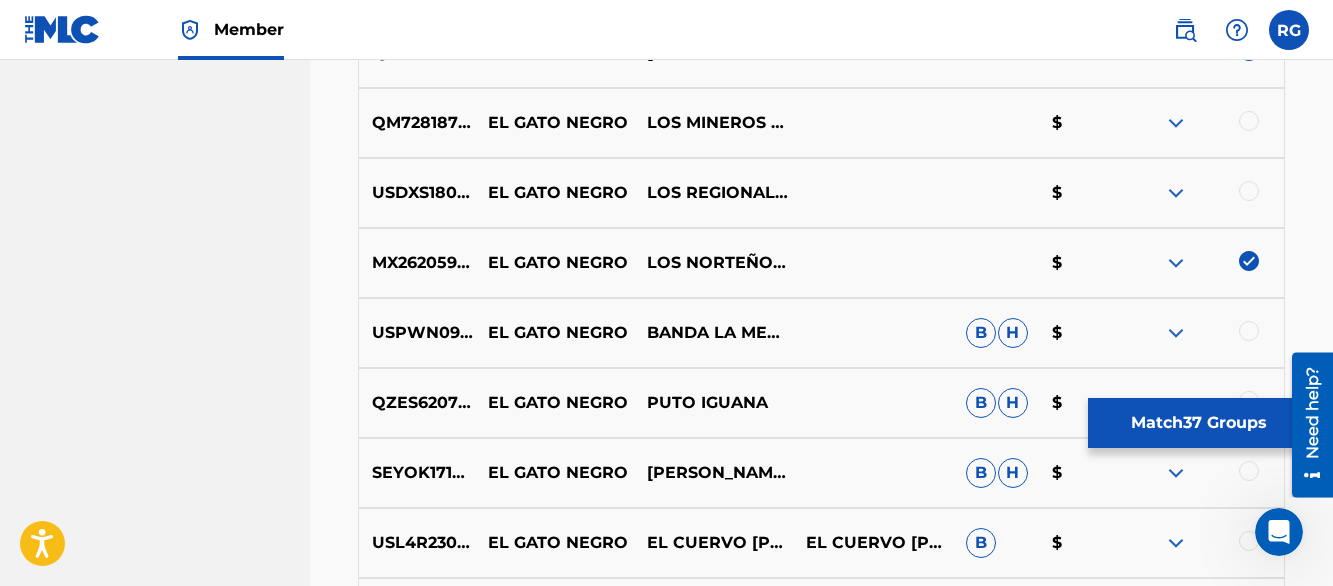 click at bounding box center [1249, 121] 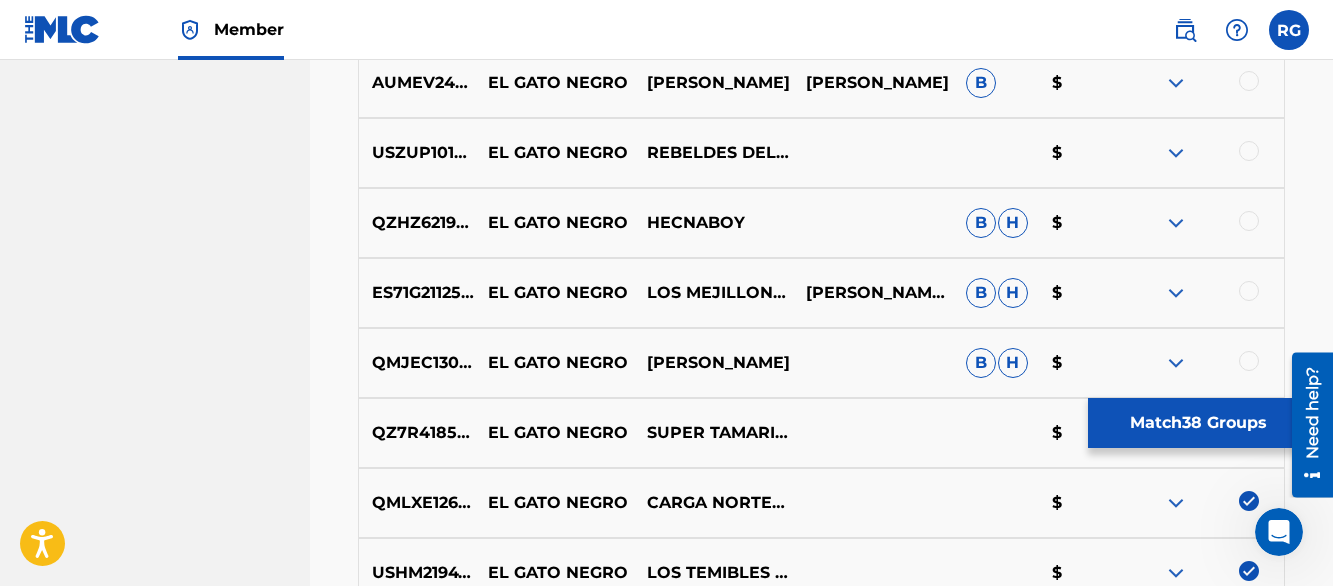 scroll, scrollTop: 6910, scrollLeft: 0, axis: vertical 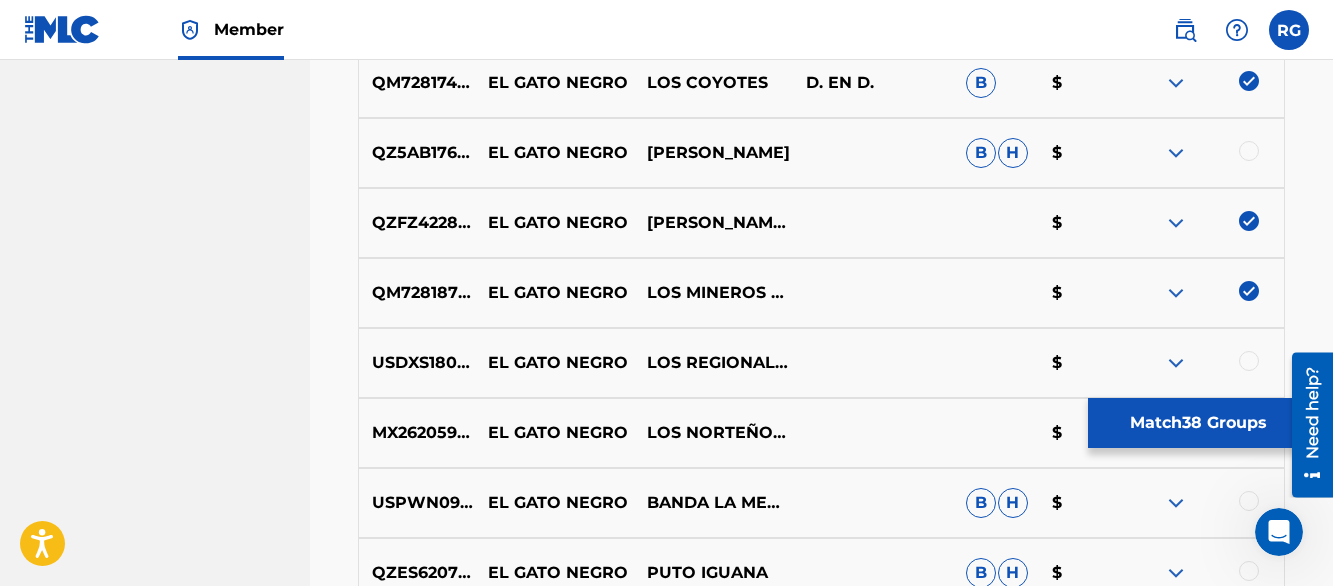 click on "Matching Tool The Matching Tool allows Members to match  sound recordings  to works within their catalog. This ensures you'll collect the royalties you're owed for your work(s). The first step is to locate recordings not yet matched to your works by entering criteria in the search fields below. Search results are sorted by relevance and will be grouped together based on similar data. In the next step, you can locate the specific work in your catalog that you want to match. SearchWithCriteriadd4396aa-43bc-46c4-81df-c591015893f1 Recording Title el gato negro SearchWithCriteriaa5a9caed-9835-4d43-b40e-1f50b269d604 Recording ISRC Add Criteria Filter Estimated Value All $$$$$ $$$$ $$$ $$ $ Source All Blanket License Historical Unmatched Remove Filters Apply Filters Filters ( 0 ) Search Showing 1 - 200 of 200+ results ISRC Recording Title Recording Artist Writer(s) Source ? Estimated Value ? 38  Selected DEWM41648076 EL GATO NEGRO.3 - EL GATO NEGRO [PERSON_NAME] [PERSON_NAME] $ DEWM41648077 EL GATO NEGRO.4 - EL GATO NEGRO" at bounding box center [821, 654] 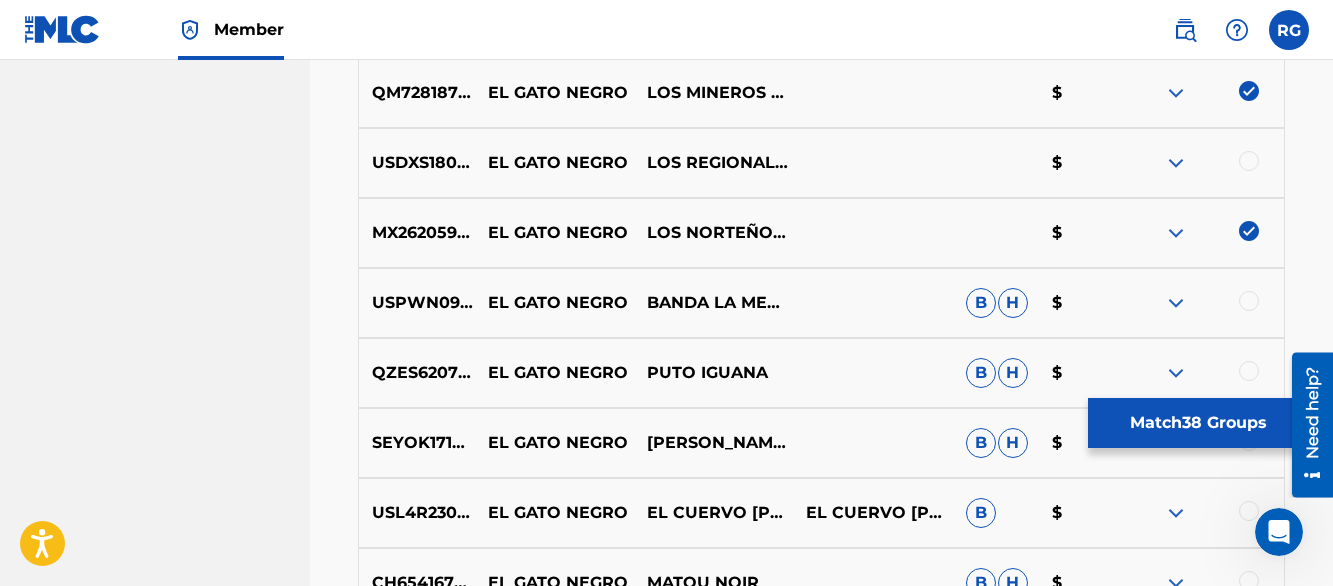 scroll, scrollTop: 7150, scrollLeft: 0, axis: vertical 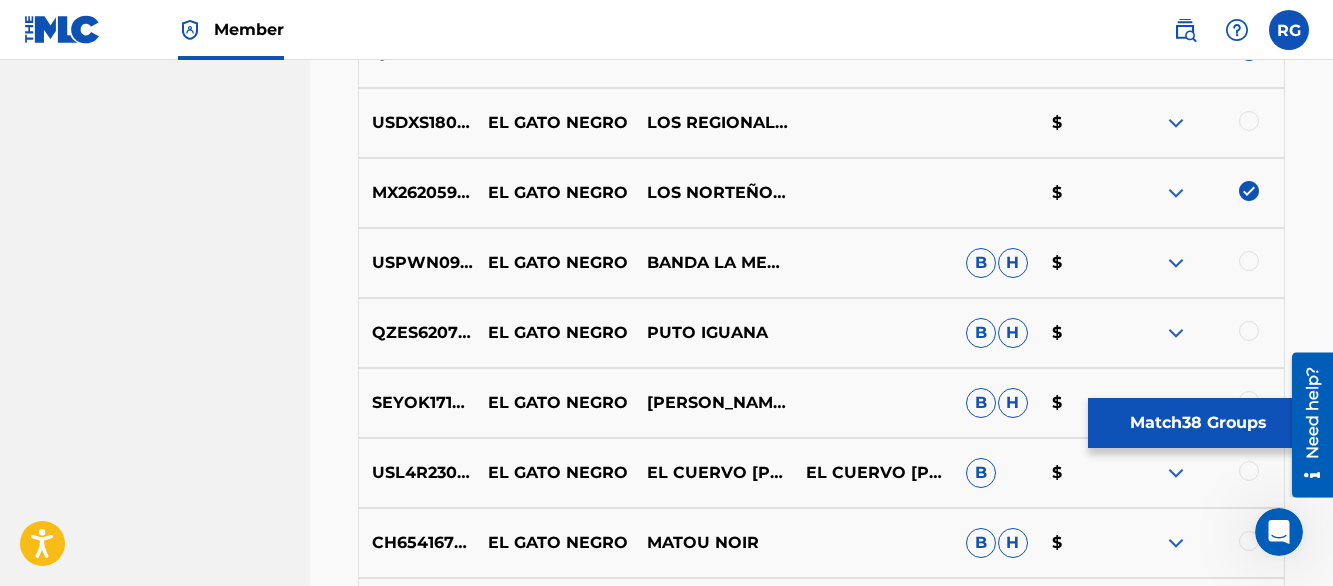 click at bounding box center (1176, 123) 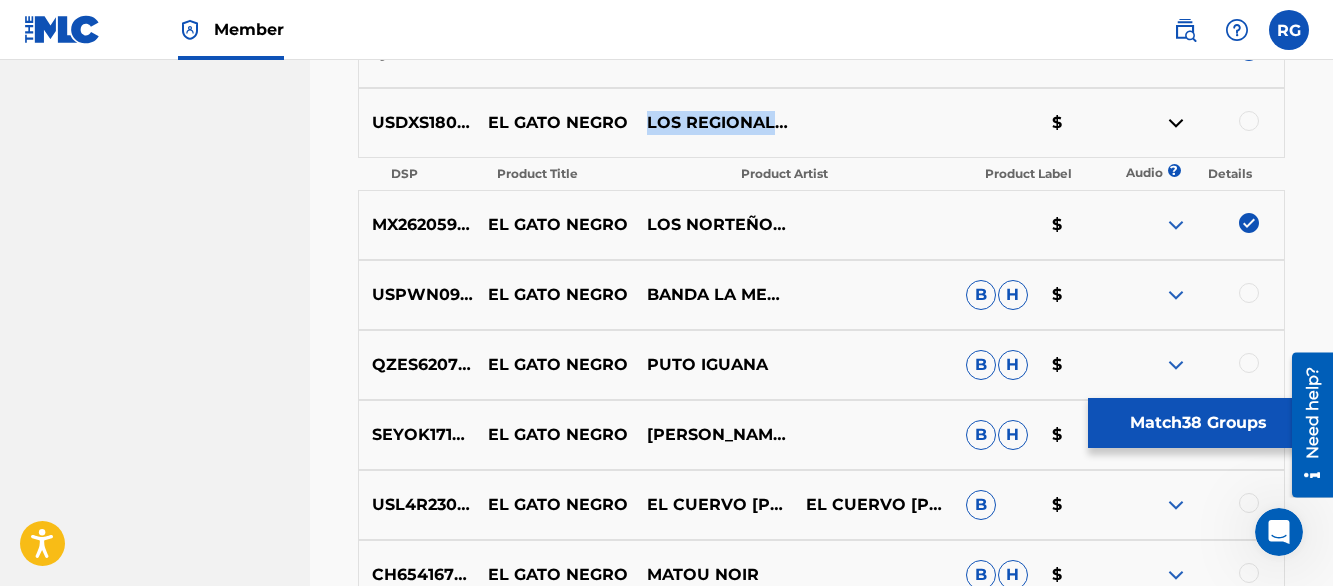 drag, startPoint x: 649, startPoint y: 96, endPoint x: 756, endPoint y: 142, distance: 116.46888 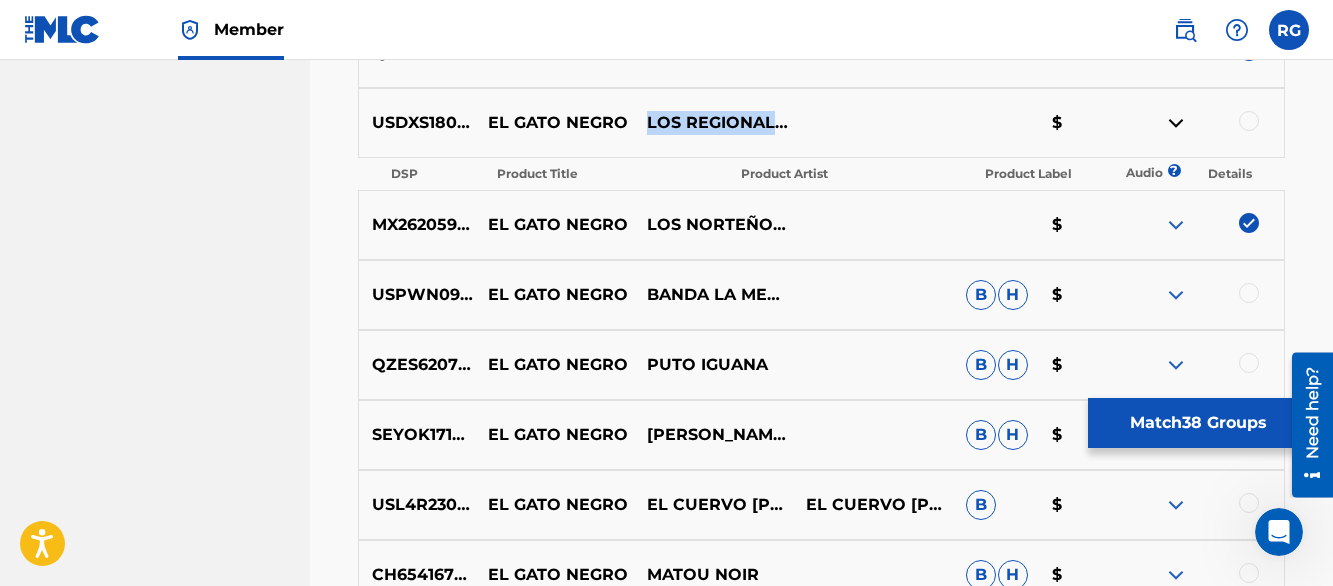 copy on "LOS REGIONALES HUASTECOS" 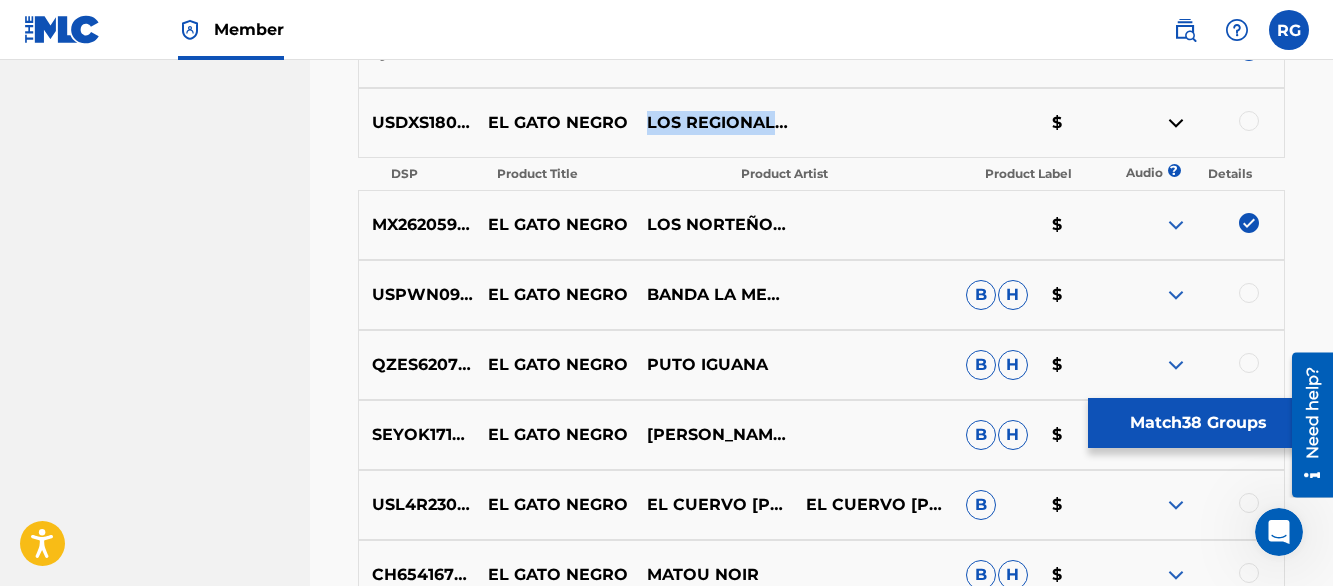 click at bounding box center [1176, 123] 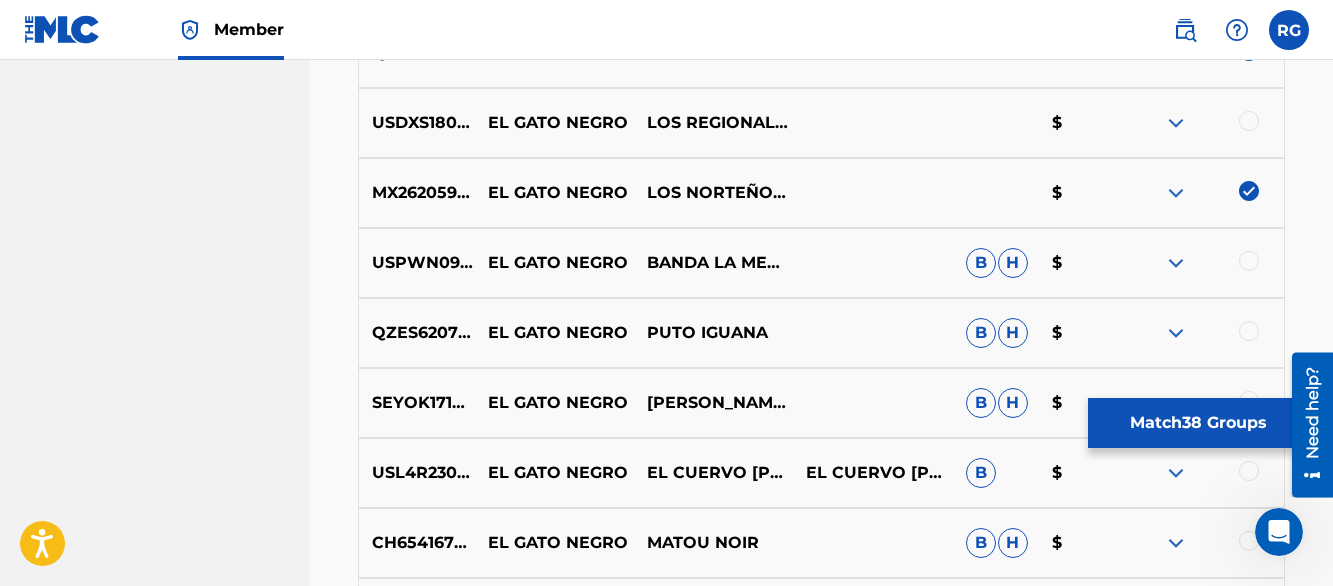 click at bounding box center [1249, 121] 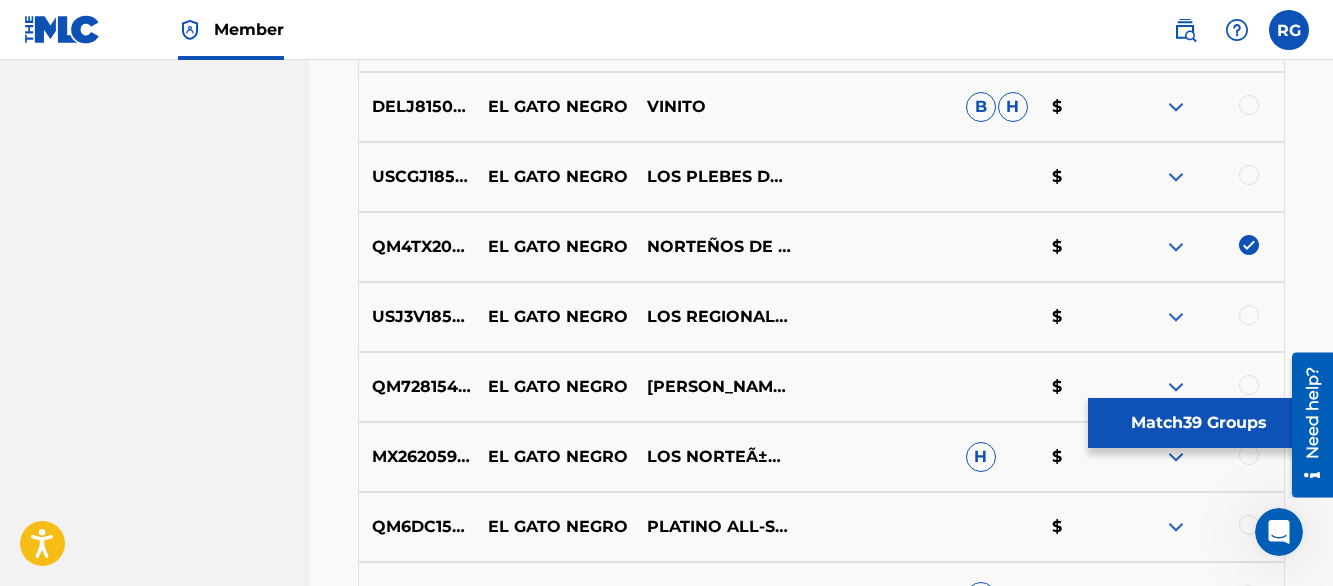 scroll, scrollTop: 13700, scrollLeft: 0, axis: vertical 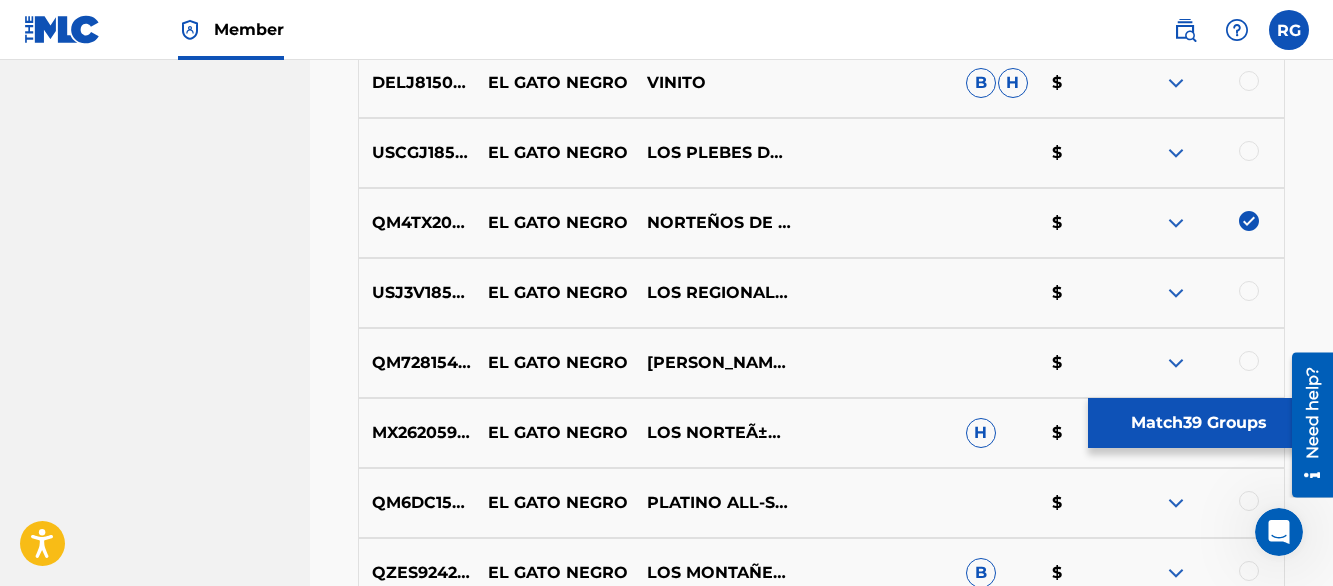 click at bounding box center [1249, 291] 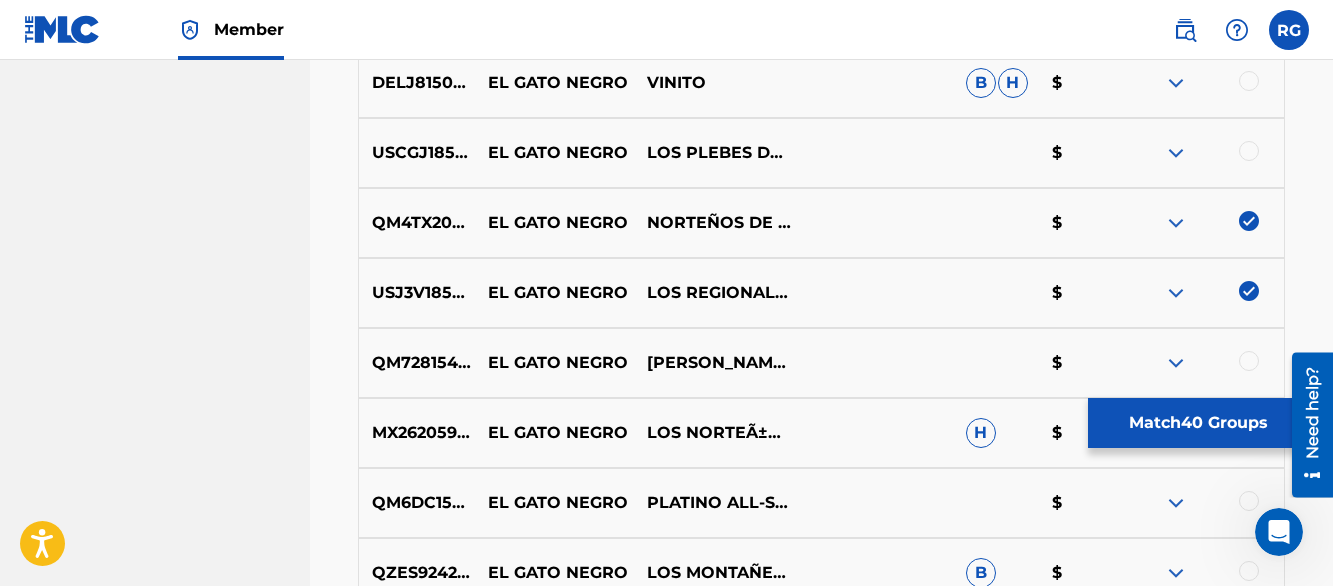scroll, scrollTop: 6980, scrollLeft: 0, axis: vertical 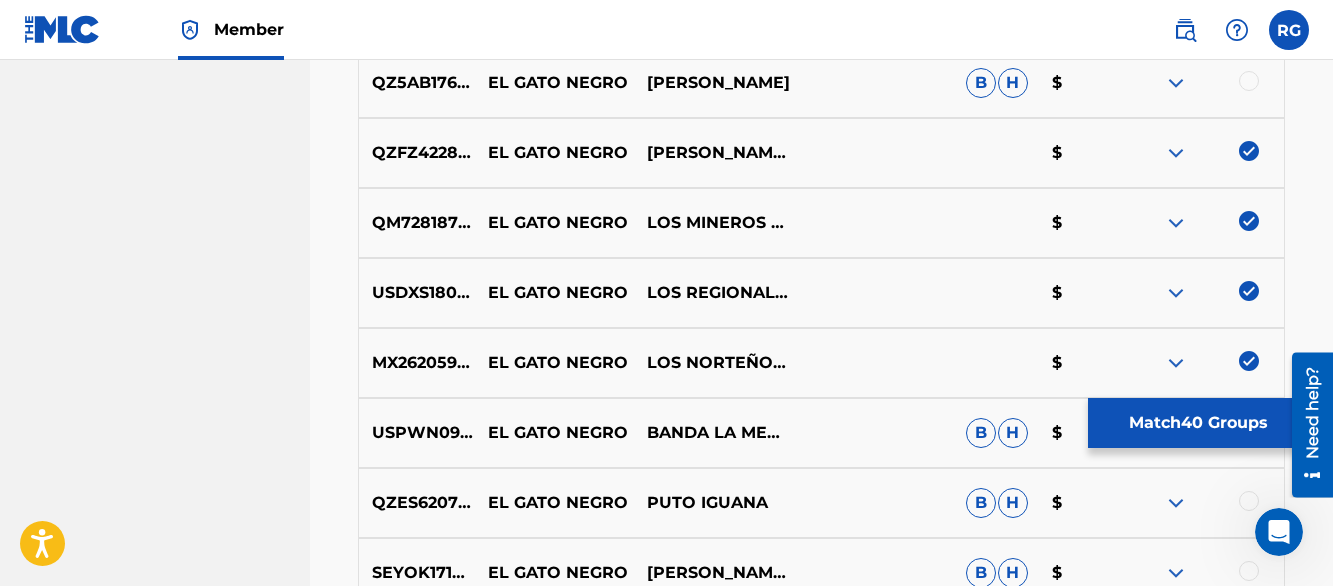 click on "Matching Tool The Matching Tool allows Members to match  sound recordings  to works within their catalog. This ensures you'll collect the royalties you're owed for your work(s). The first step is to locate recordings not yet matched to your works by entering criteria in the search fields below. Search results are sorted by relevance and will be grouped together based on similar data. In the next step, you can locate the specific work in your catalog that you want to match. SearchWithCriteriadd4396aa-43bc-46c4-81df-c591015893f1 Recording Title el gato negro SearchWithCriteriaa5a9caed-9835-4d43-b40e-1f50b269d604 Recording ISRC Add Criteria Filter Estimated Value All $$$$$ $$$$ $$$ $$ $ Source All Blanket License Historical Unmatched Remove Filters Apply Filters Filters ( 0 ) Search Showing 1 - 200 of 200+ results ISRC Recording Title Recording Artist Writer(s) Source ? Estimated Value ? 40  Selected DEWM41648076 EL GATO NEGRO.3 - EL GATO NEGRO [PERSON_NAME] [PERSON_NAME] $ DEWM41648077 EL GATO NEGRO.4 - EL GATO NEGRO" at bounding box center (821, 584) 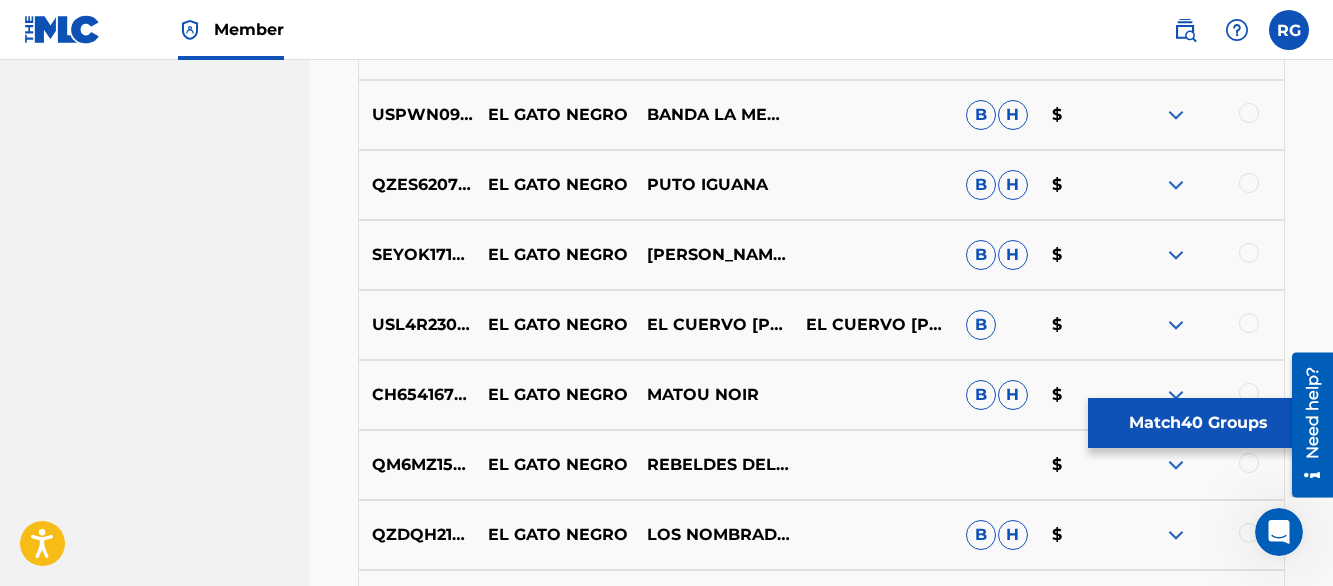 scroll, scrollTop: 7300, scrollLeft: 0, axis: vertical 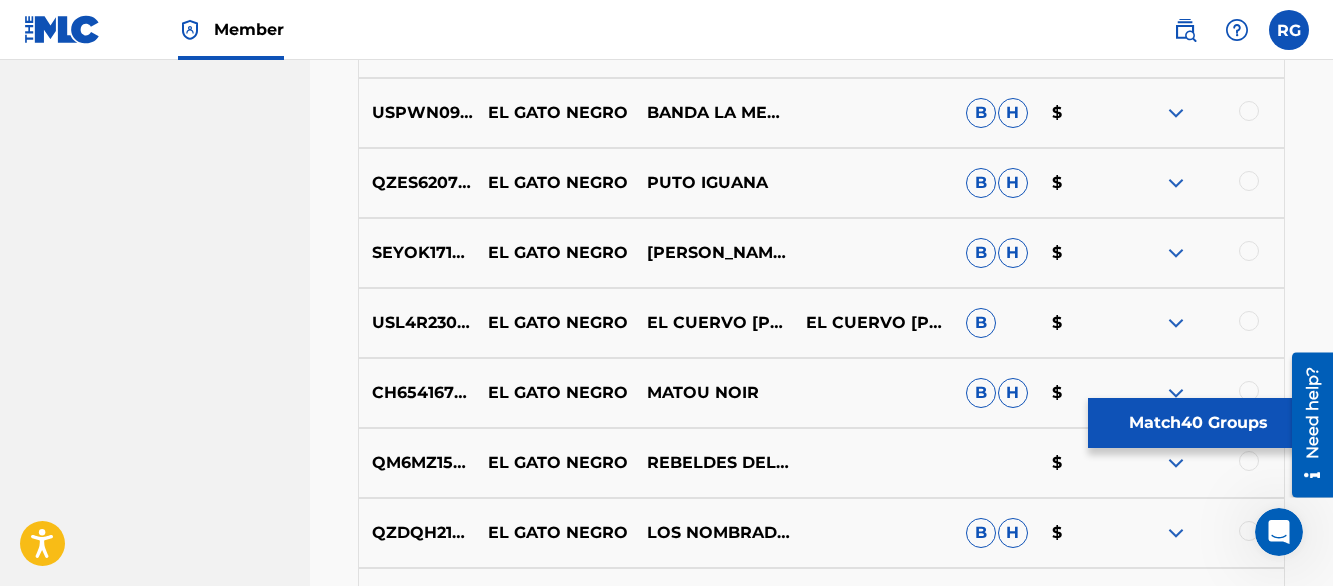 click on "Matching Tool The Matching Tool allows Members to match  sound recordings  to works within their catalog. This ensures you'll collect the royalties you're owed for your work(s). The first step is to locate recordings not yet matched to your works by entering criteria in the search fields below. Search results are sorted by relevance and will be grouped together based on similar data. In the next step, you can locate the specific work in your catalog that you want to match. SearchWithCriteriadd4396aa-43bc-46c4-81df-c591015893f1 Recording Title el gato negro SearchWithCriteriaa5a9caed-9835-4d43-b40e-1f50b269d604 Recording ISRC Add Criteria Filter Estimated Value All $$$$$ $$$$ $$$ $$ $ Source All Blanket License Historical Unmatched Remove Filters Apply Filters Filters ( 0 ) Search Showing 1 - 200 of 200+ results ISRC Recording Title Recording Artist Writer(s) Source ? Estimated Value ? 40  Selected DEWM41648076 EL GATO NEGRO.3 - EL GATO NEGRO [PERSON_NAME] [PERSON_NAME] $ DEWM41648077 EL GATO NEGRO.4 - EL GATO NEGRO" at bounding box center [821, 264] 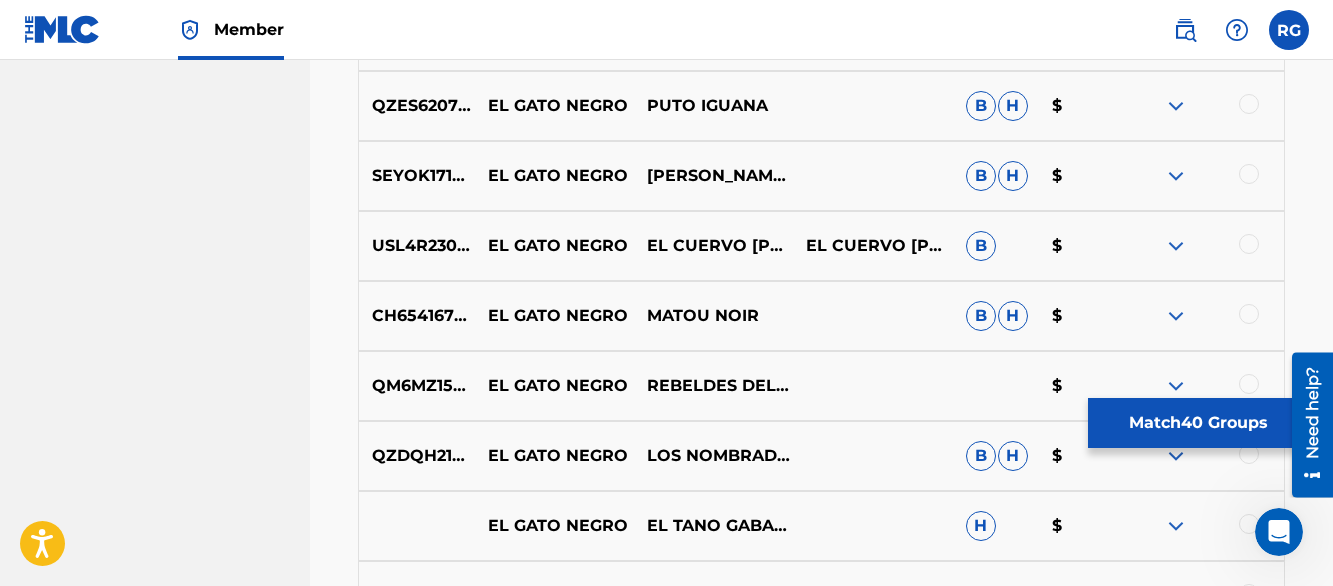 scroll, scrollTop: 7380, scrollLeft: 0, axis: vertical 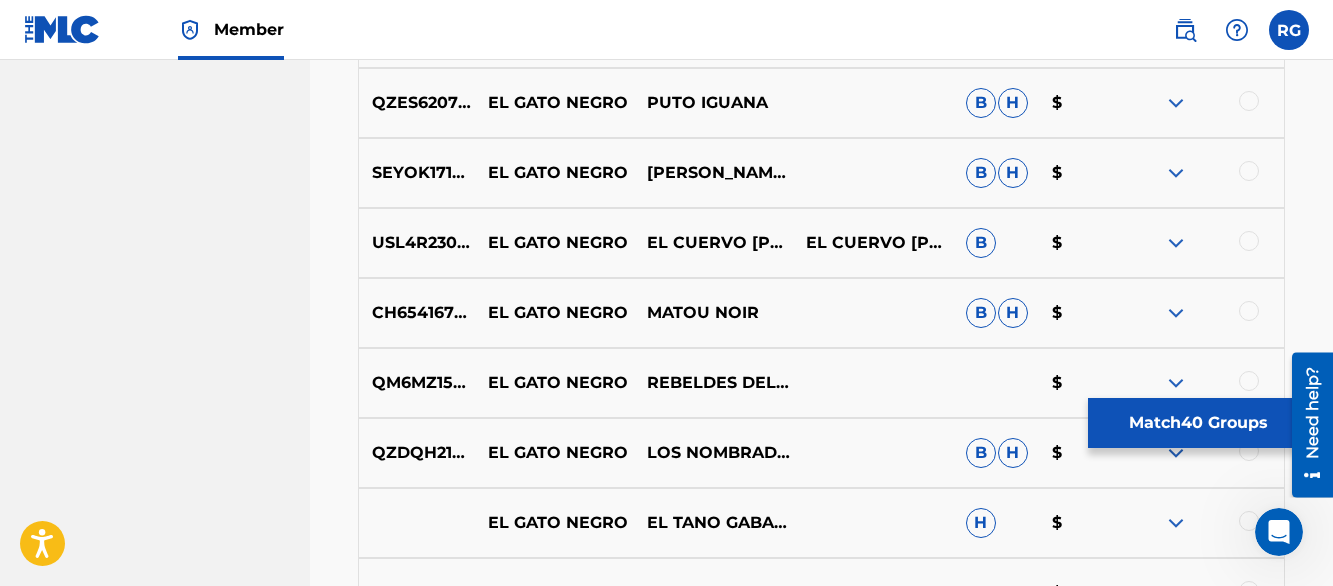 click at bounding box center (1176, 103) 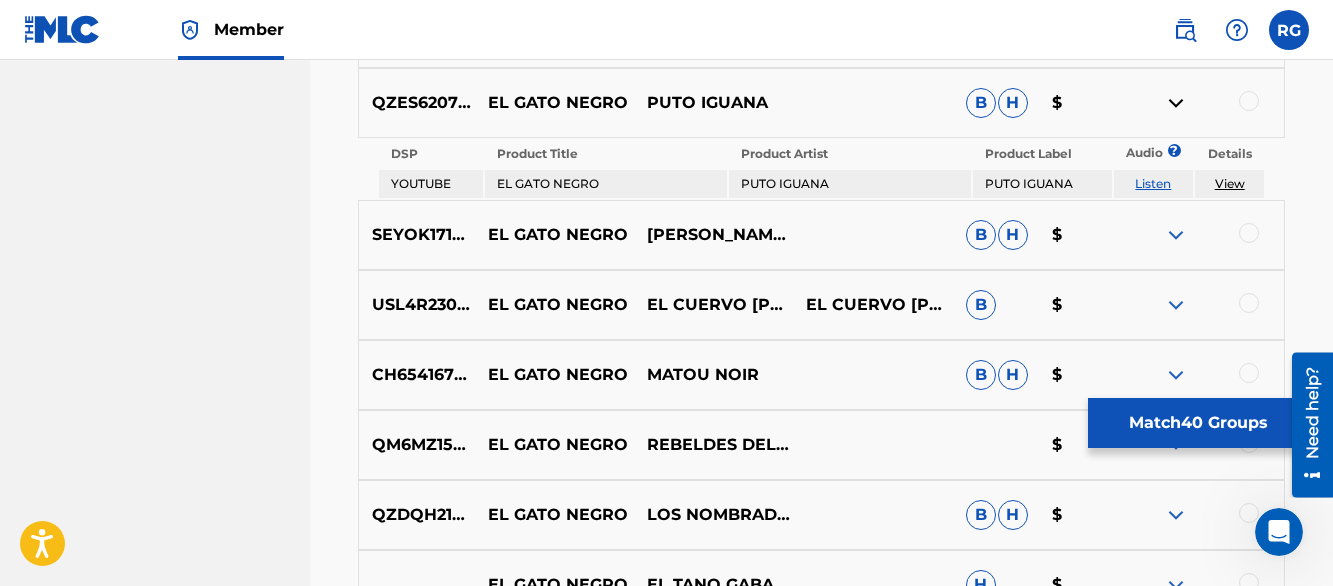 click on "Listen" at bounding box center [1153, 183] 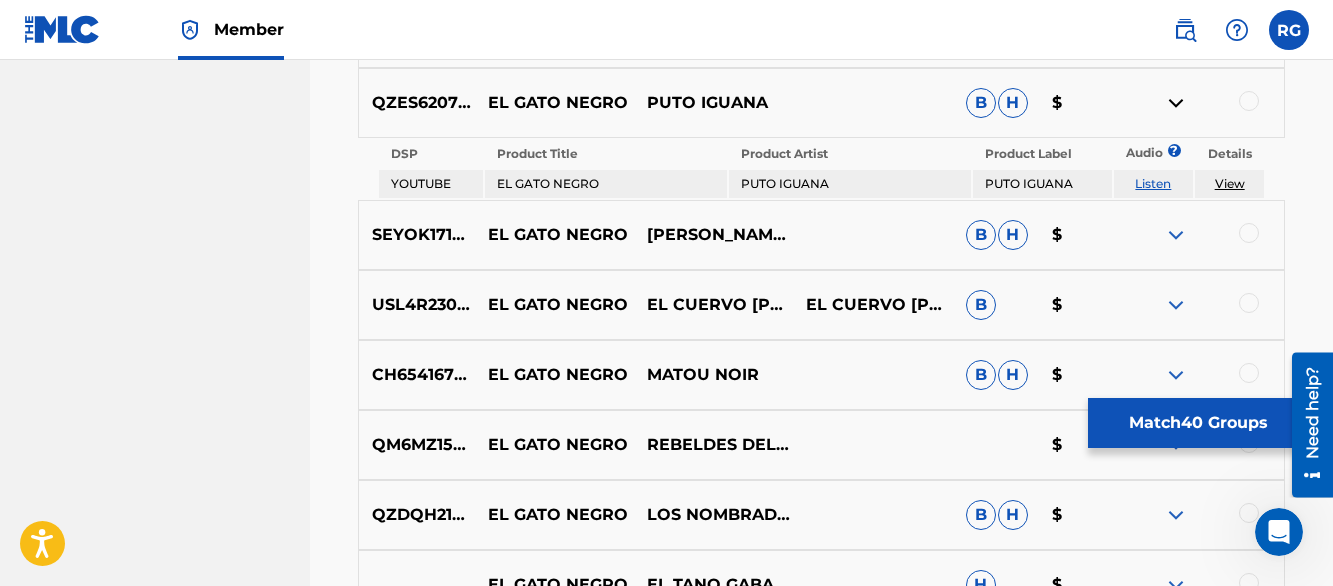 click at bounding box center [1176, 103] 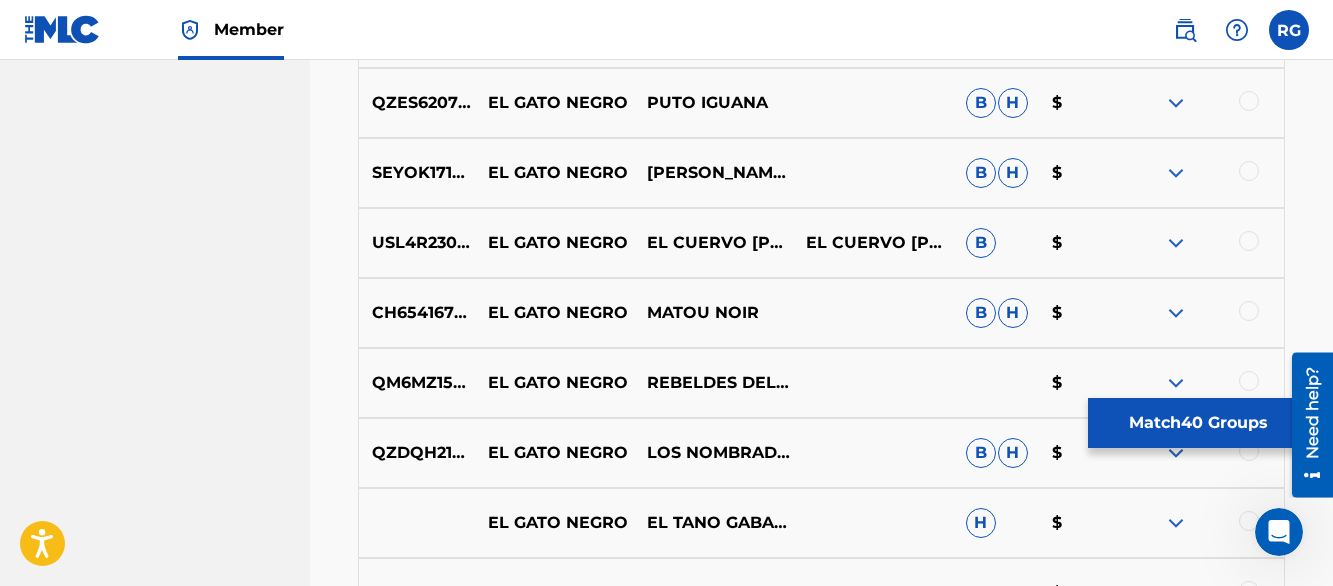 click at bounding box center [1176, 173] 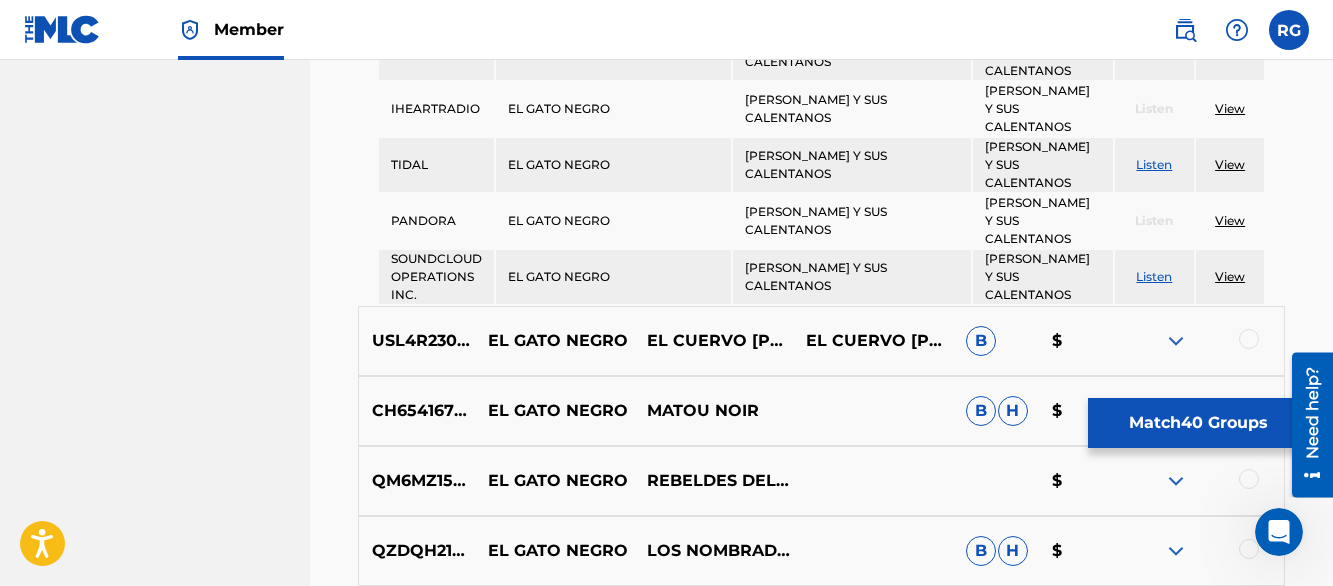 scroll, scrollTop: 7620, scrollLeft: 0, axis: vertical 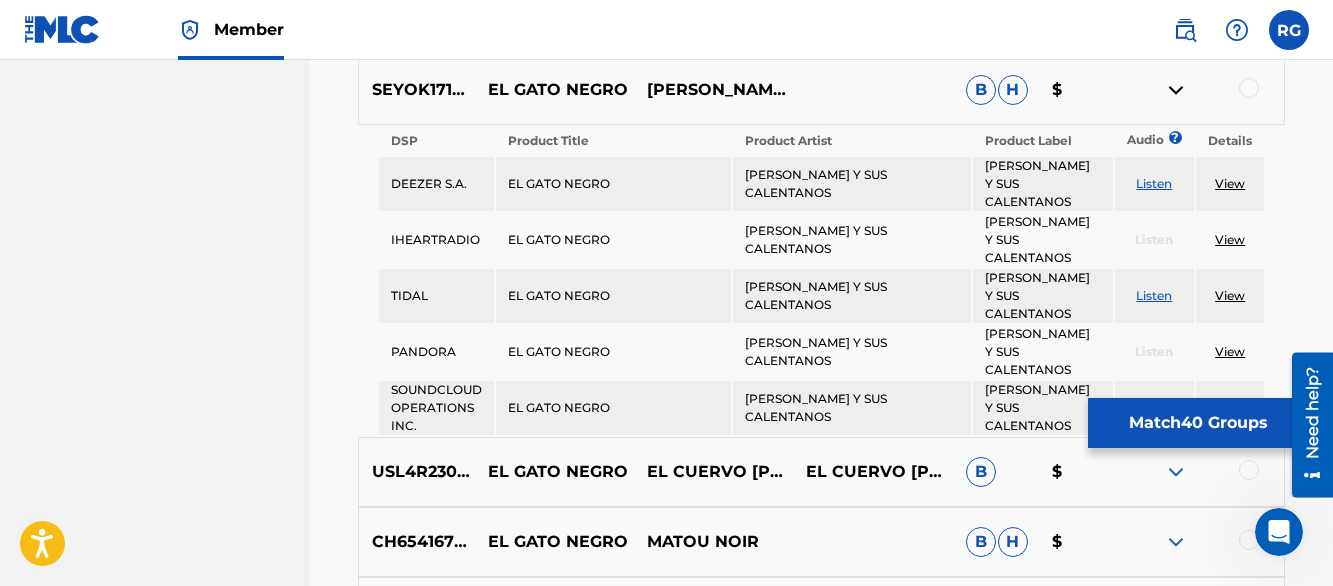 click on "Listen" at bounding box center (1154, 407) 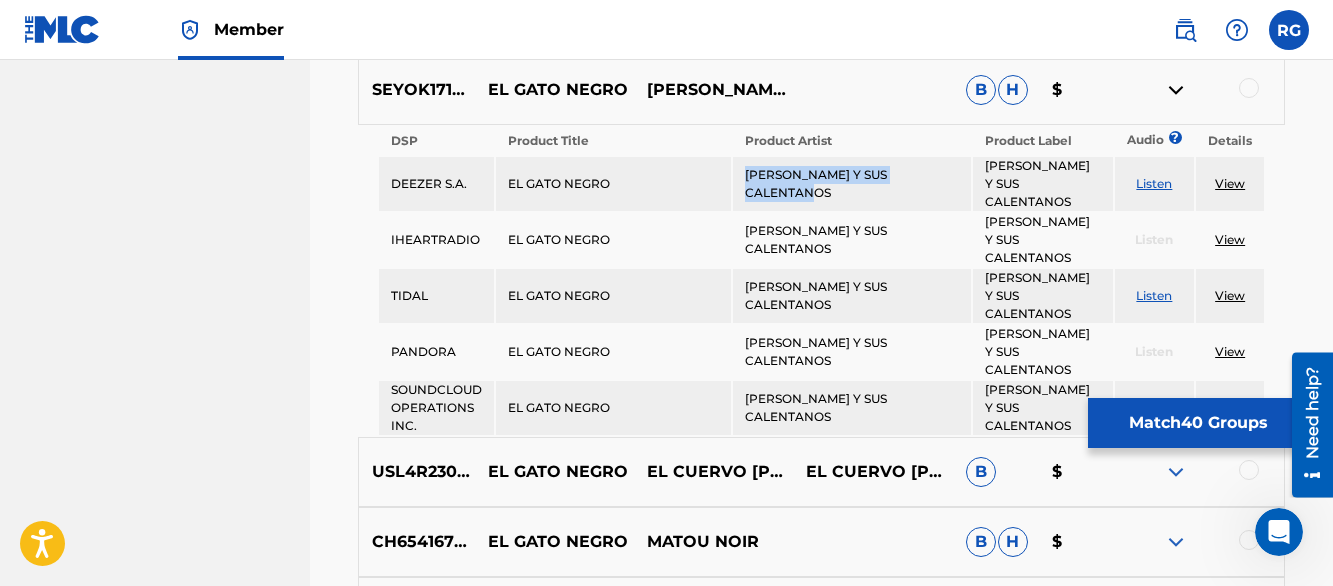 drag, startPoint x: 746, startPoint y: 175, endPoint x: 958, endPoint y: 179, distance: 212.03773 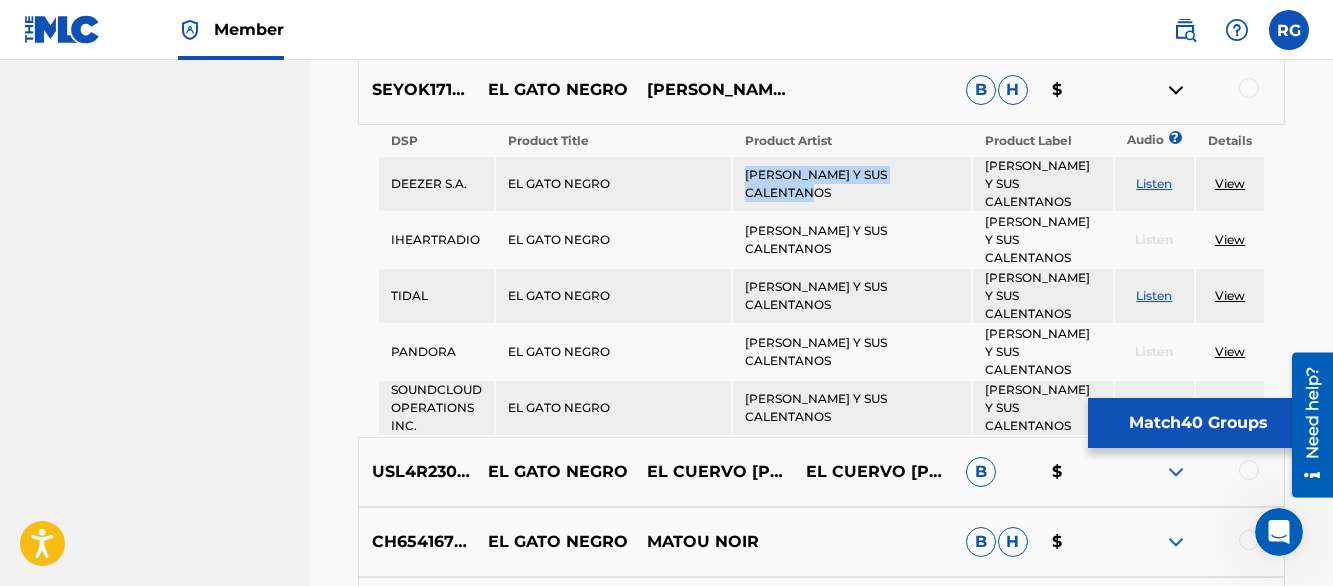 copy on "[PERSON_NAME] Y SUS CALENTANOS" 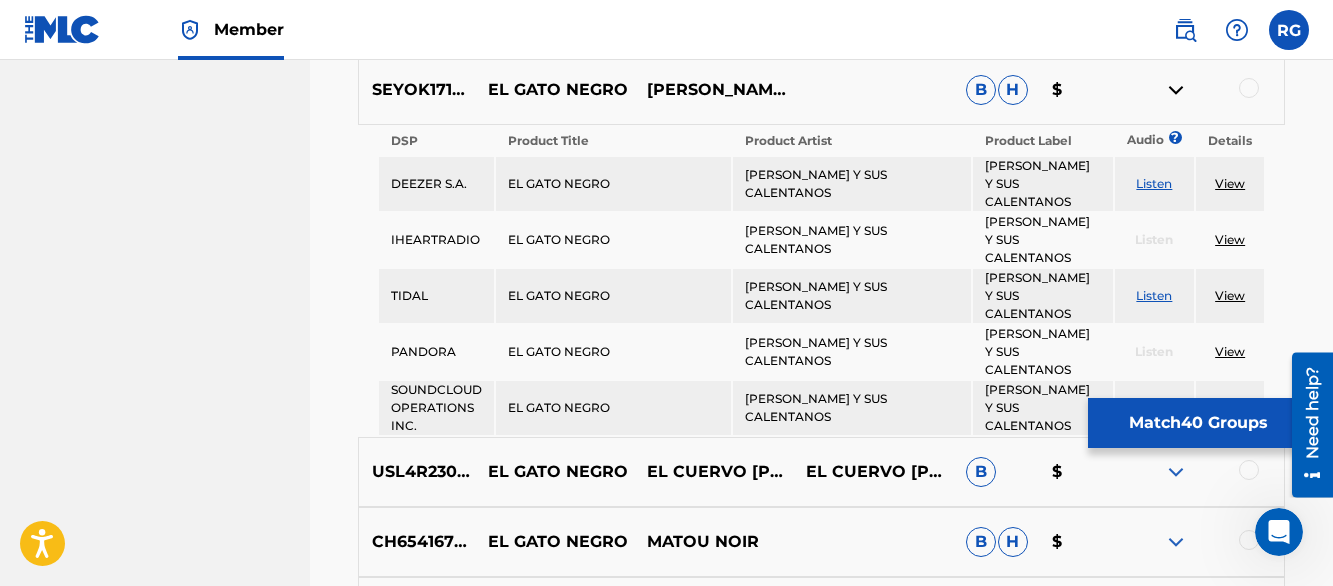 click at bounding box center [1249, 88] 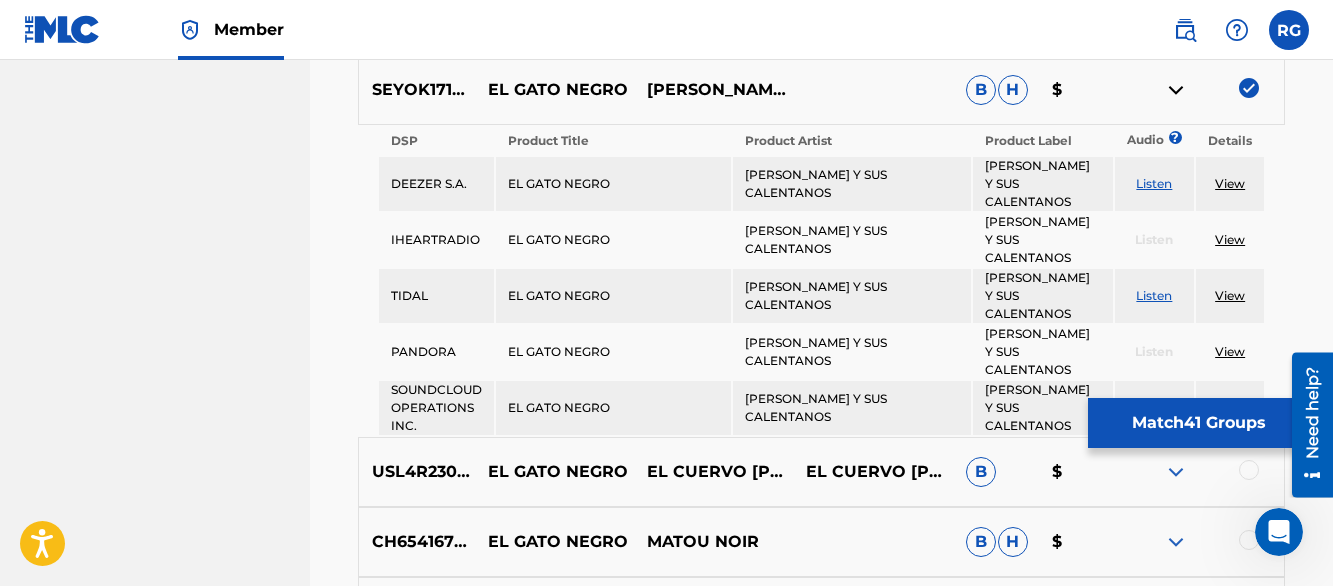 click at bounding box center [1176, 90] 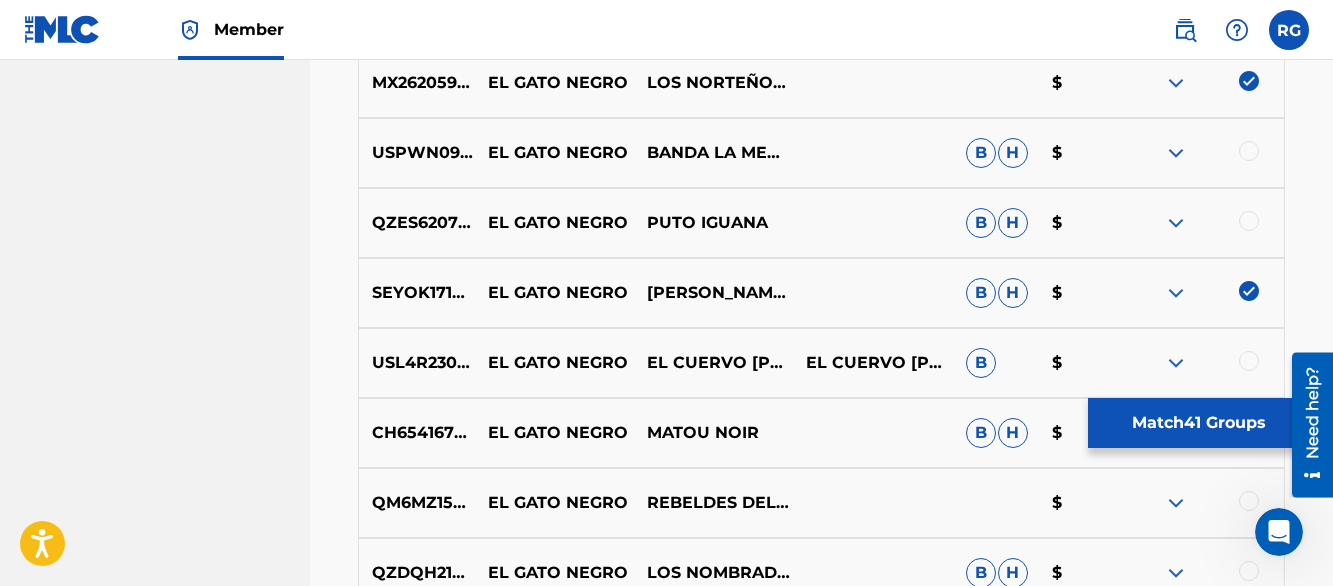 scroll, scrollTop: 13280, scrollLeft: 0, axis: vertical 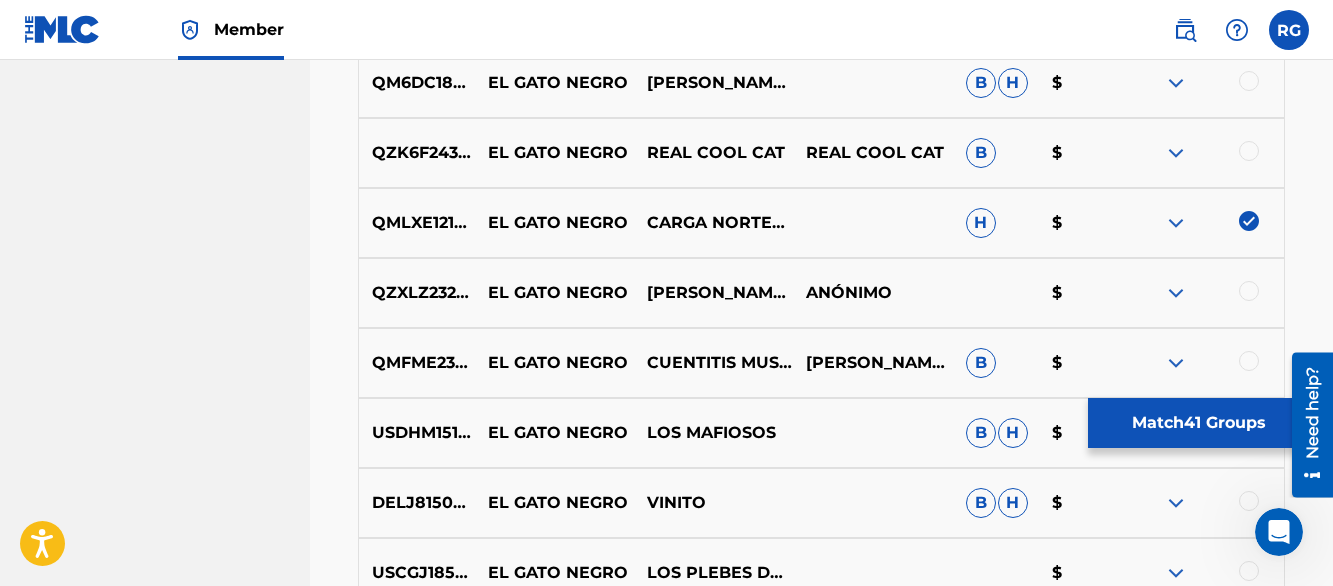 click at bounding box center (1249, 291) 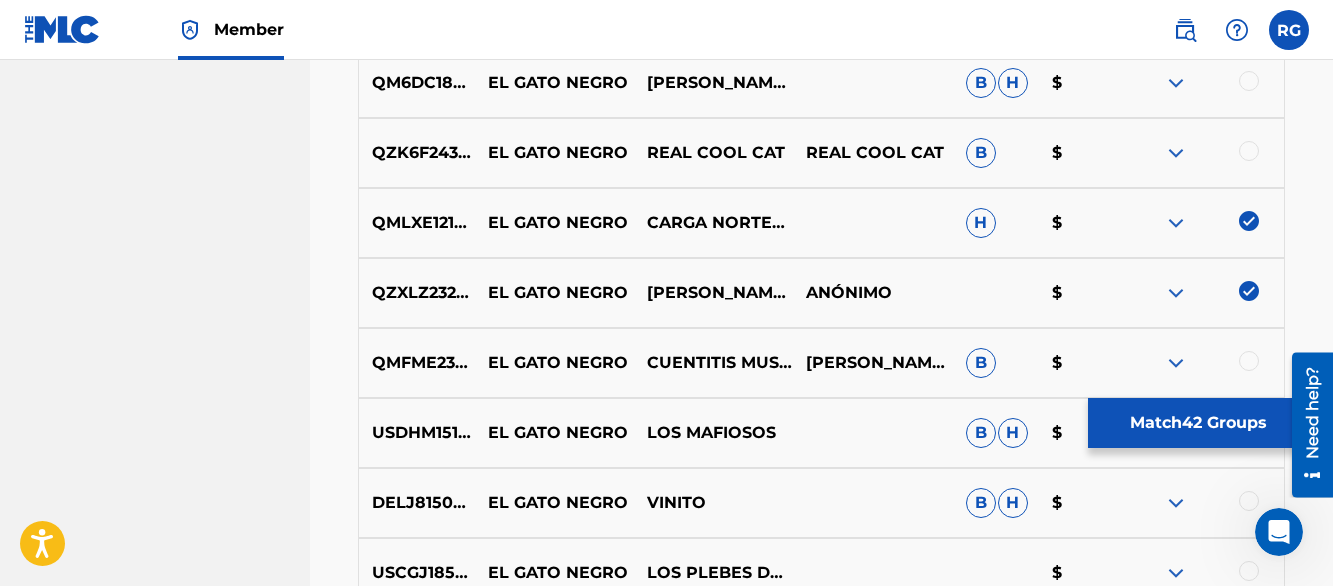 scroll, scrollTop: 7260, scrollLeft: 0, axis: vertical 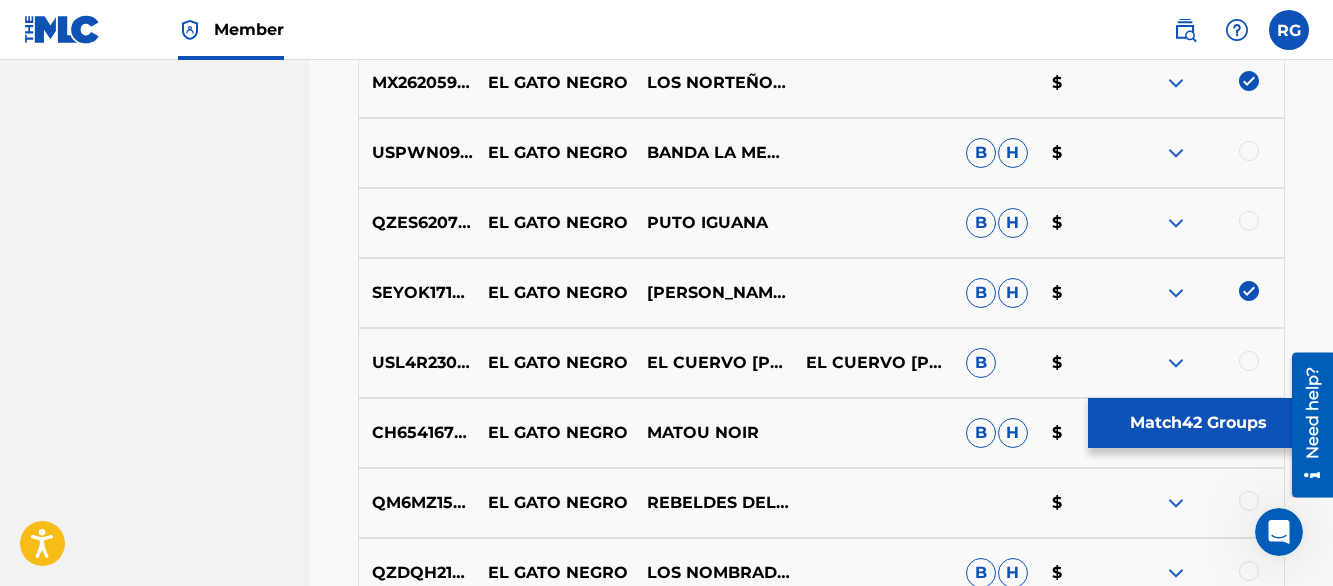 click on "Matching Tool The Matching Tool allows Members to match  sound recordings  to works within their catalog. This ensures you'll collect the royalties you're owed for your work(s). The first step is to locate recordings not yet matched to your works by entering criteria in the search fields below. Search results are sorted by relevance and will be grouped together based on similar data. In the next step, you can locate the specific work in your catalog that you want to match. SearchWithCriteriadd4396aa-43bc-46c4-81df-c591015893f1 Recording Title el gato negro SearchWithCriteriaa5a9caed-9835-4d43-b40e-1f50b269d604 Recording ISRC Add Criteria Filter Estimated Value All $$$$$ $$$$ $$$ $$ $ Source All Blanket License Historical Unmatched Remove Filters Apply Filters Filters ( 0 ) Search Showing 1 - 200 of 200+ results ISRC Recording Title Recording Artist Writer(s) Source ? Estimated Value ? 42  Selected DEWM41648076 EL GATO NEGRO.3 - EL GATO NEGRO [PERSON_NAME] [PERSON_NAME] $ DEWM41648077 EL GATO NEGRO.4 - EL GATO NEGRO" at bounding box center (821, 279) 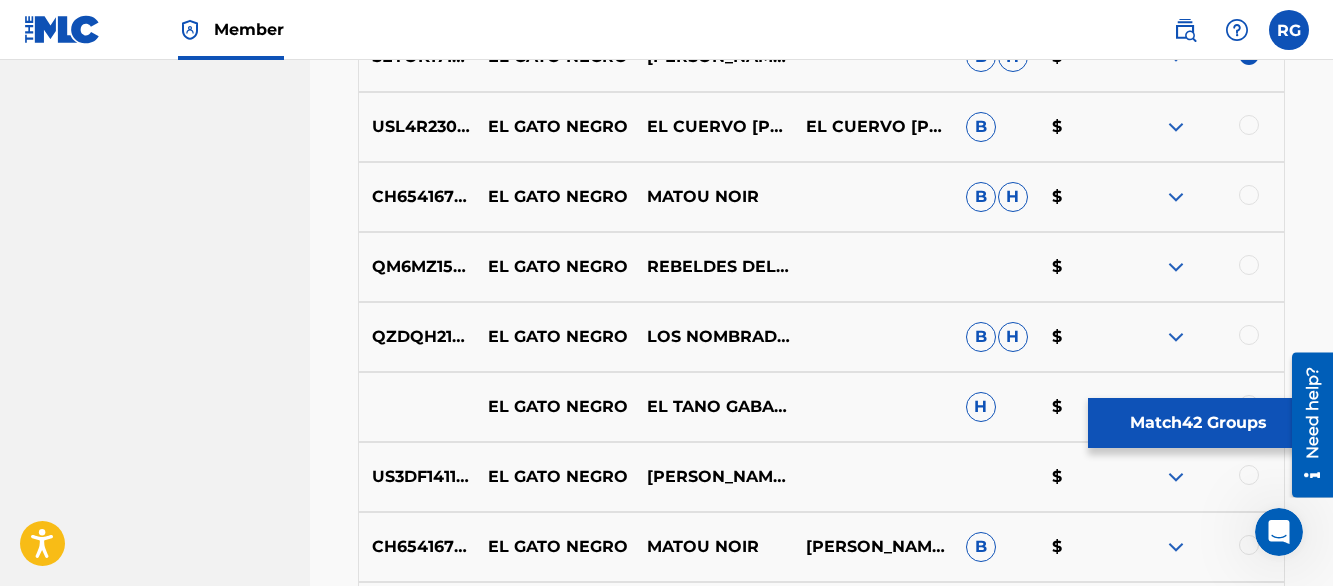 scroll, scrollTop: 7500, scrollLeft: 0, axis: vertical 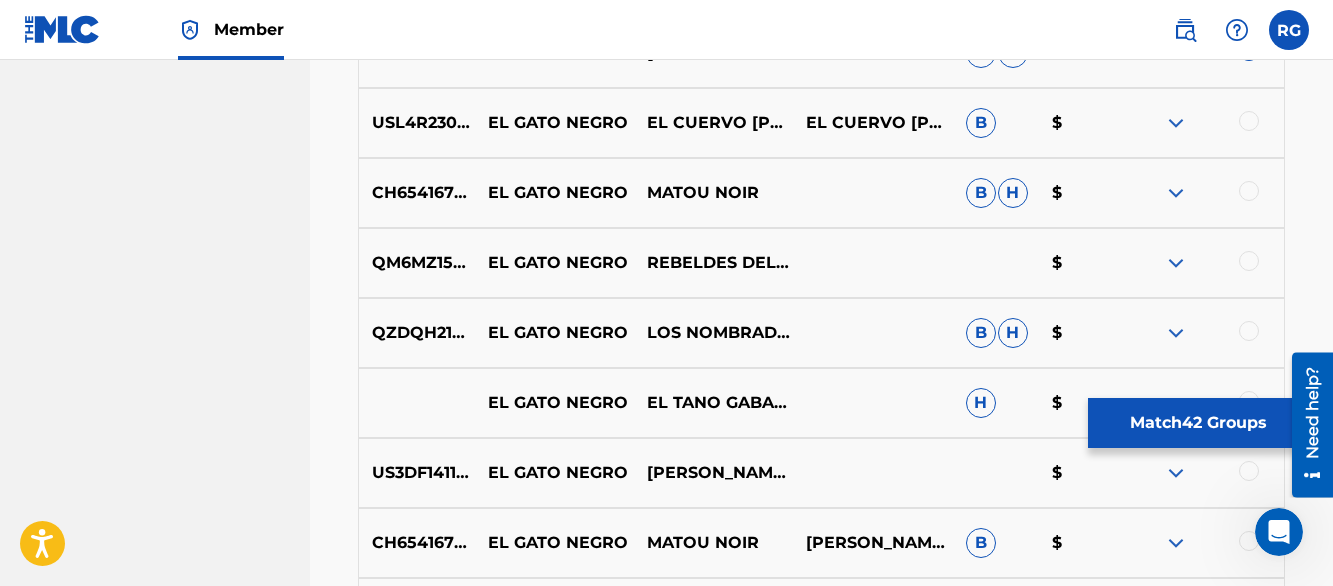 click at bounding box center [1176, 123] 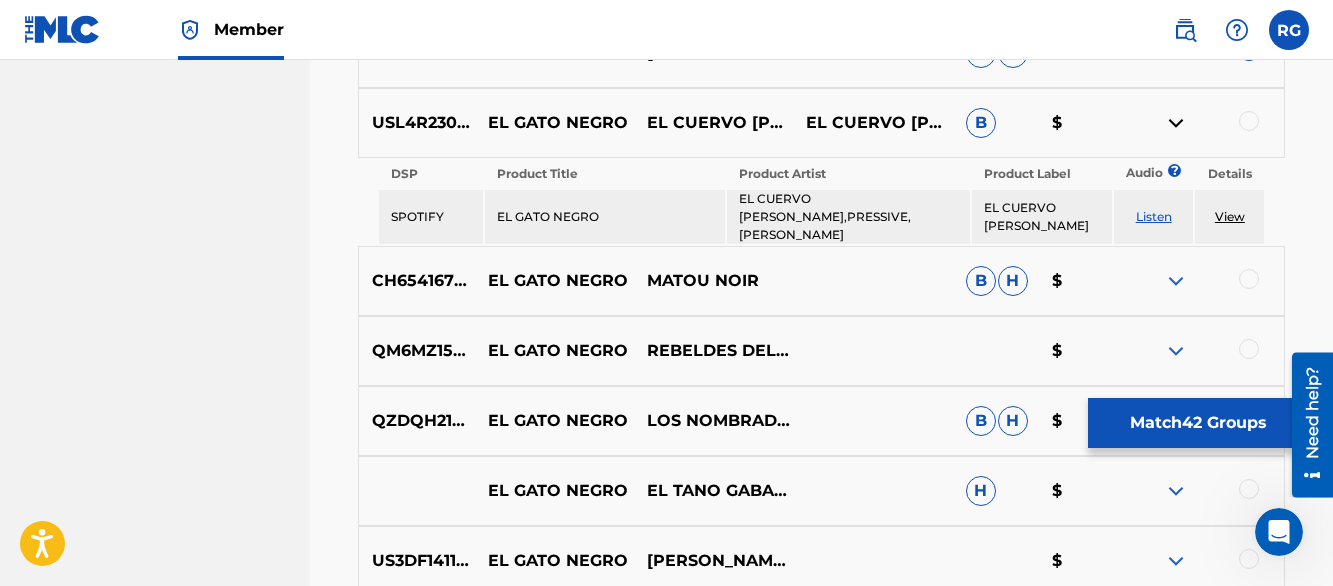 click on "Listen" at bounding box center [1154, 216] 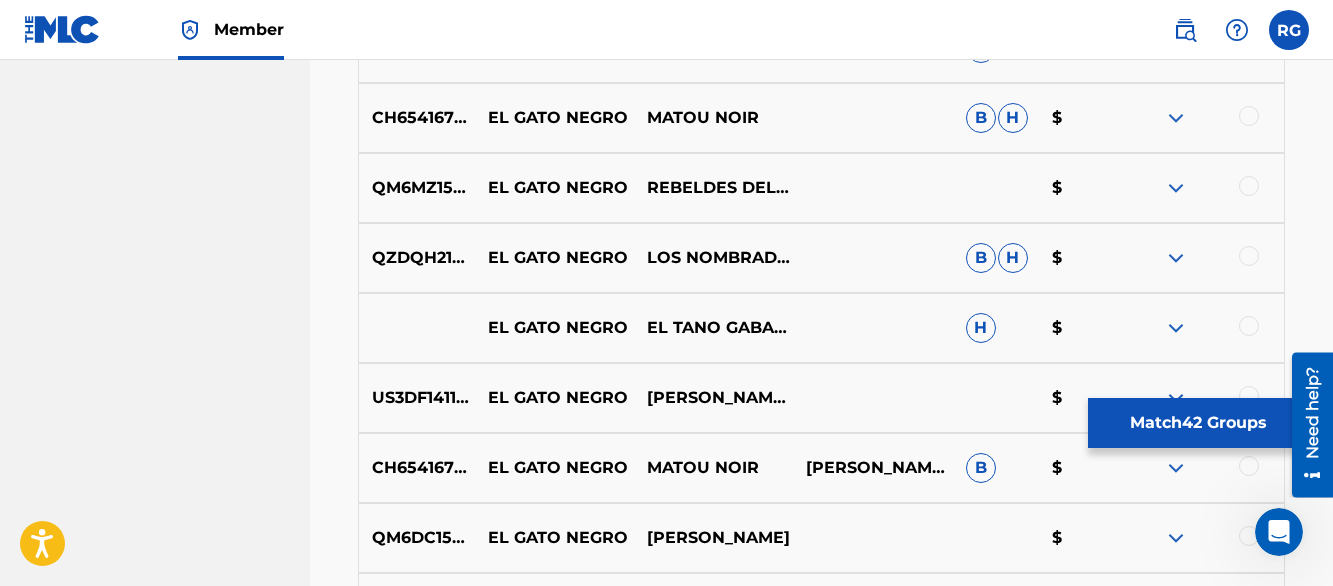 scroll, scrollTop: 7580, scrollLeft: 0, axis: vertical 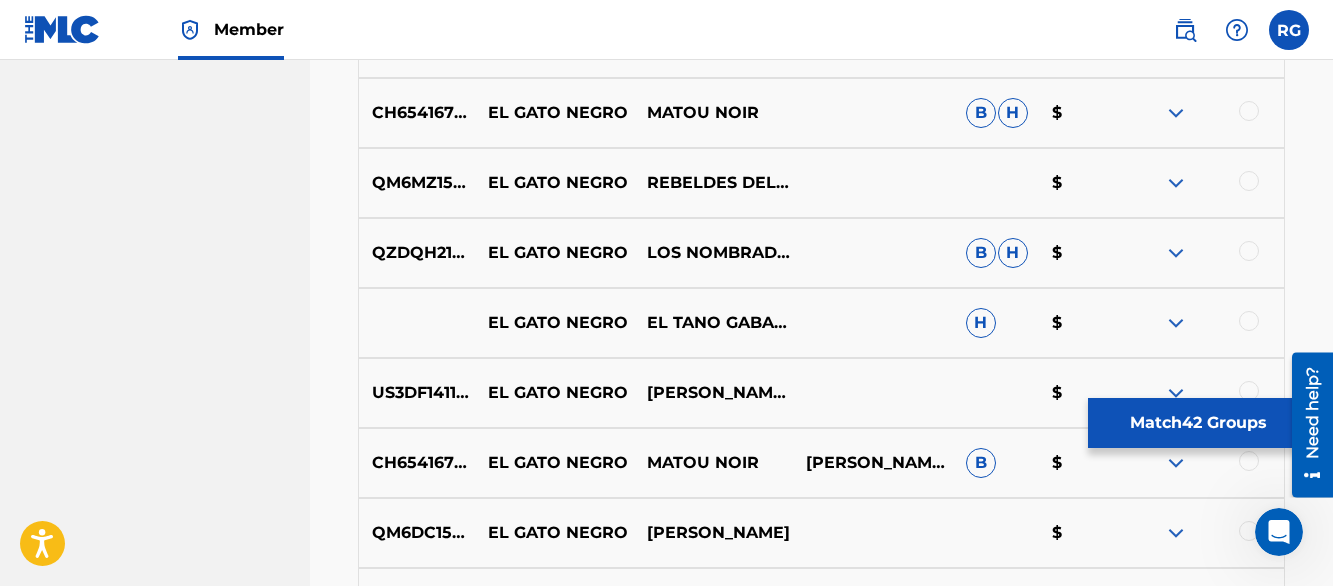 click at bounding box center [1176, 113] 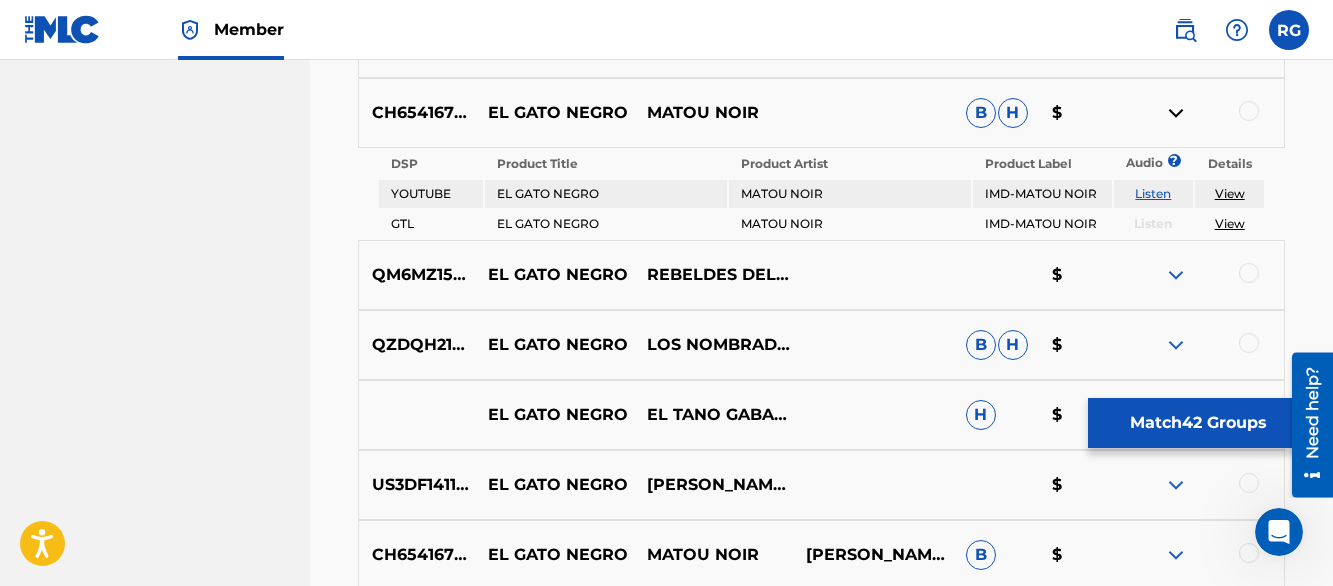 click on "Listen" at bounding box center [1153, 193] 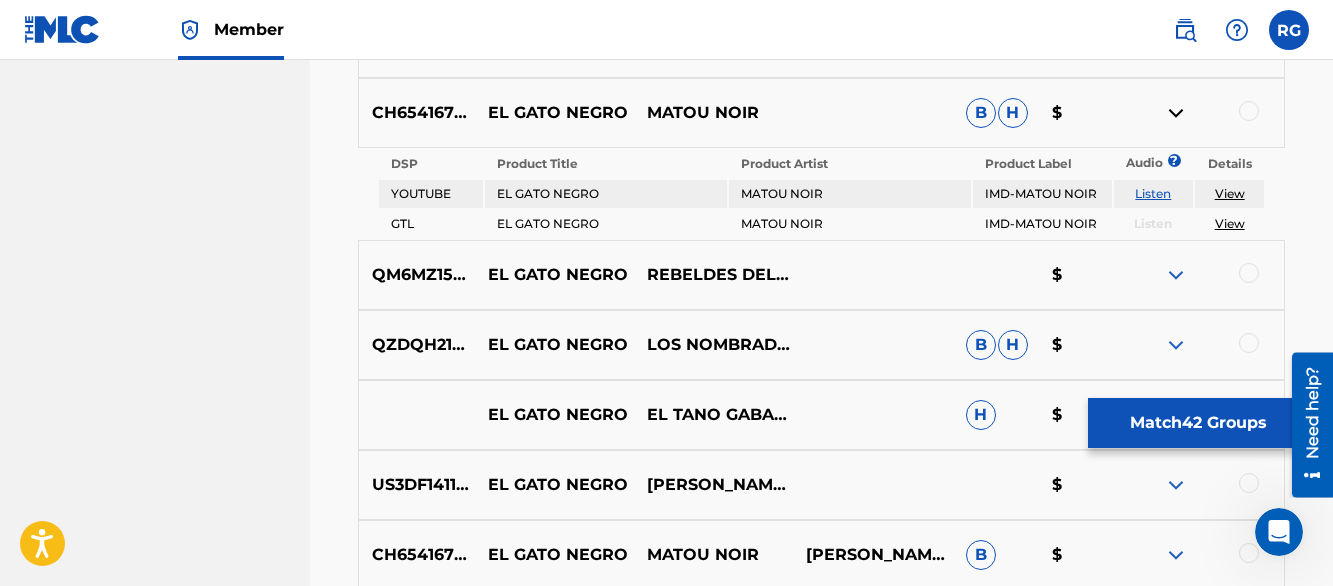 click at bounding box center [1176, 113] 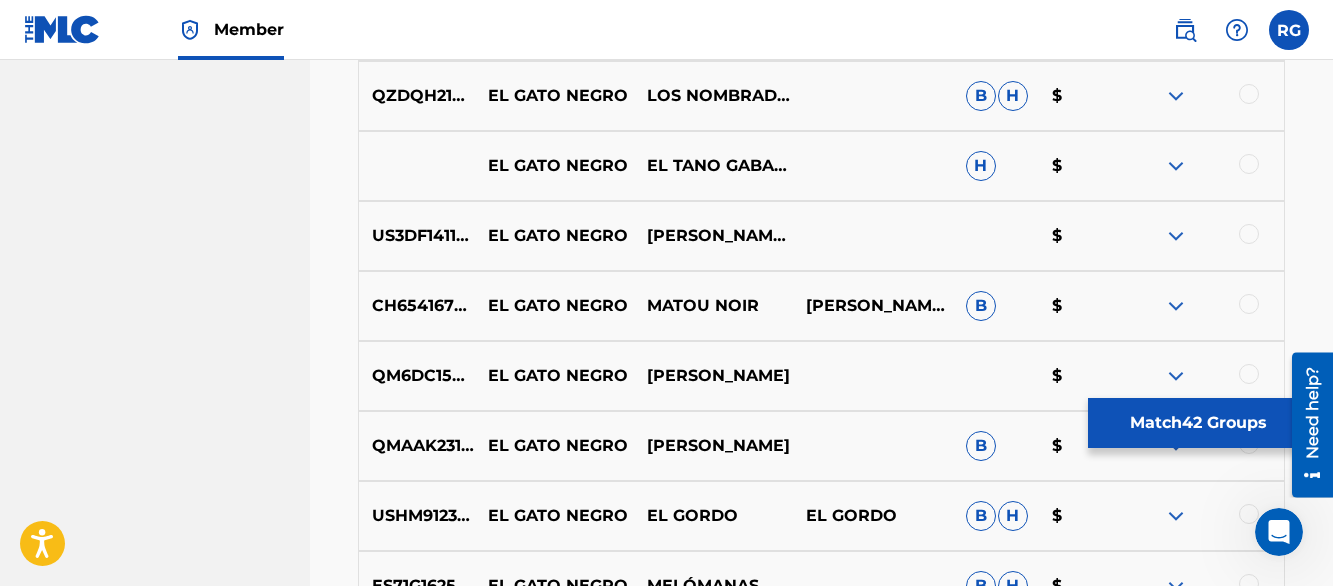 scroll, scrollTop: 7740, scrollLeft: 0, axis: vertical 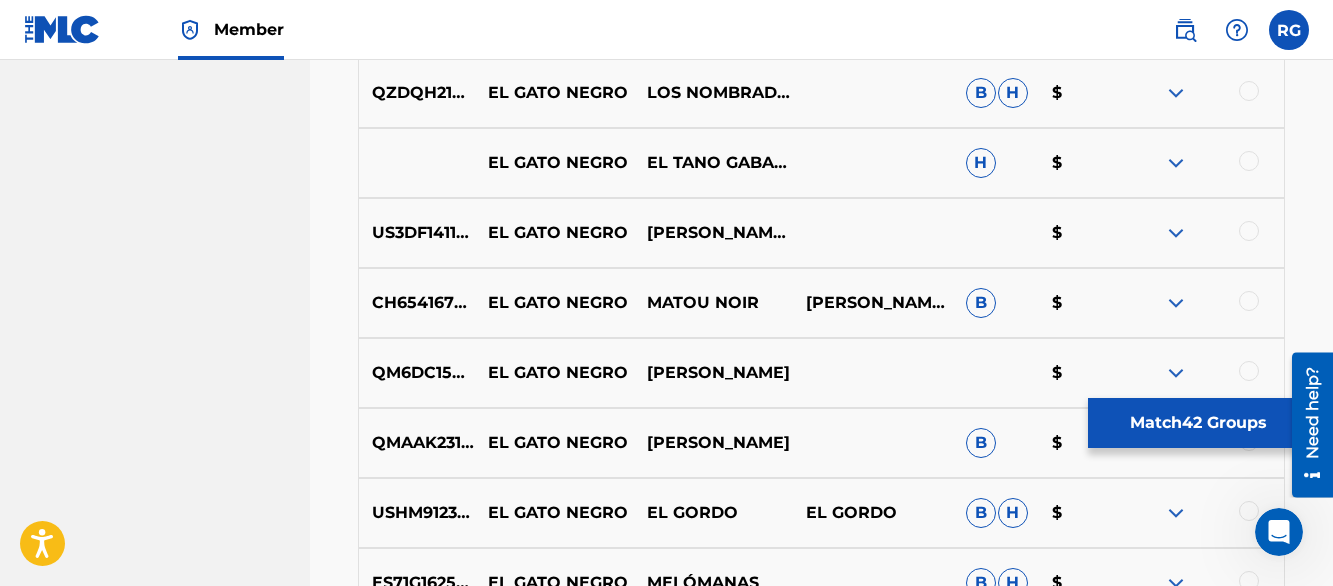 click at bounding box center (1176, 93) 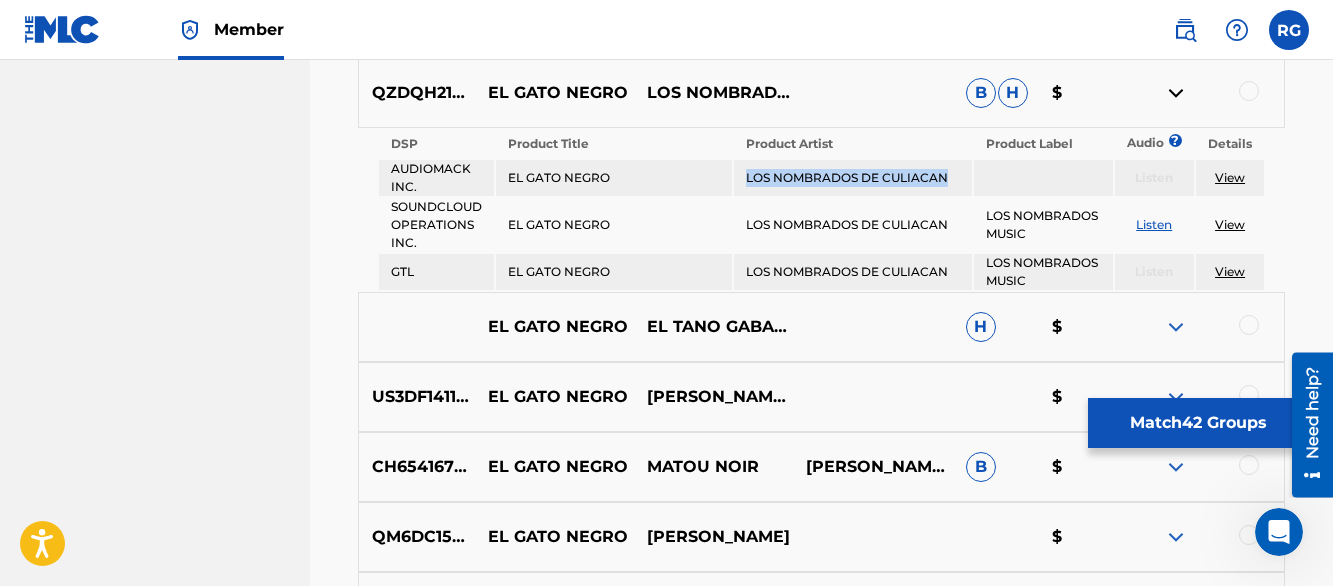 drag, startPoint x: 955, startPoint y: 182, endPoint x: 746, endPoint y: 174, distance: 209.15306 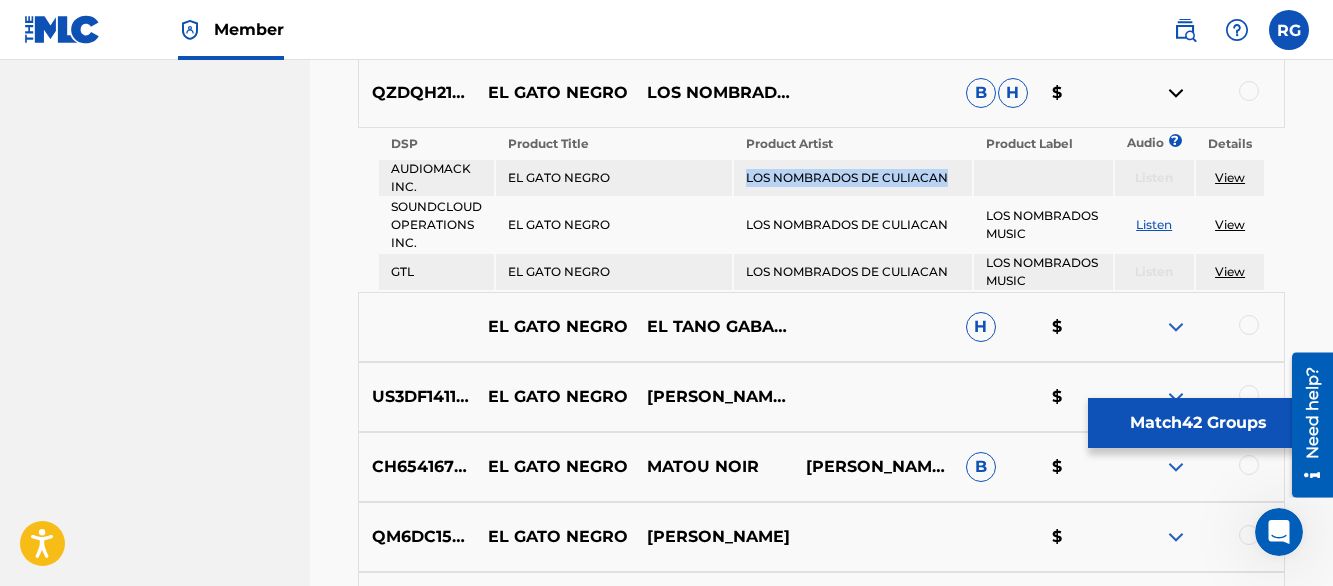 click on "Listen" at bounding box center [1154, 224] 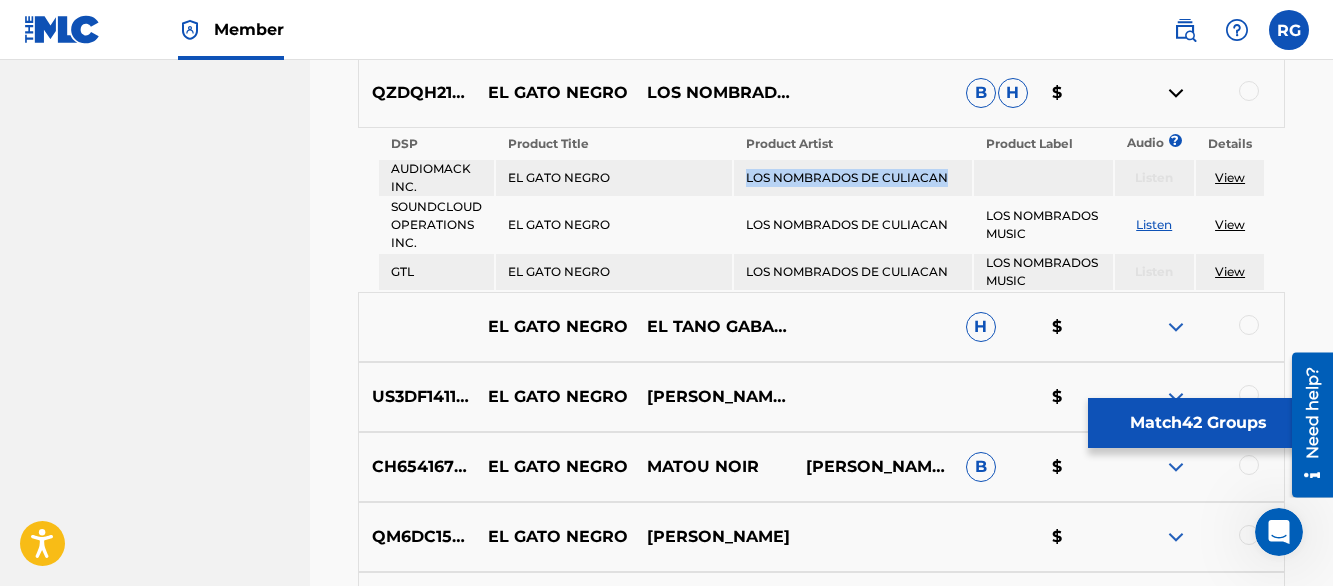 click on "Listen" at bounding box center (1154, 224) 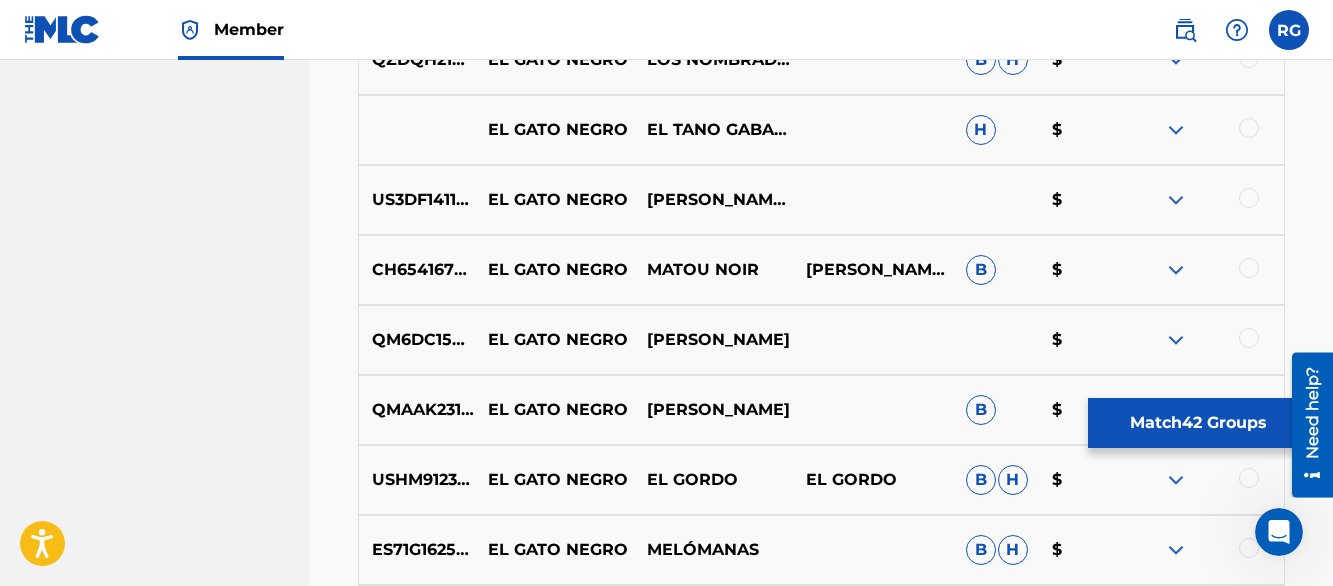 scroll, scrollTop: 7780, scrollLeft: 0, axis: vertical 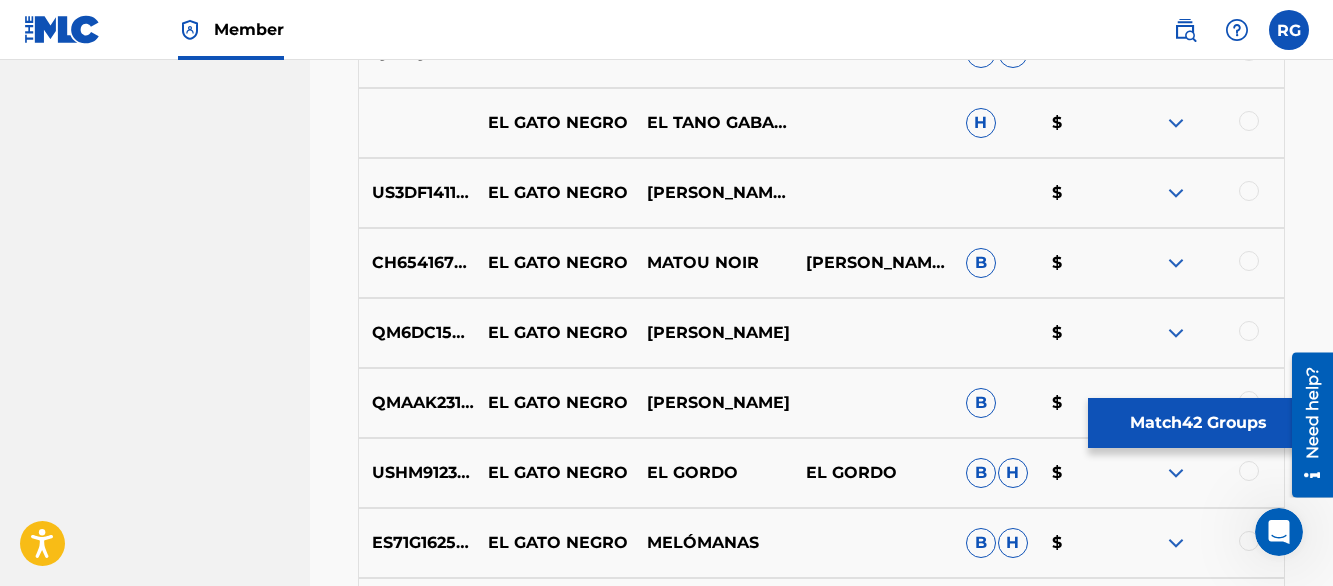 click at bounding box center [1176, 123] 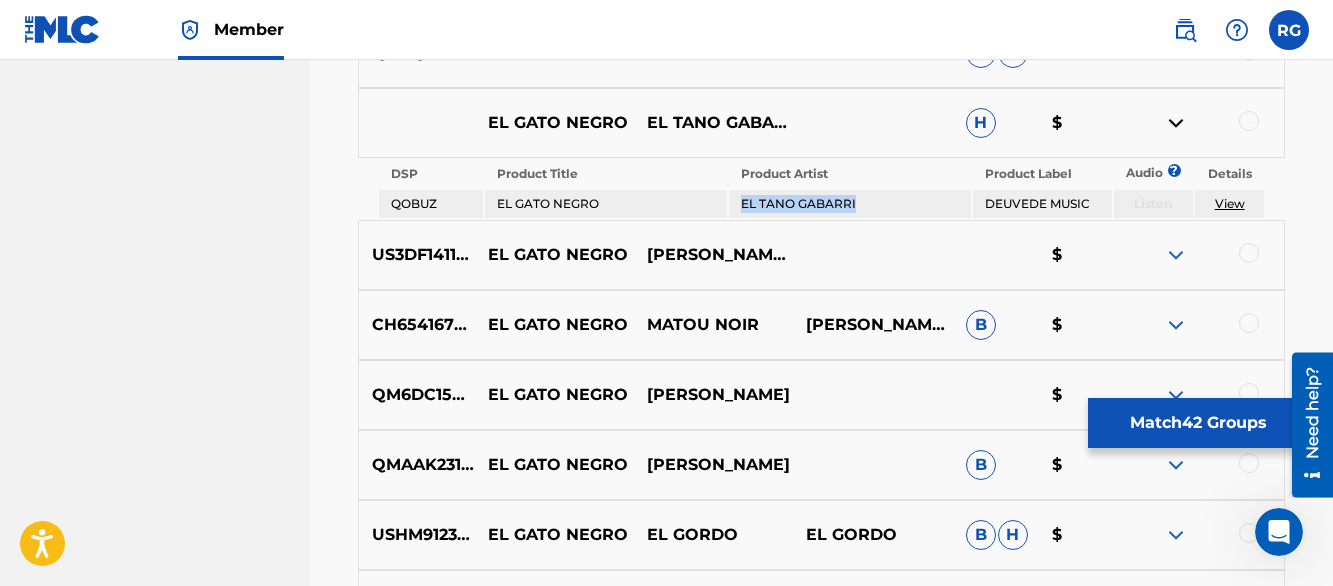 drag, startPoint x: 865, startPoint y: 201, endPoint x: 737, endPoint y: 209, distance: 128.24976 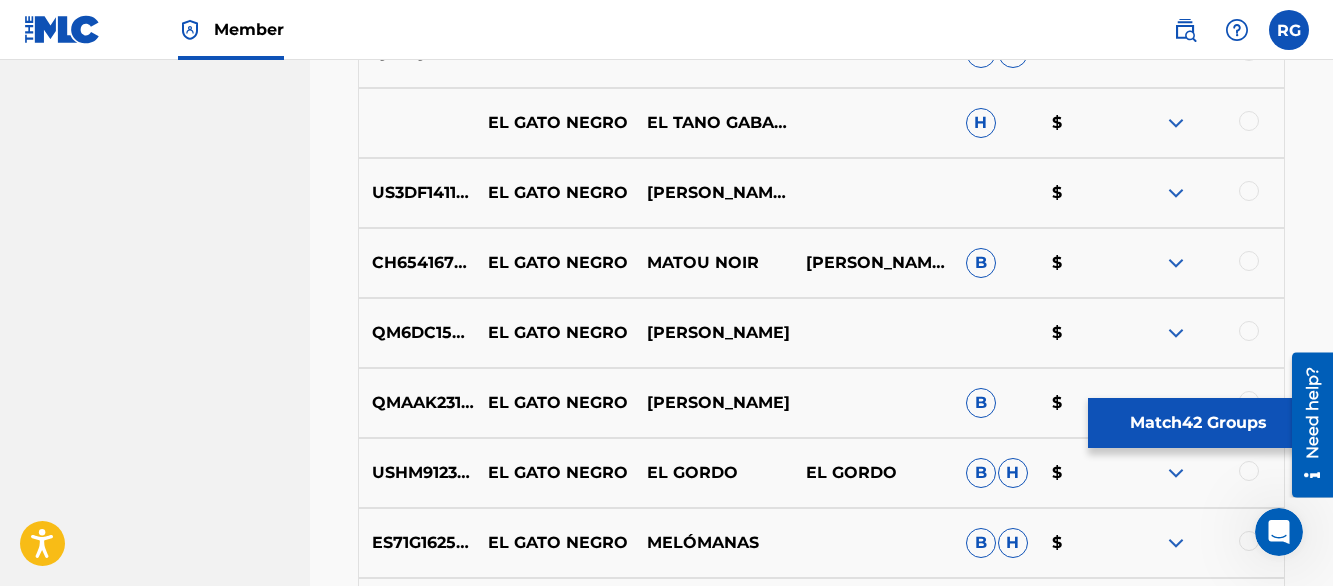 click at bounding box center (1176, 193) 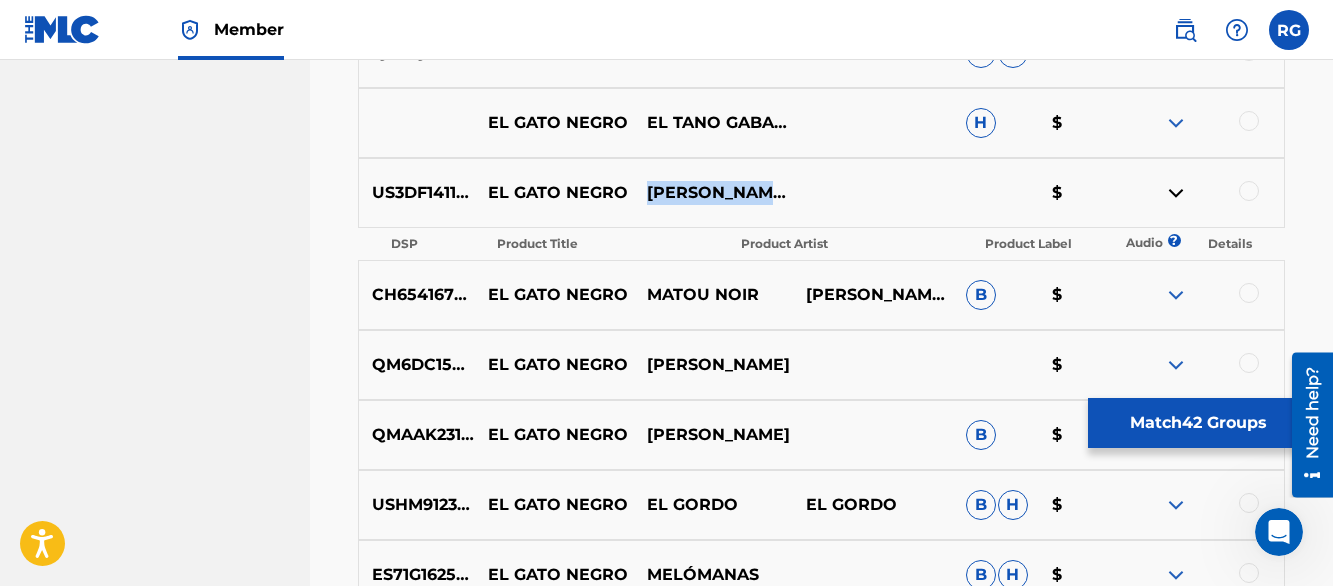 drag, startPoint x: 648, startPoint y: 181, endPoint x: 727, endPoint y: 207, distance: 83.1685 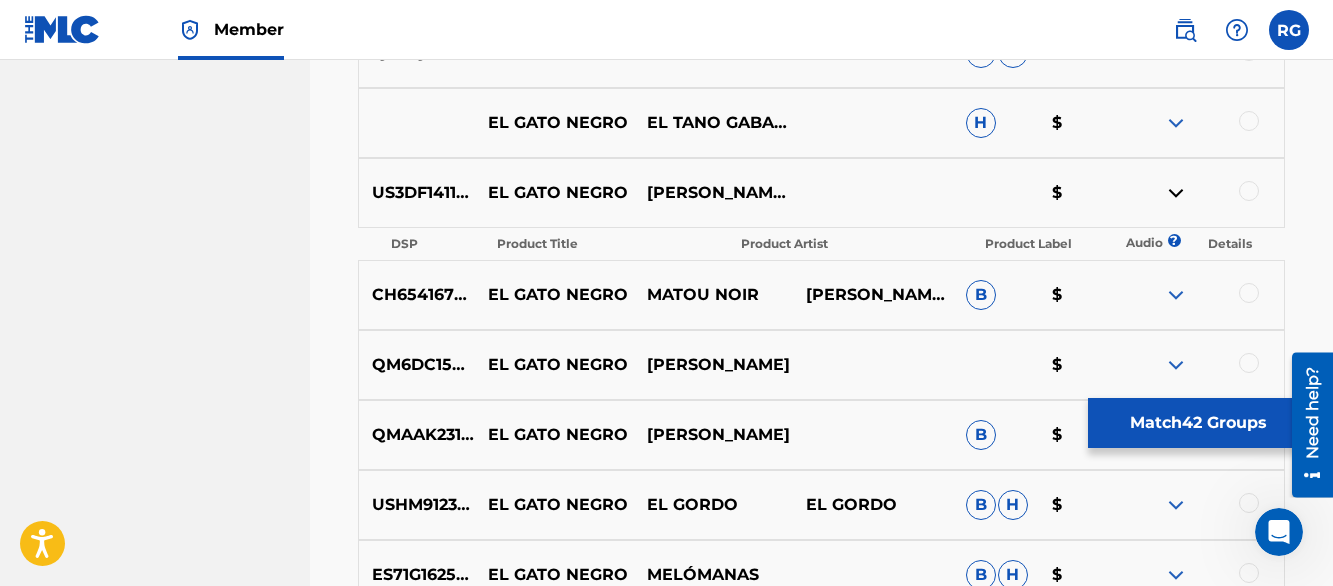 click at bounding box center (1249, 191) 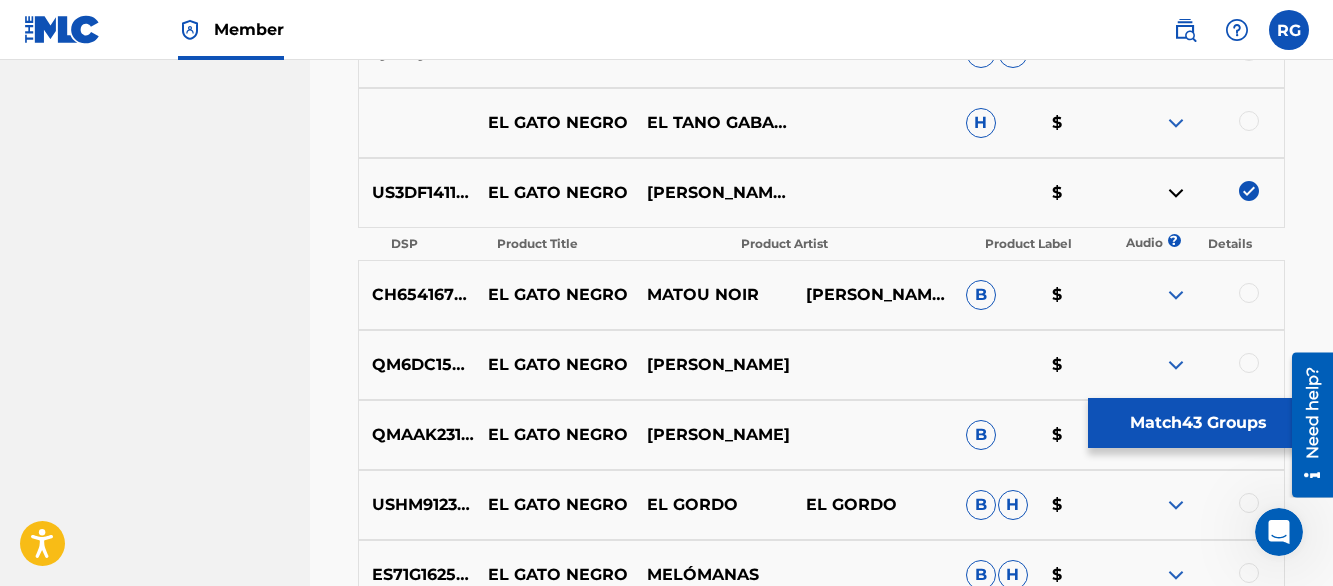 click at bounding box center (1176, 193) 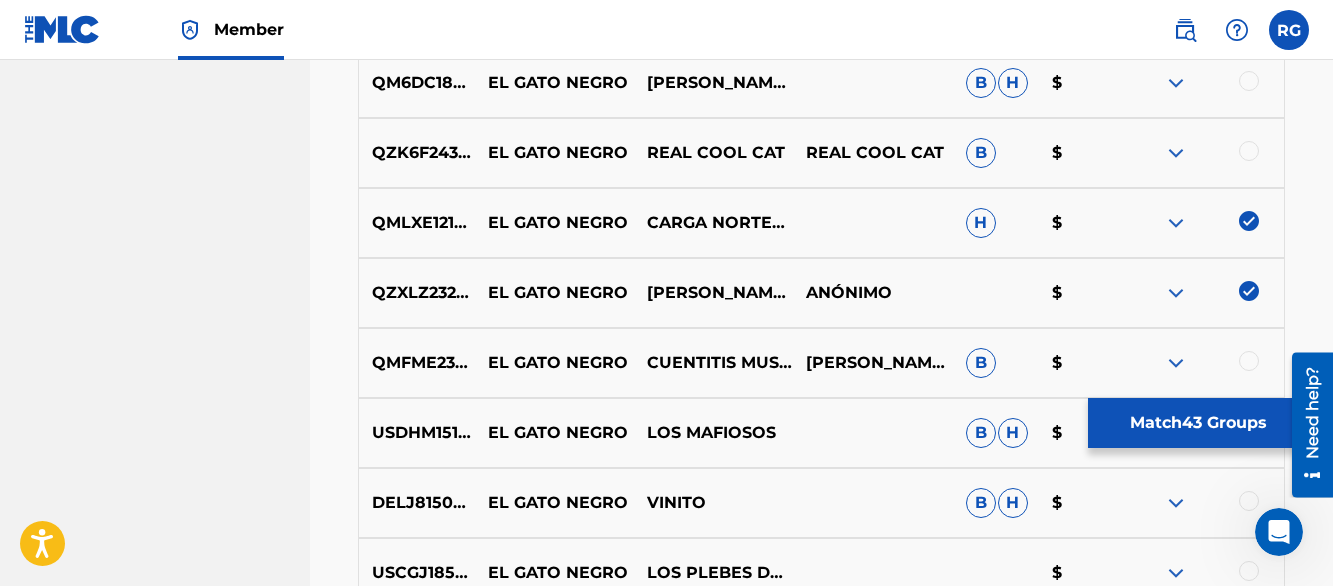 scroll, scrollTop: 7680, scrollLeft: 0, axis: vertical 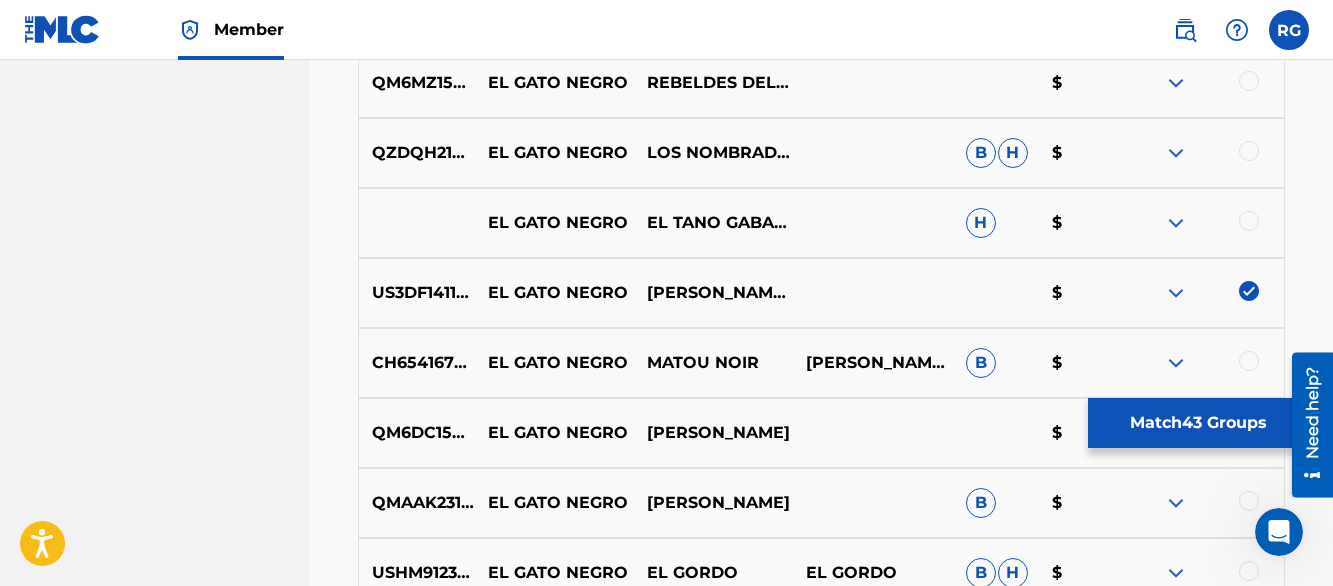 click on "Matching Tool The Matching Tool allows Members to match  sound recordings  to works within their catalog. This ensures you'll collect the royalties you're owed for your work(s). The first step is to locate recordings not yet matched to your works by entering criteria in the search fields below. Search results are sorted by relevance and will be grouped together based on similar data. In the next step, you can locate the specific work in your catalog that you want to match. SearchWithCriteriadd4396aa-43bc-46c4-81df-c591015893f1 Recording Title el gato negro SearchWithCriteriaa5a9caed-9835-4d43-b40e-1f50b269d604 Recording ISRC Add Criteria Filter Estimated Value All $$$$$ $$$$ $$$ $$ $ Source All Blanket License Historical Unmatched Remove Filters Apply Filters Filters ( 0 ) Search Showing 1 - 200 of 200+ results ISRC Recording Title Recording Artist Writer(s) Source ? Estimated Value ? 43  Selected DEWM41648076 EL GATO NEGRO.3 - EL GATO NEGRO [PERSON_NAME] [PERSON_NAME] $ DEWM41648077 EL GATO NEGRO.4 - EL GATO NEGRO" at bounding box center (821, -116) 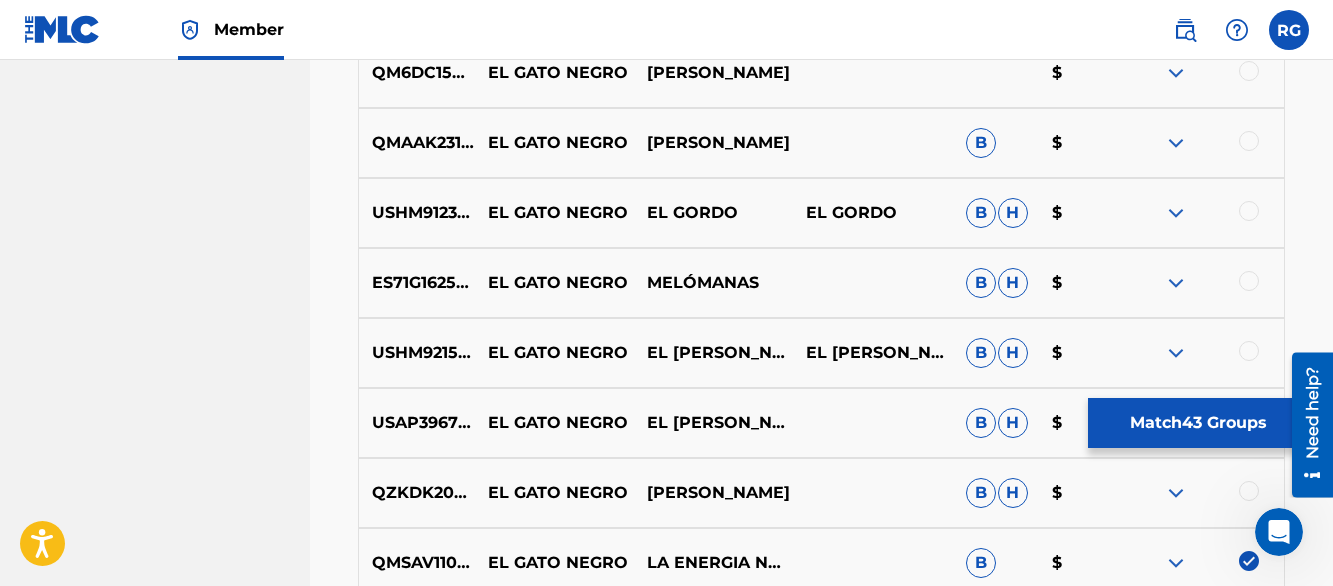 scroll, scrollTop: 8080, scrollLeft: 0, axis: vertical 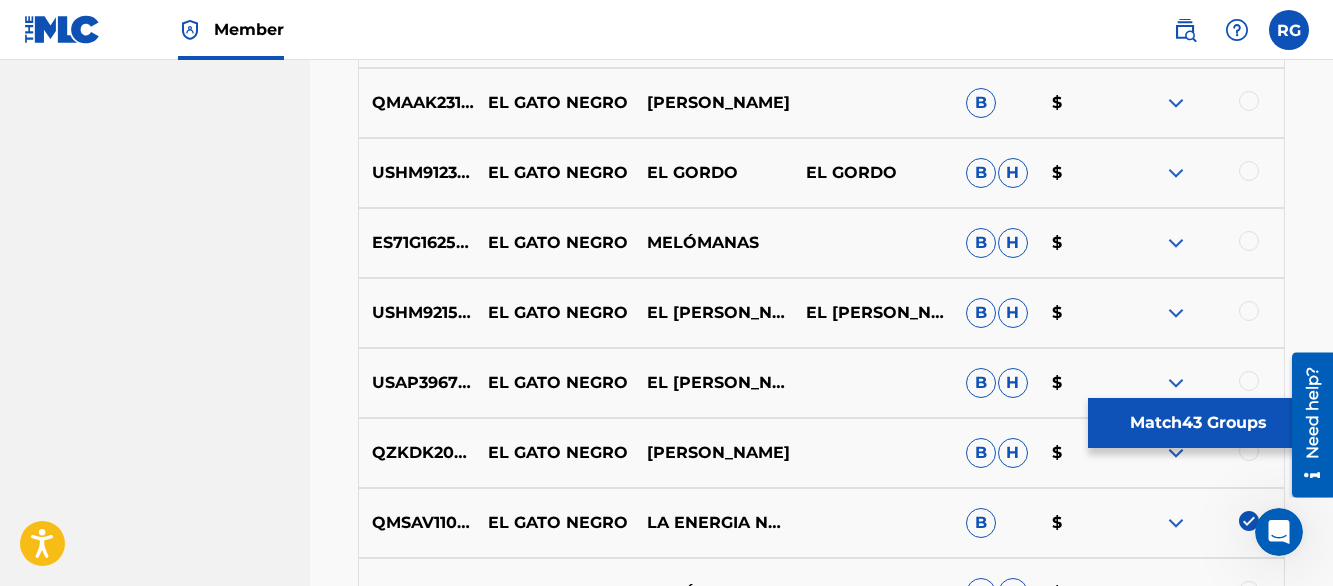 click at bounding box center [1176, 103] 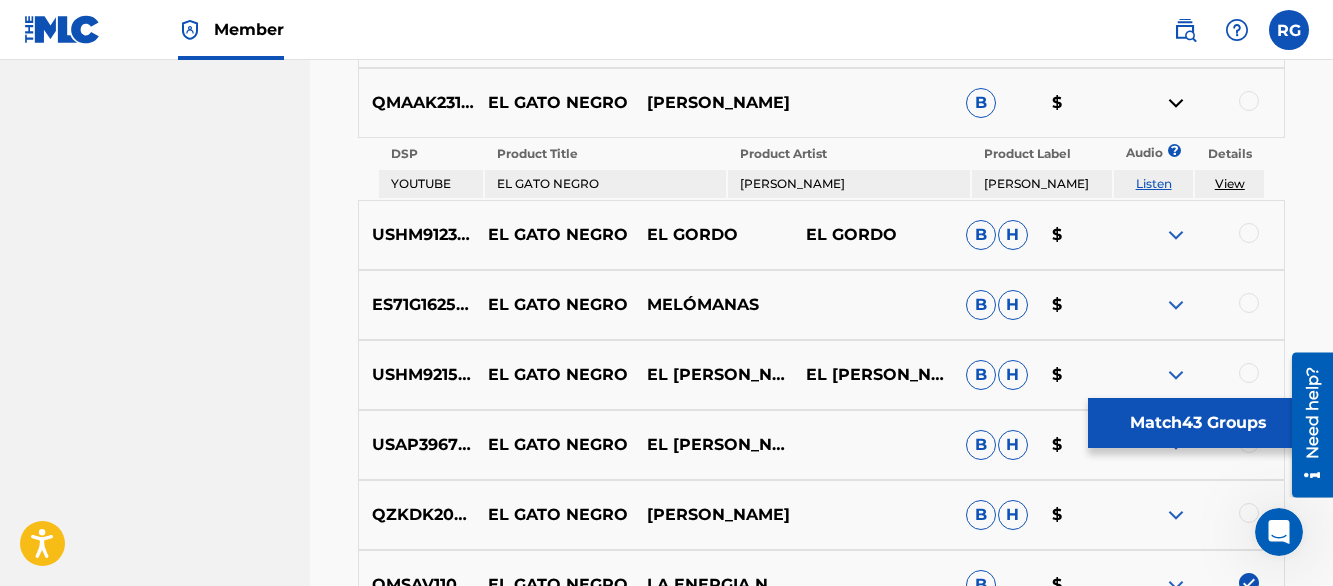 click on "Listen" at bounding box center (1154, 183) 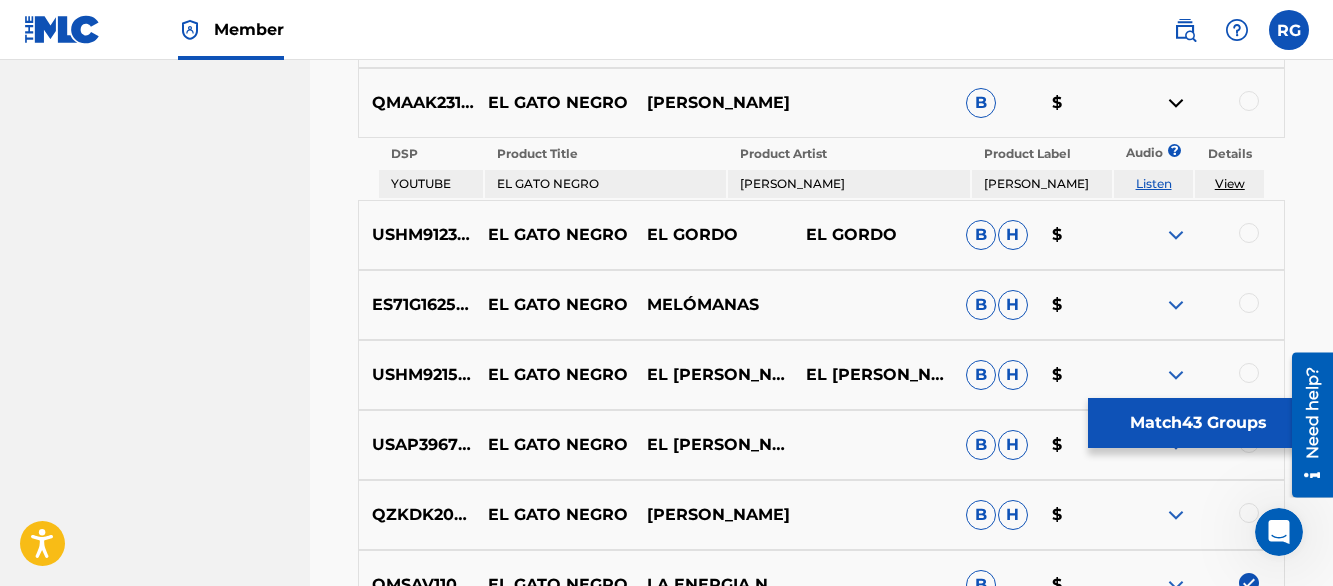 click at bounding box center (1249, 101) 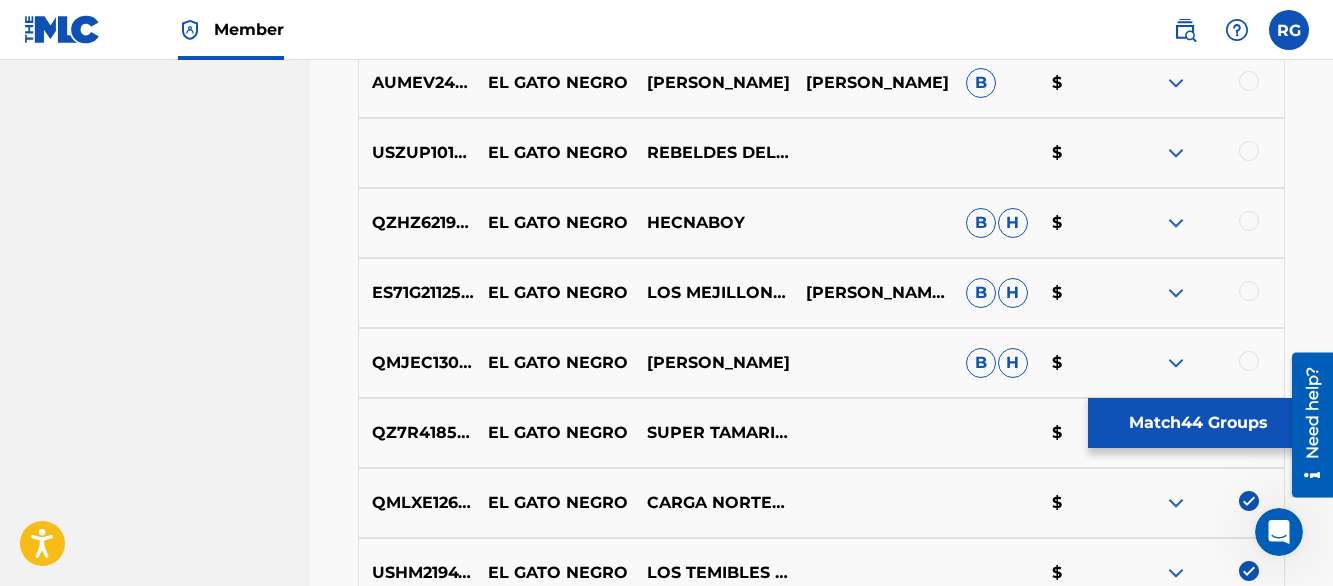 scroll, scrollTop: 7890, scrollLeft: 0, axis: vertical 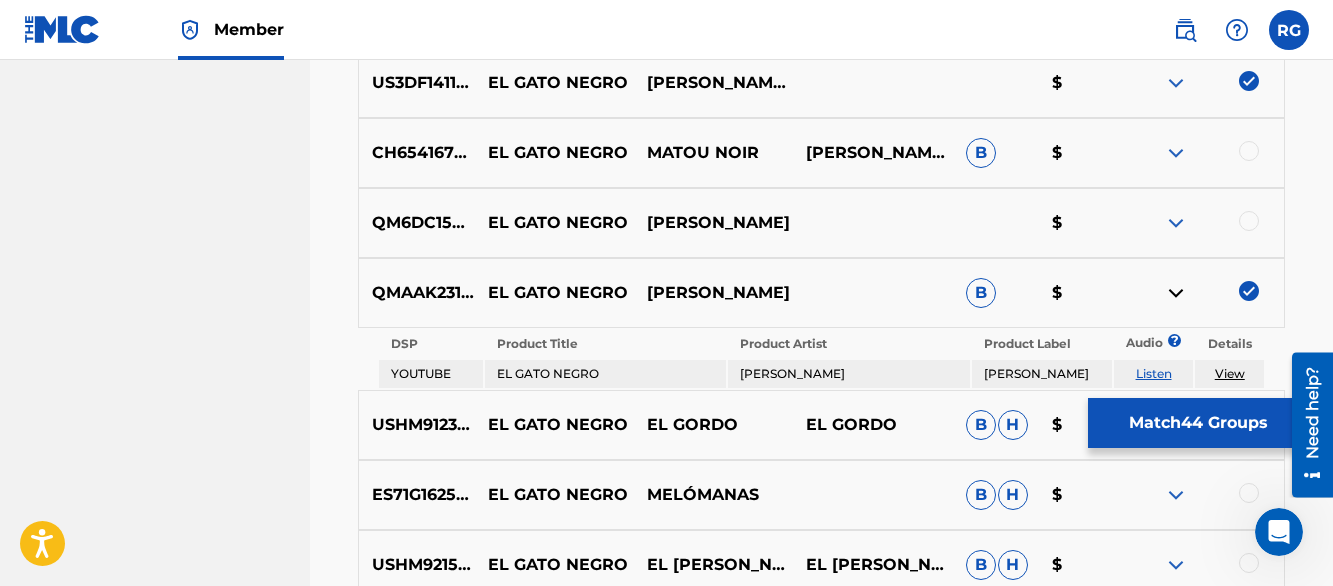 click at bounding box center (1176, 293) 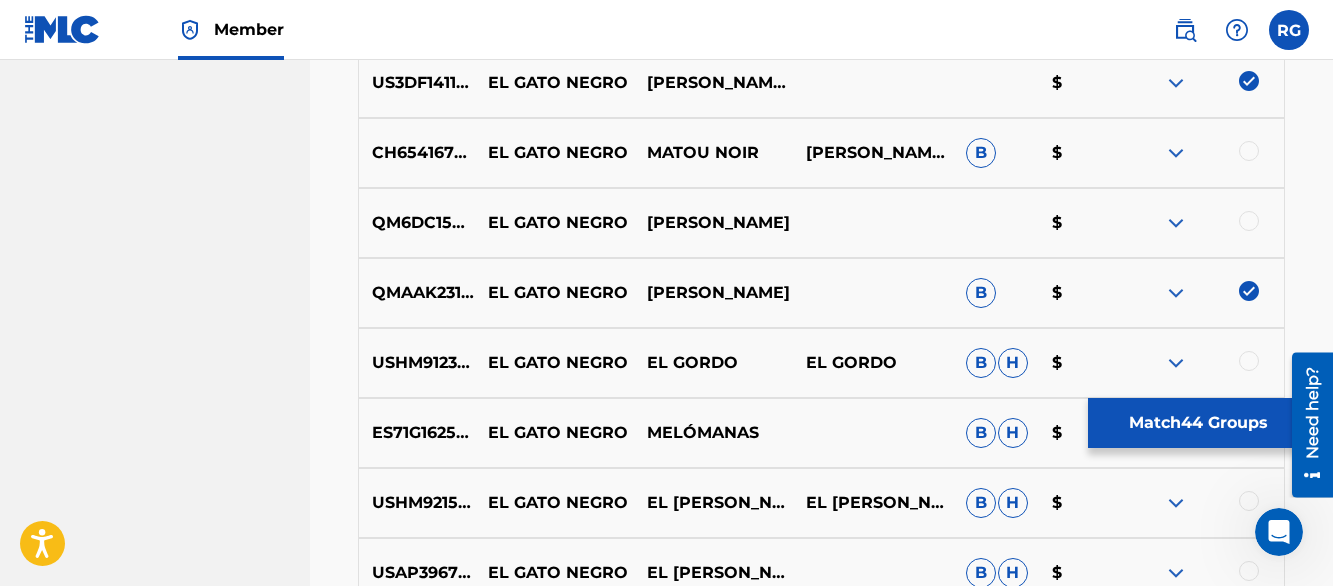click on "Matching Tool The Matching Tool allows Members to match  sound recordings  to works within their catalog. This ensures you'll collect the royalties you're owed for your work(s). The first step is to locate recordings not yet matched to your works by entering criteria in the search fields below. Search results are sorted by relevance and will be grouped together based on similar data. In the next step, you can locate the specific work in your catalog that you want to match. SearchWithCriteriadd4396aa-43bc-46c4-81df-c591015893f1 Recording Title el gato negro SearchWithCriteriaa5a9caed-9835-4d43-b40e-1f50b269d604 Recording ISRC Add Criteria Filter Estimated Value All $$$$$ $$$$ $$$ $$ $ Source All Blanket License Historical Unmatched Remove Filters Apply Filters Filters ( 0 ) Search Showing 1 - 200 of 200+ results ISRC Recording Title Recording Artist Writer(s) Source ? Estimated Value ? 44  Selected DEWM41648076 EL GATO NEGRO.3 - EL GATO NEGRO [PERSON_NAME] [PERSON_NAME] $ DEWM41648077 EL GATO NEGRO.4 - EL GATO NEGRO" at bounding box center (821, -326) 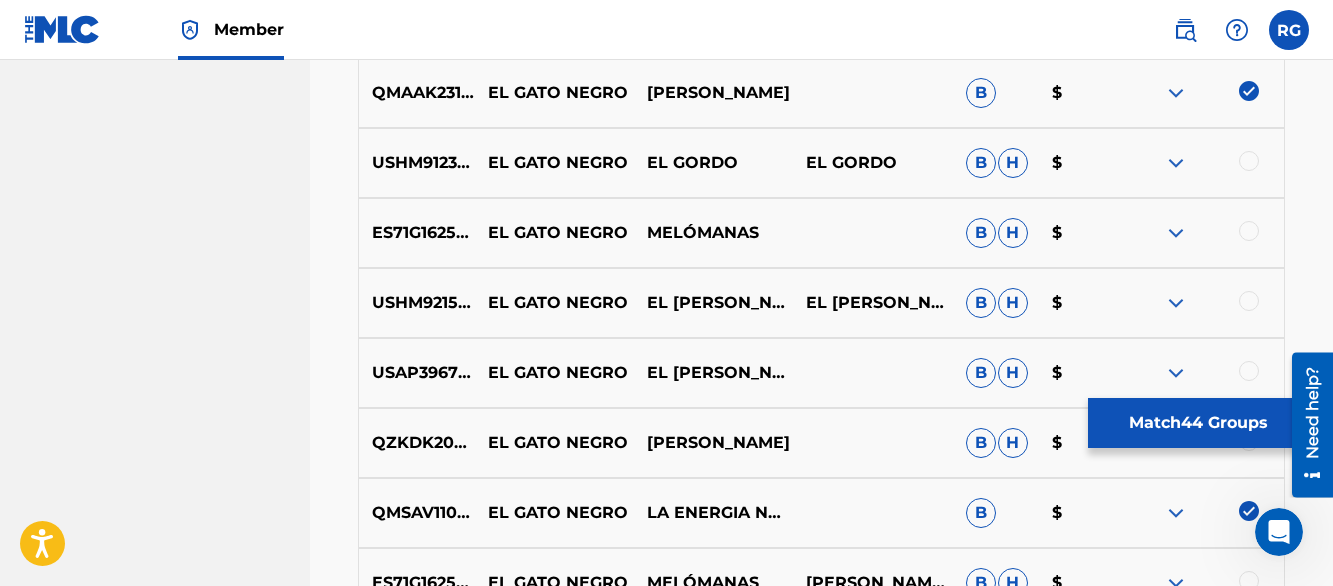 scroll, scrollTop: 8130, scrollLeft: 0, axis: vertical 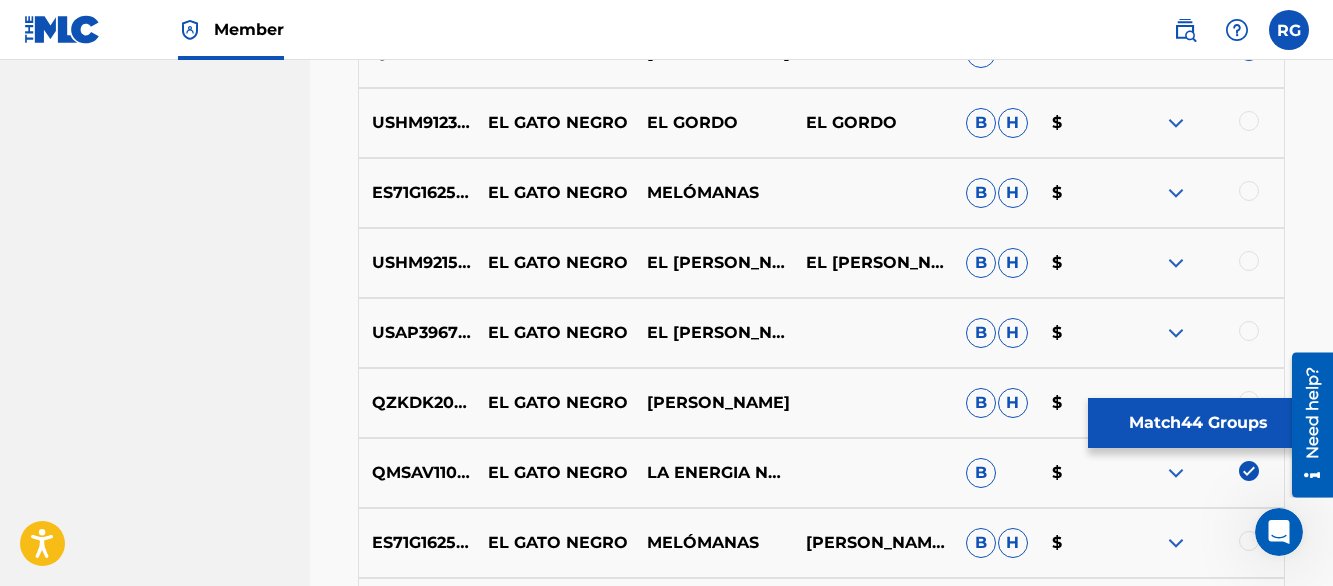 click at bounding box center [1176, 123] 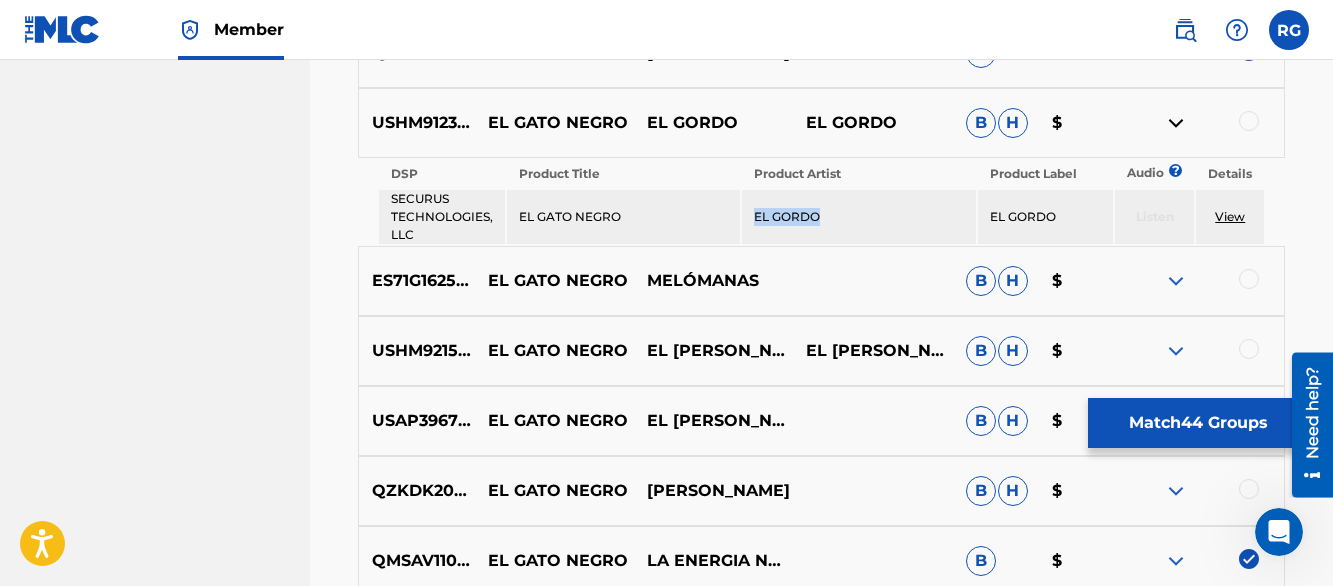 drag, startPoint x: 826, startPoint y: 218, endPoint x: 756, endPoint y: 218, distance: 70 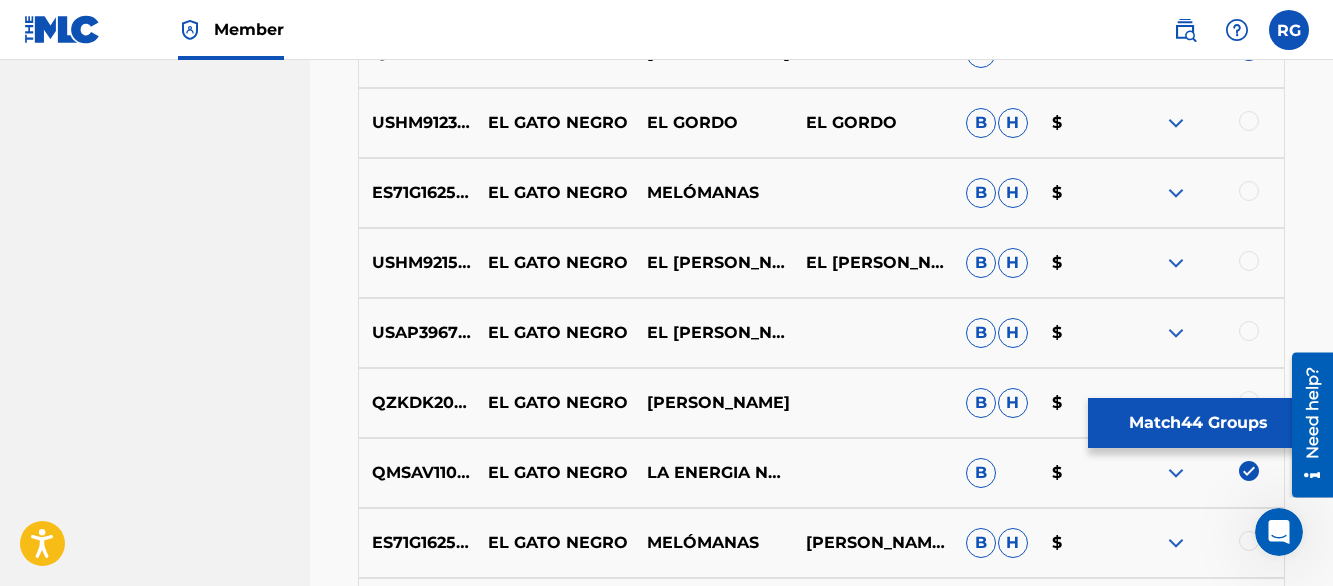 click at bounding box center (1176, 193) 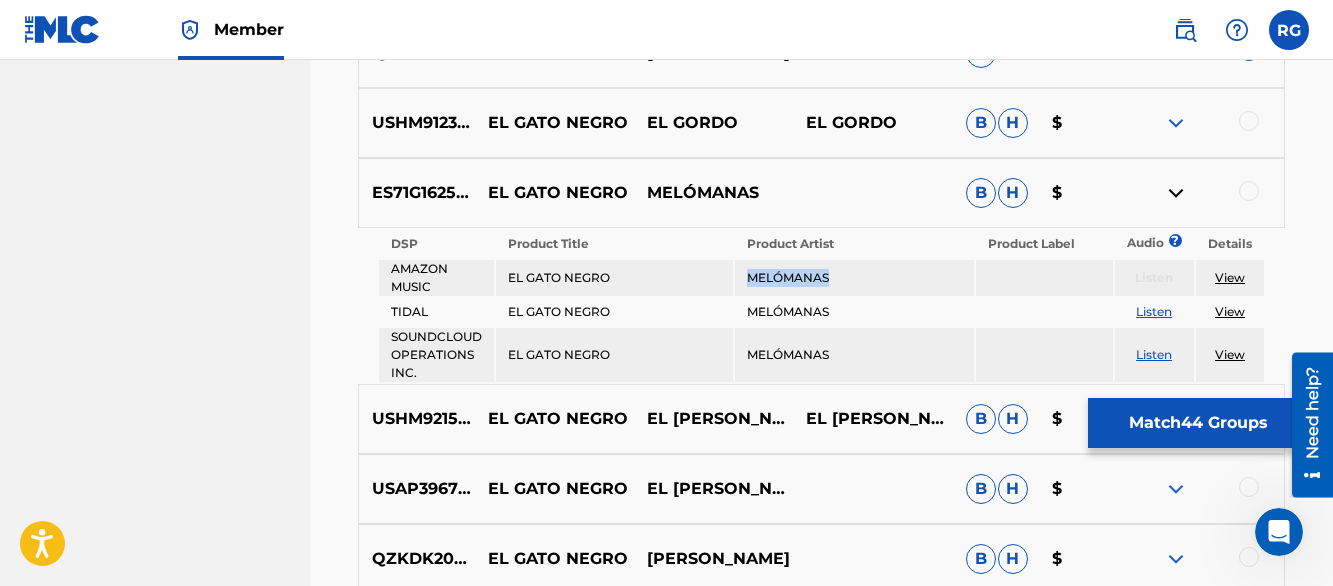 drag, startPoint x: 847, startPoint y: 273, endPoint x: 747, endPoint y: 278, distance: 100.12492 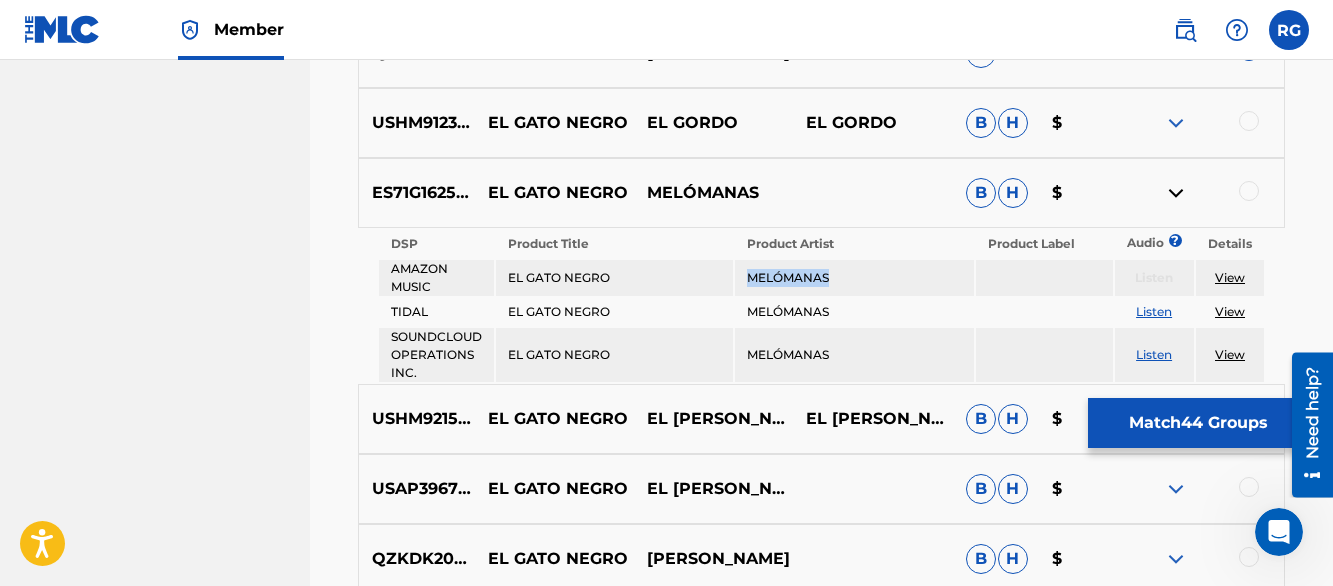 click on "Listen" at bounding box center (1154, 354) 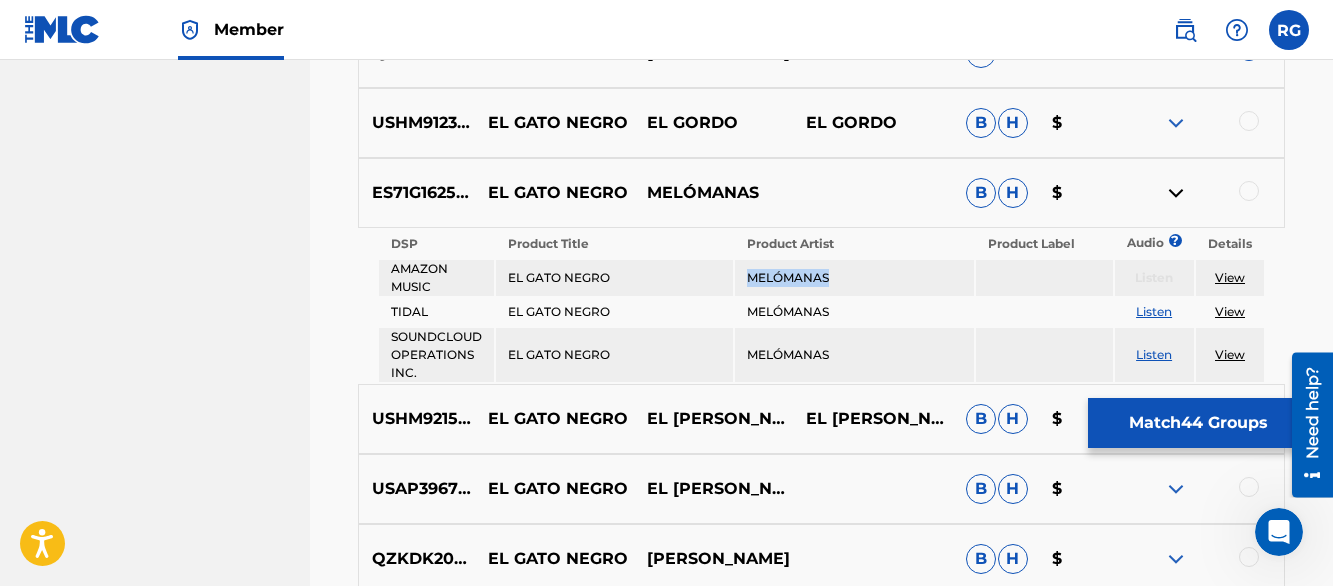 click at bounding box center [1176, 193] 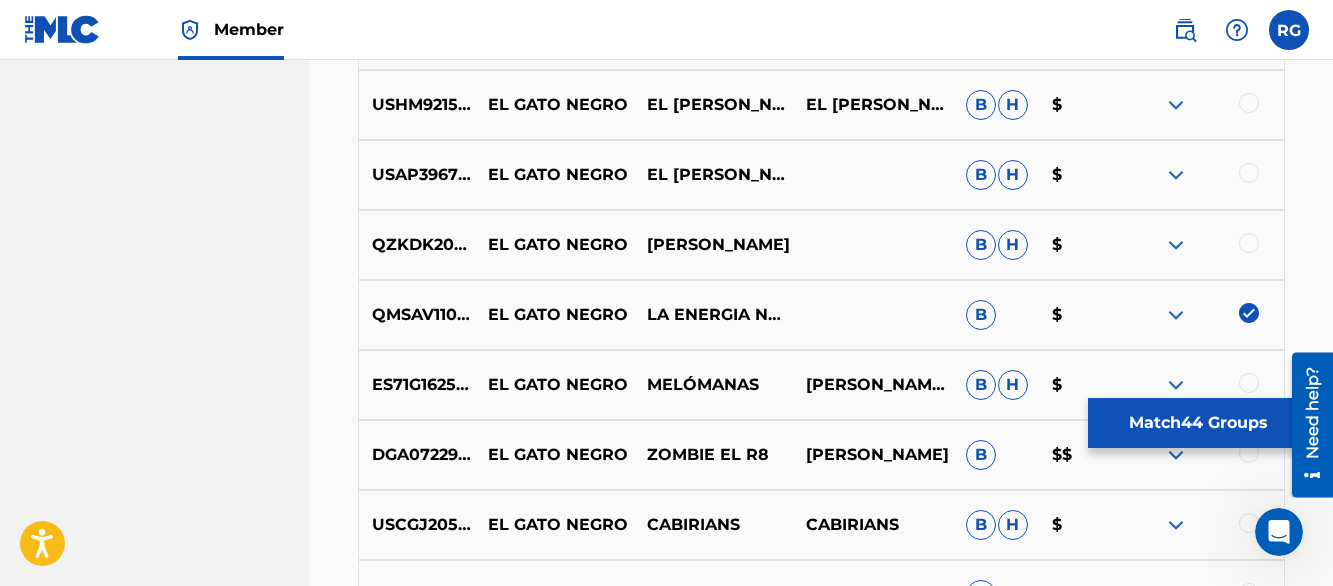 scroll, scrollTop: 8290, scrollLeft: 0, axis: vertical 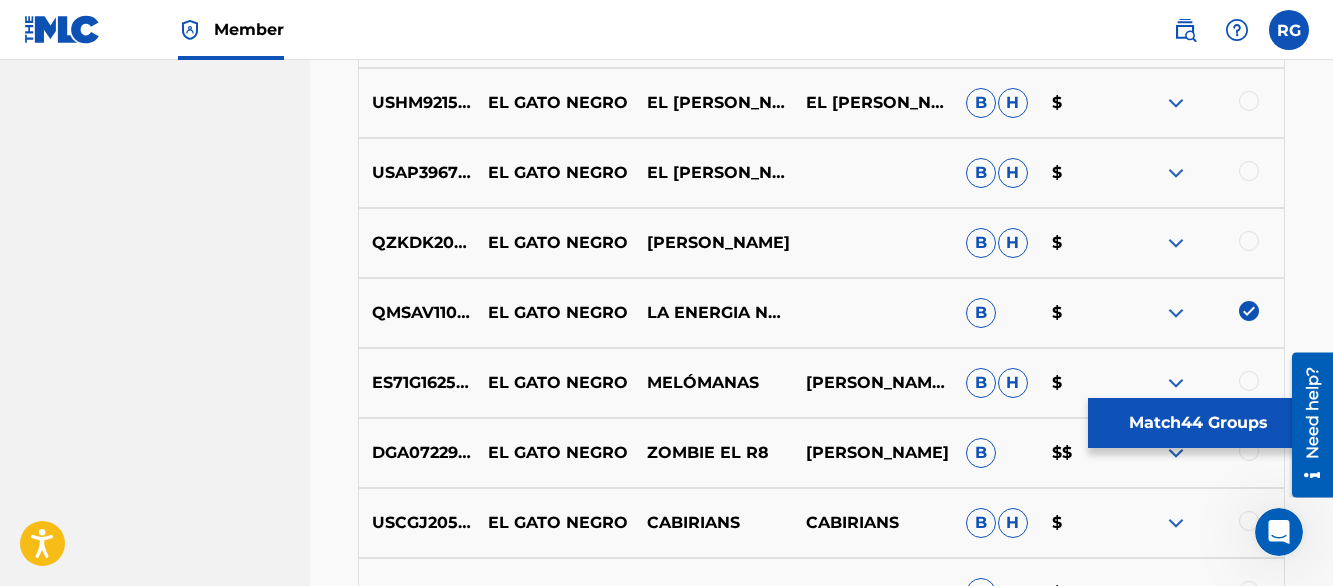 click at bounding box center [1176, 103] 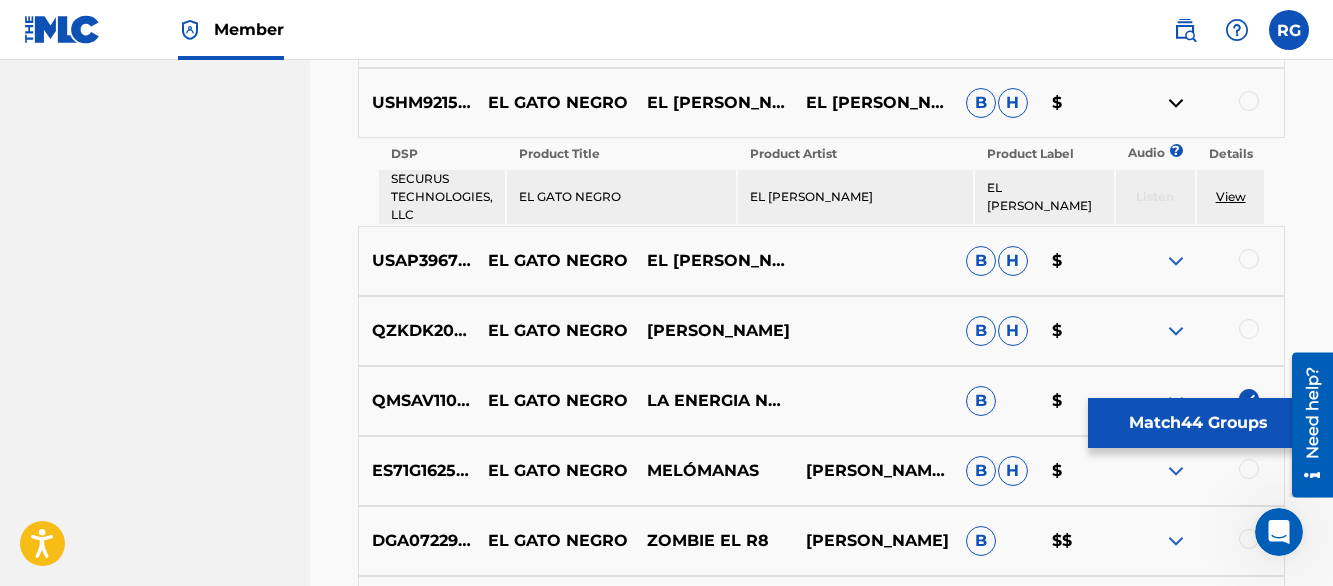 drag, startPoint x: 755, startPoint y: 198, endPoint x: 887, endPoint y: 200, distance: 132.01515 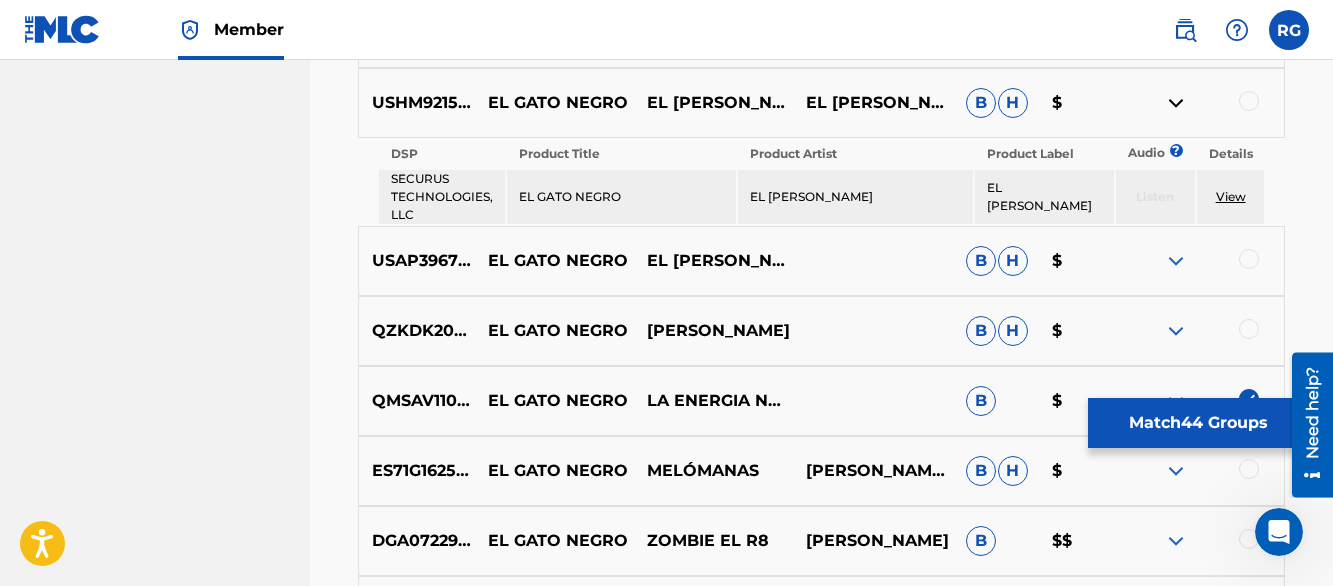 click at bounding box center (1176, 103) 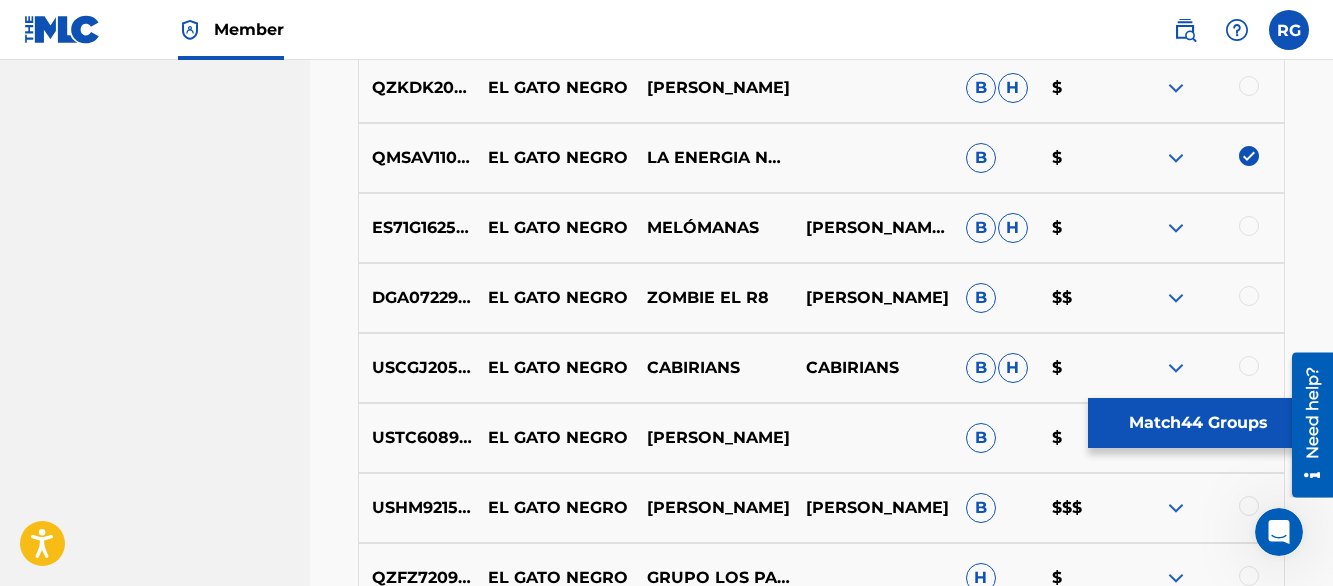 scroll, scrollTop: 8450, scrollLeft: 0, axis: vertical 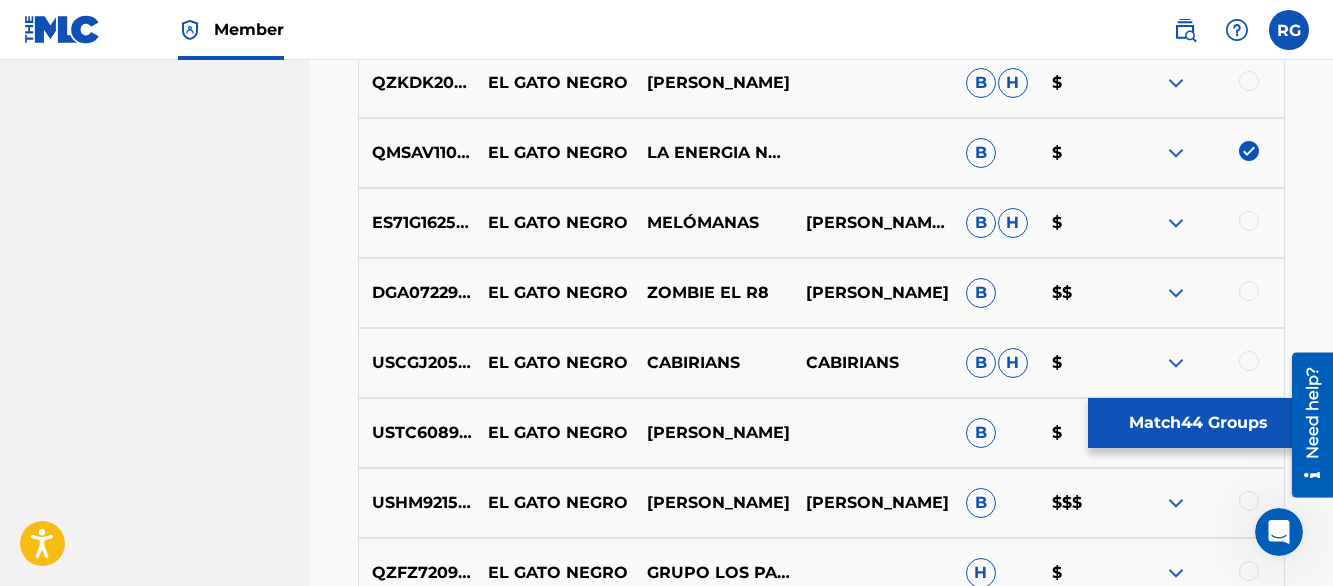 click at bounding box center (1176, 83) 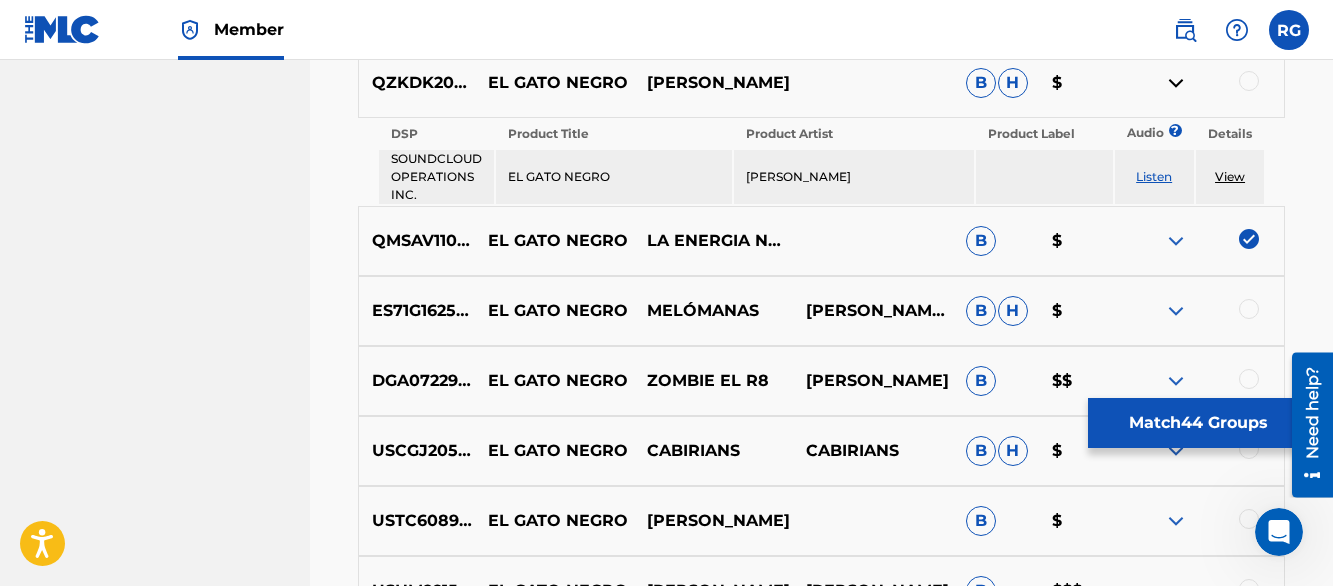 click on "Listen" at bounding box center [1154, 176] 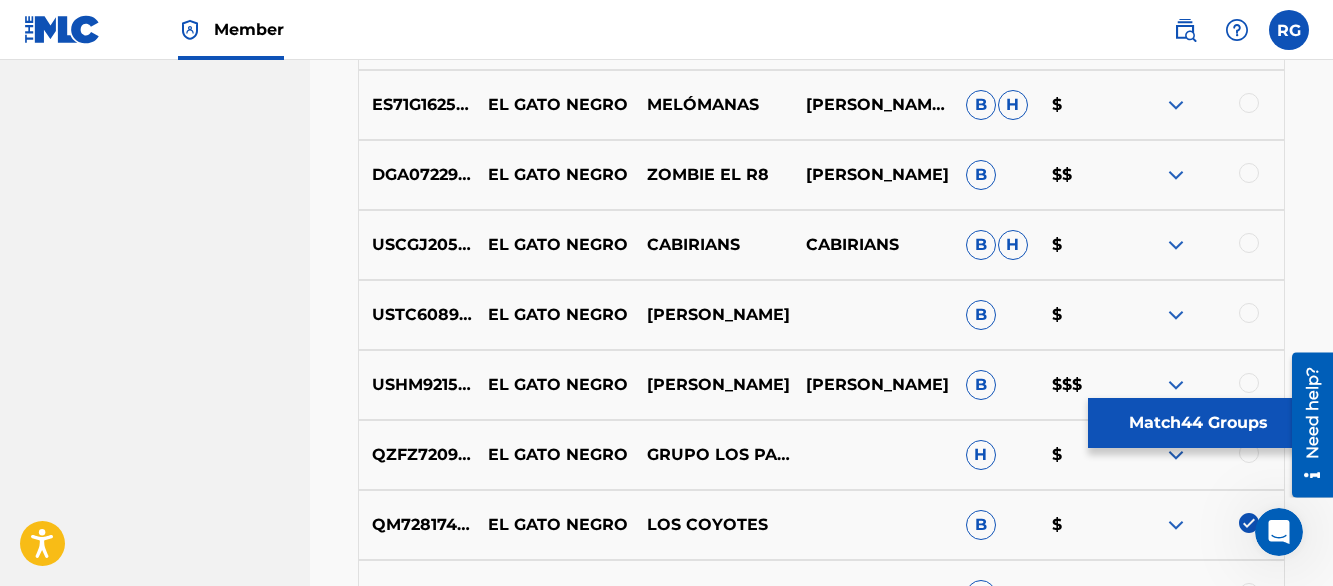 scroll, scrollTop: 8570, scrollLeft: 0, axis: vertical 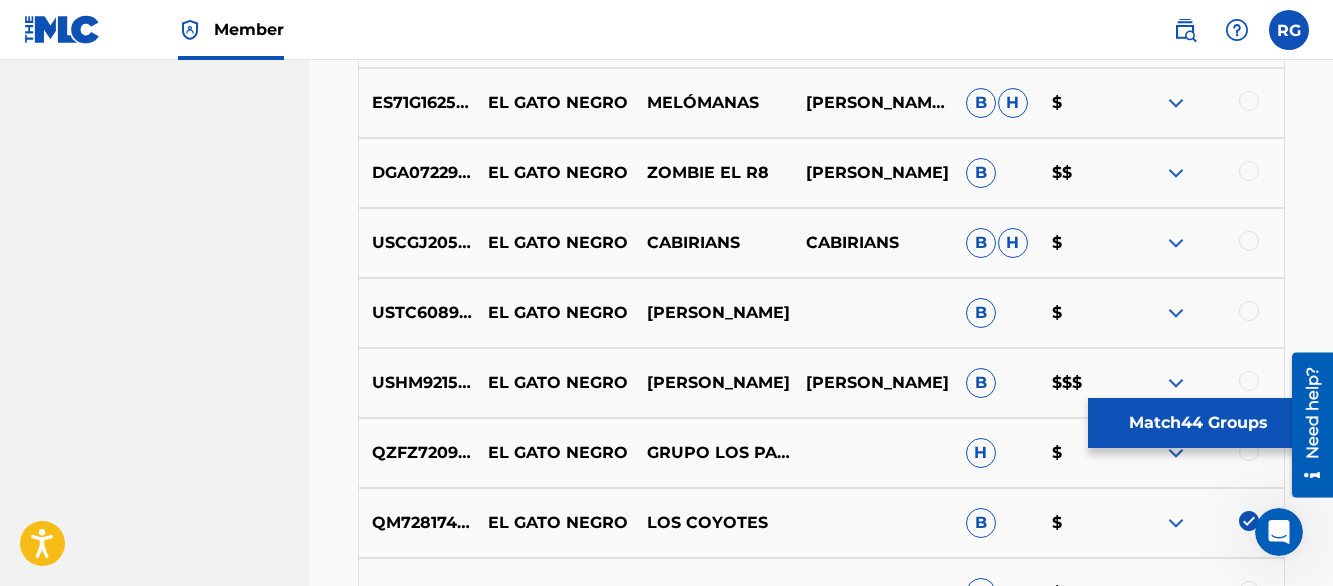click at bounding box center [1176, 103] 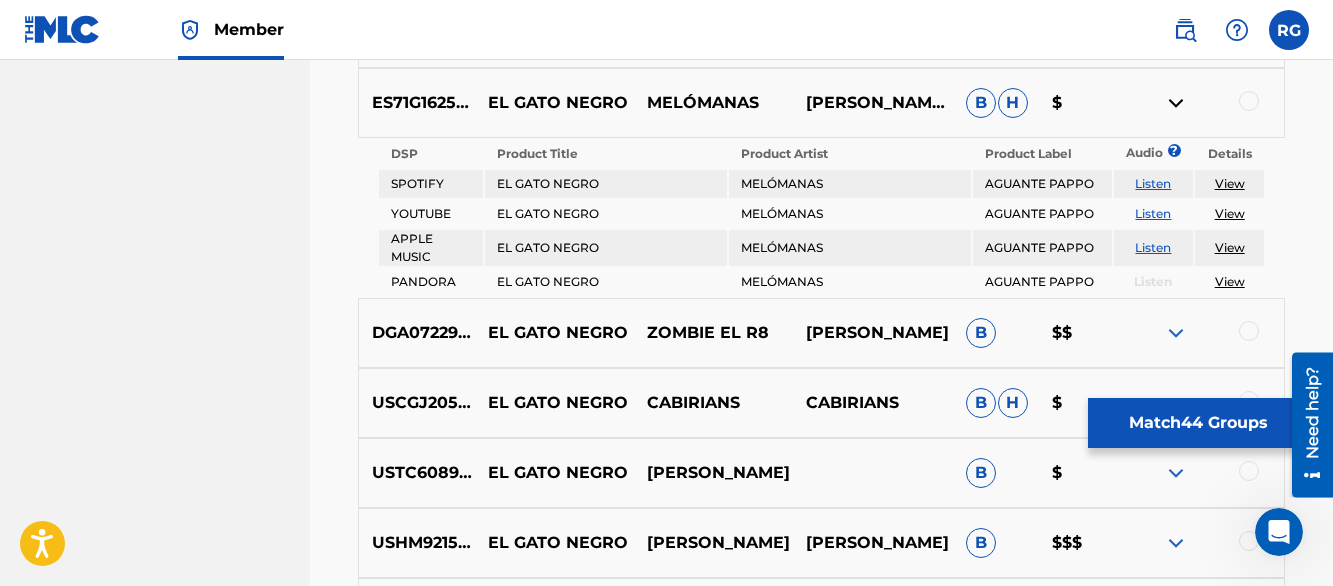 click at bounding box center (1176, 103) 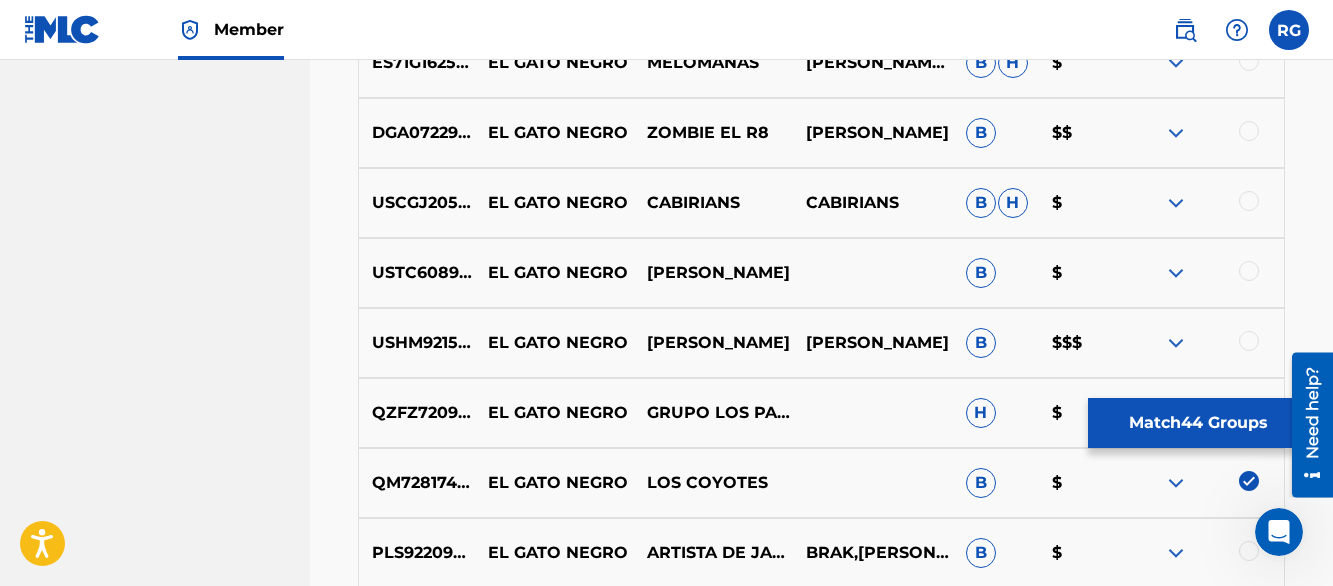 scroll, scrollTop: 8650, scrollLeft: 0, axis: vertical 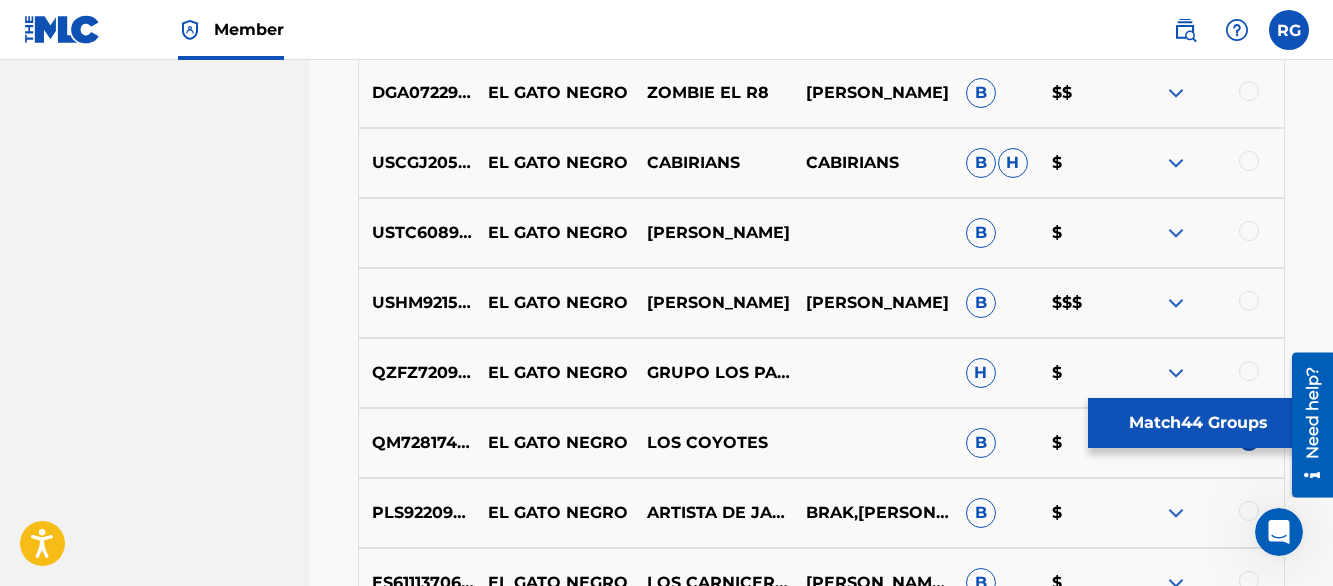 click at bounding box center [1176, 93] 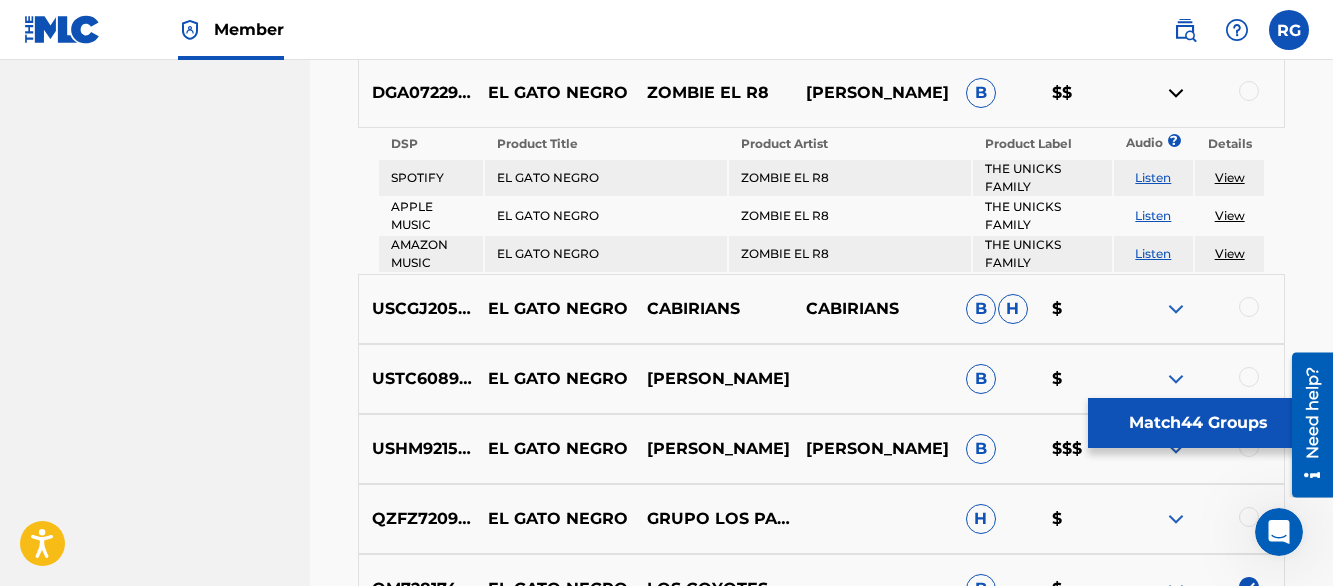 click on "Listen" at bounding box center (1153, 178) 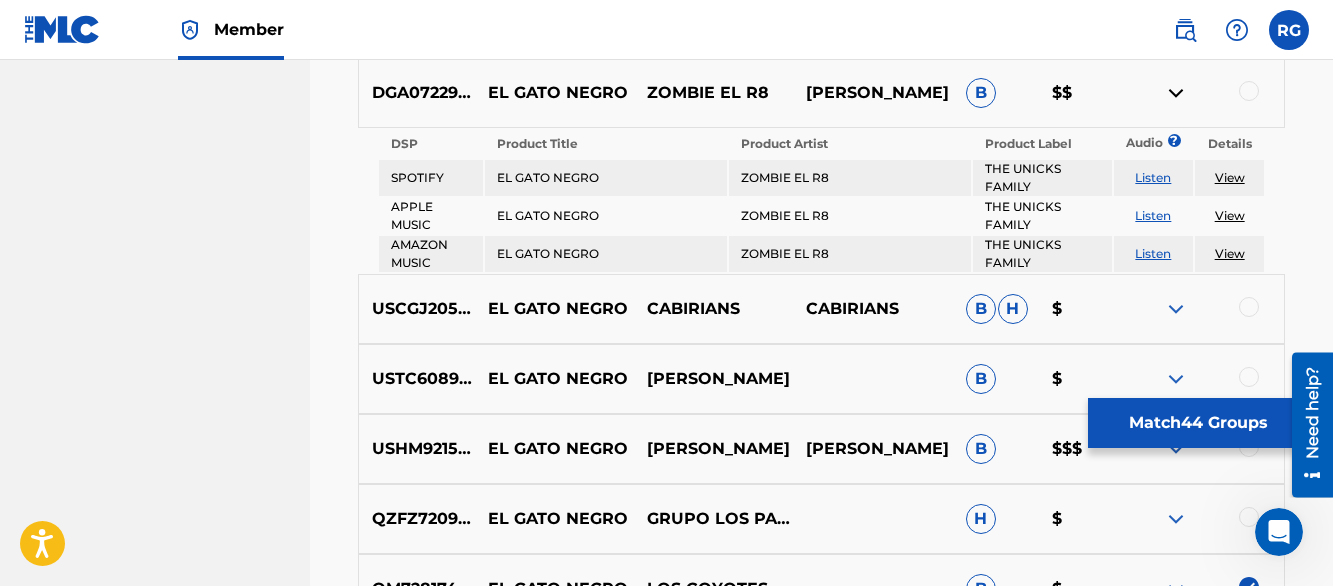 click on "Listen" at bounding box center (1153, 177) 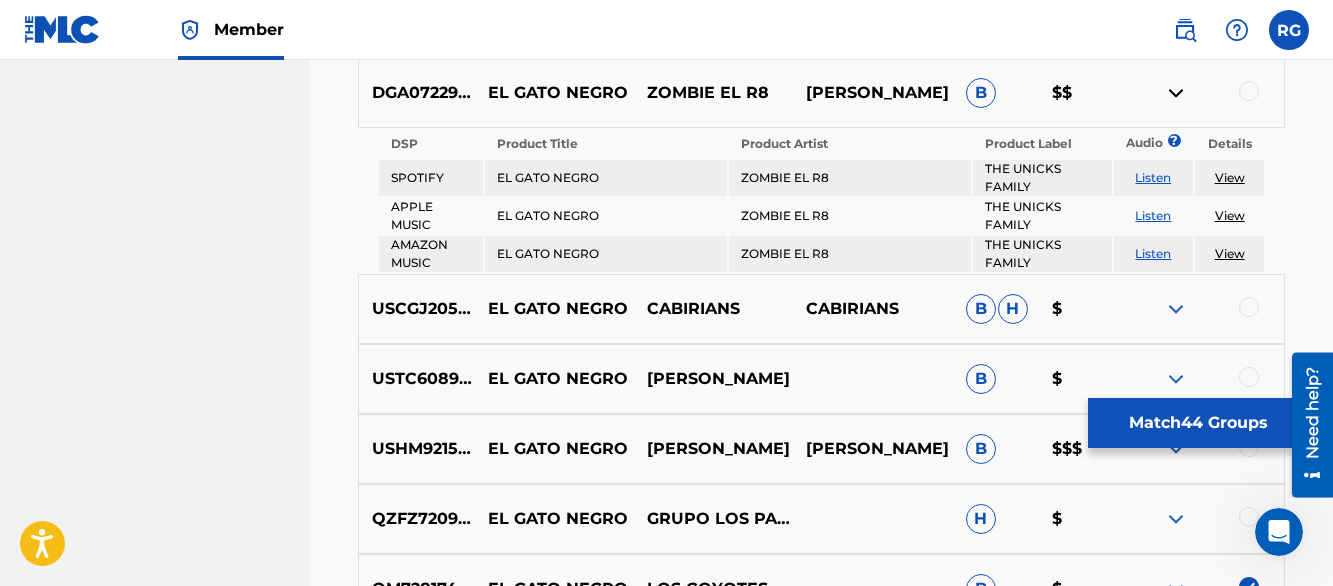 click at bounding box center (1176, 93) 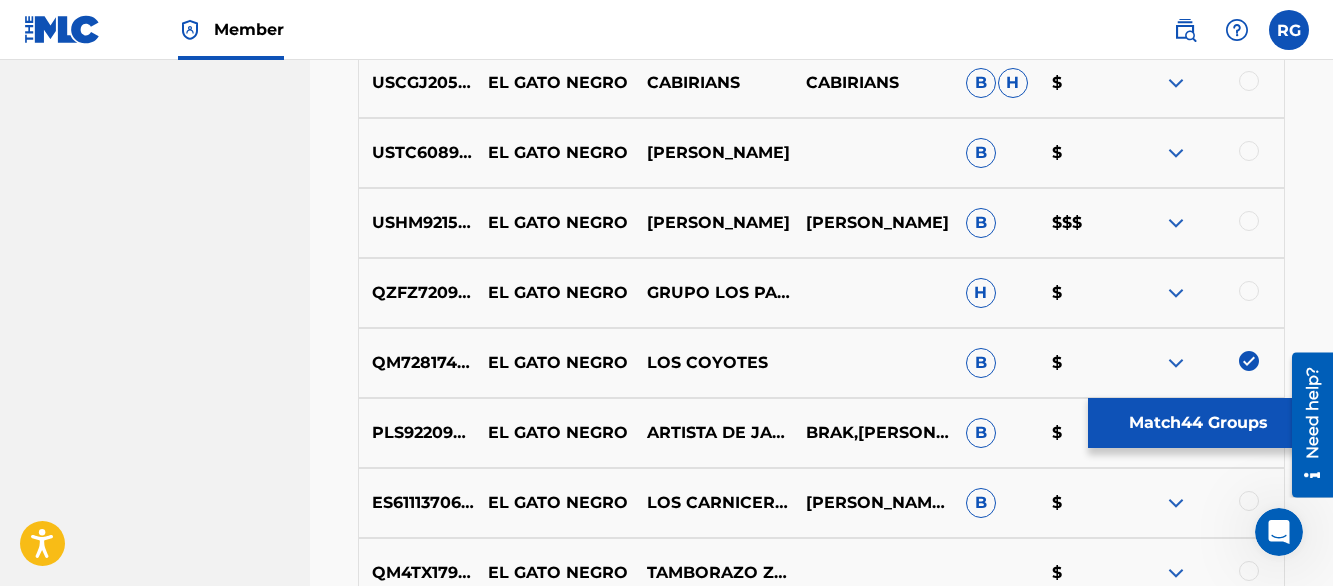 scroll, scrollTop: 8770, scrollLeft: 0, axis: vertical 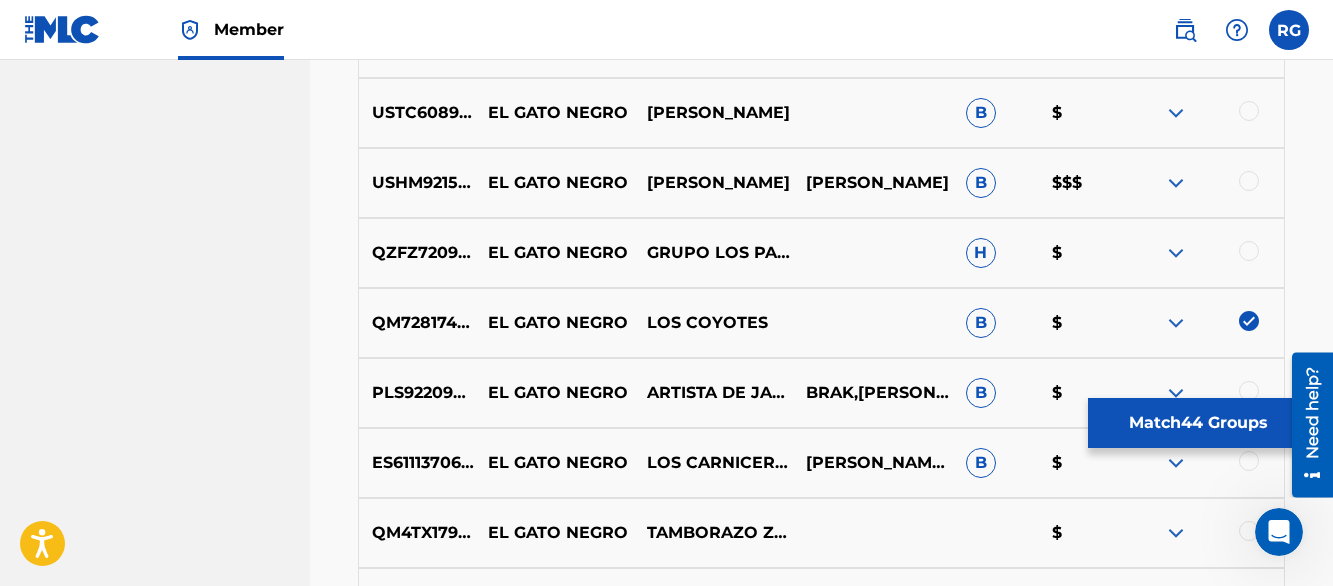 click at bounding box center [1176, 113] 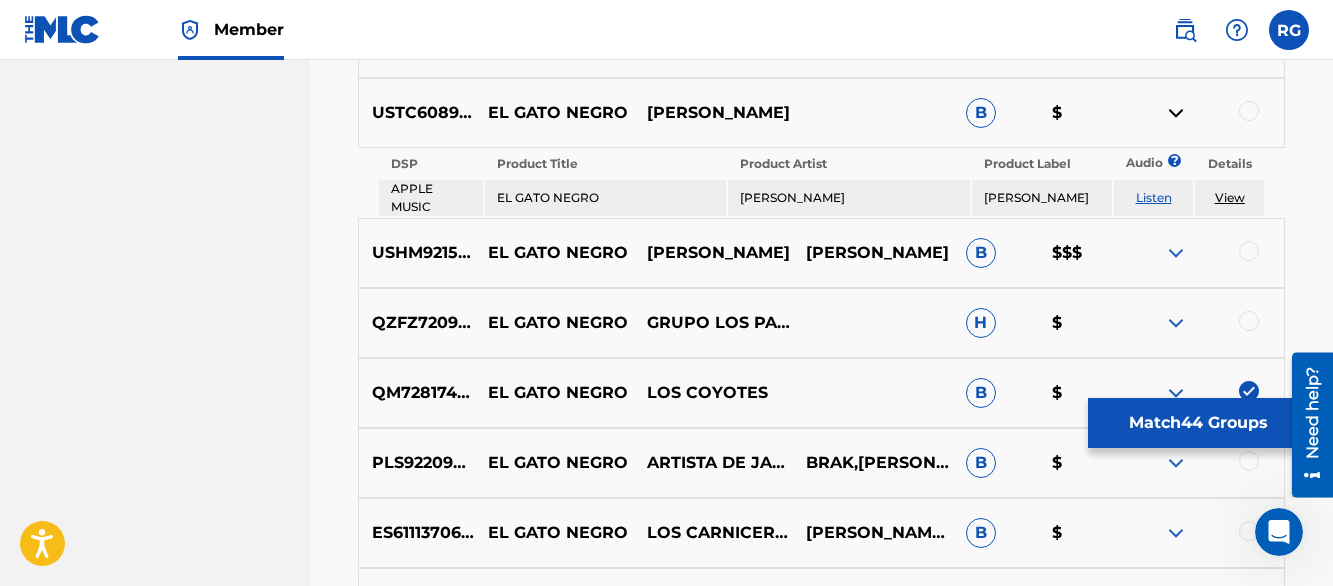 click on "Listen" at bounding box center (1154, 197) 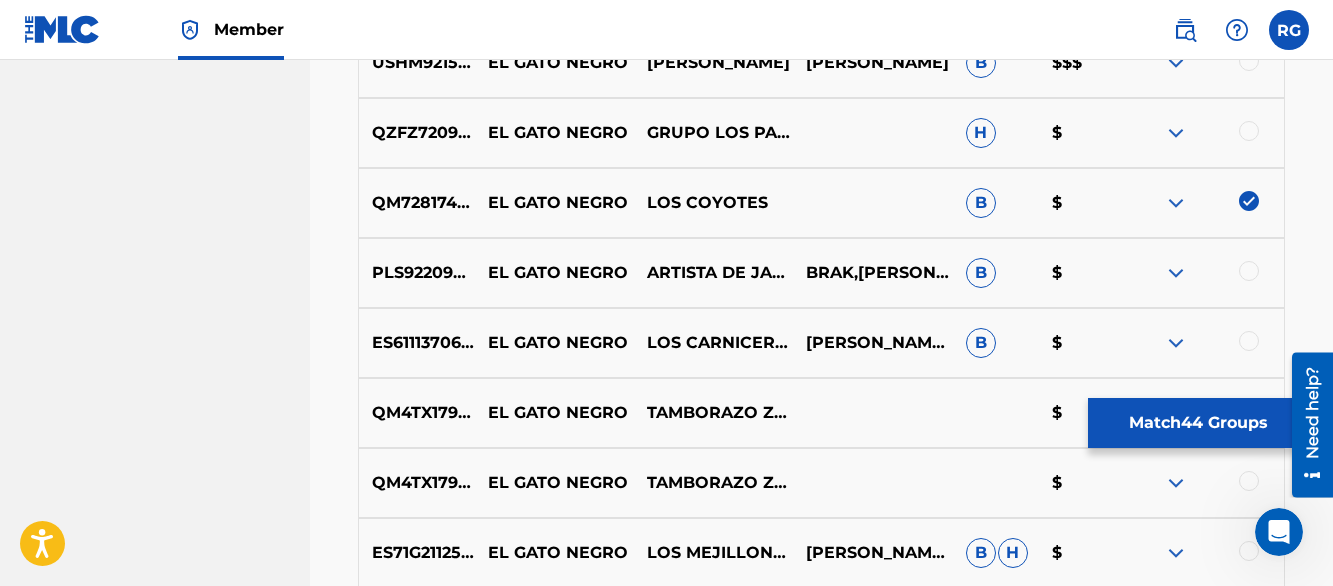scroll, scrollTop: 8930, scrollLeft: 0, axis: vertical 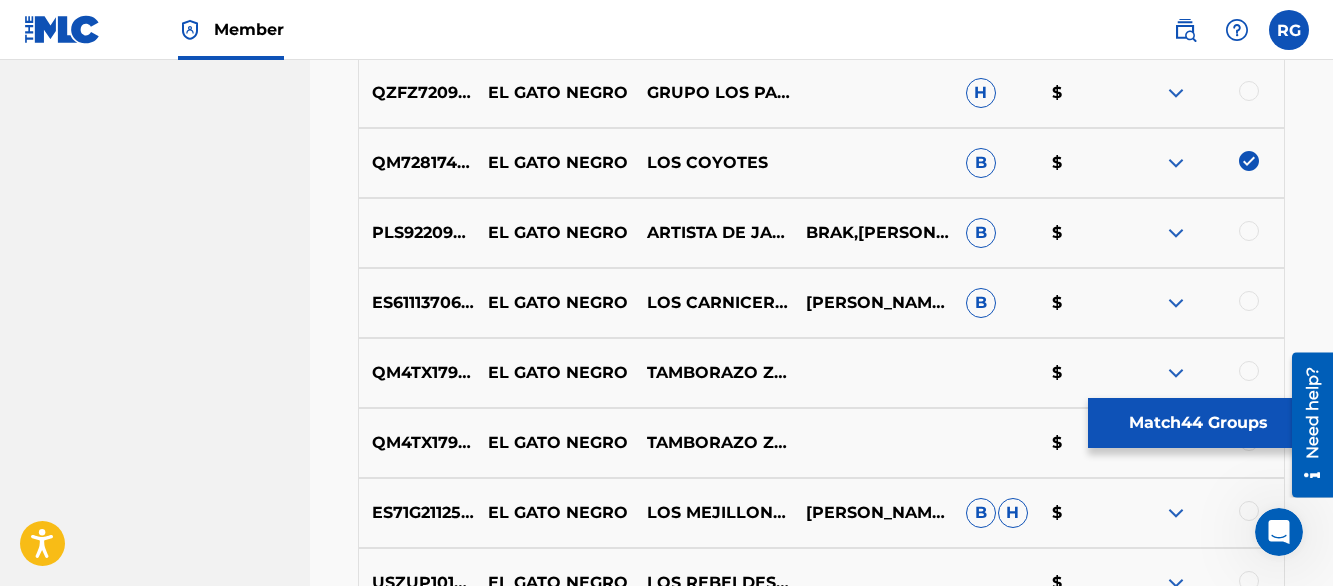 click at bounding box center [1176, 93] 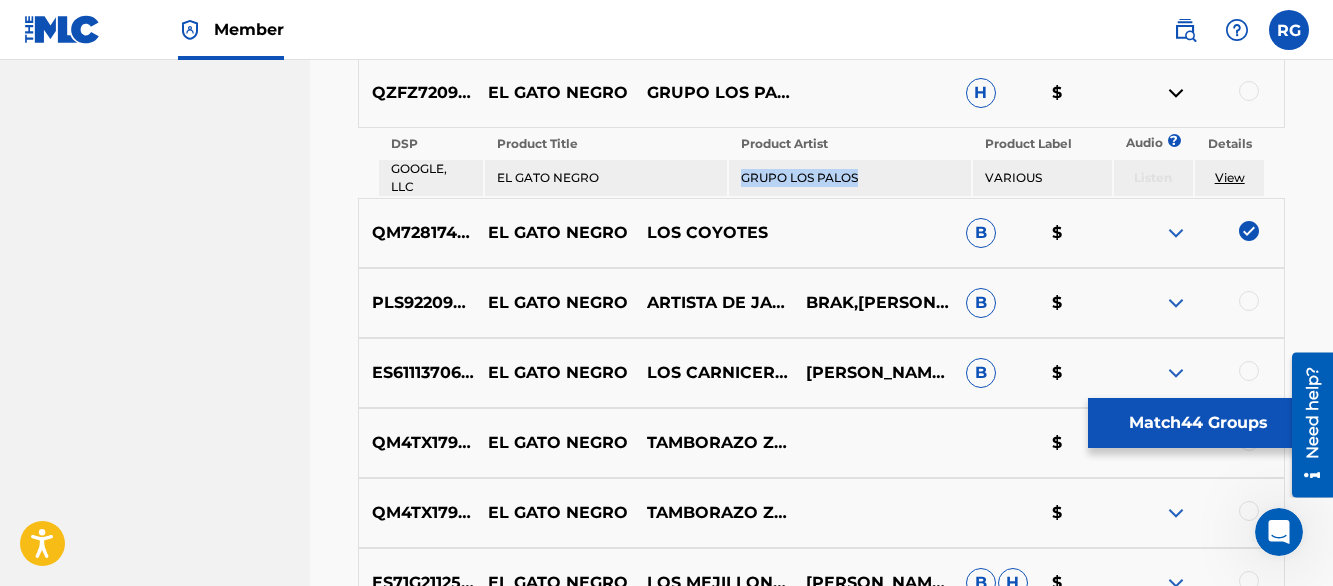 drag, startPoint x: 877, startPoint y: 179, endPoint x: 743, endPoint y: 177, distance: 134.01492 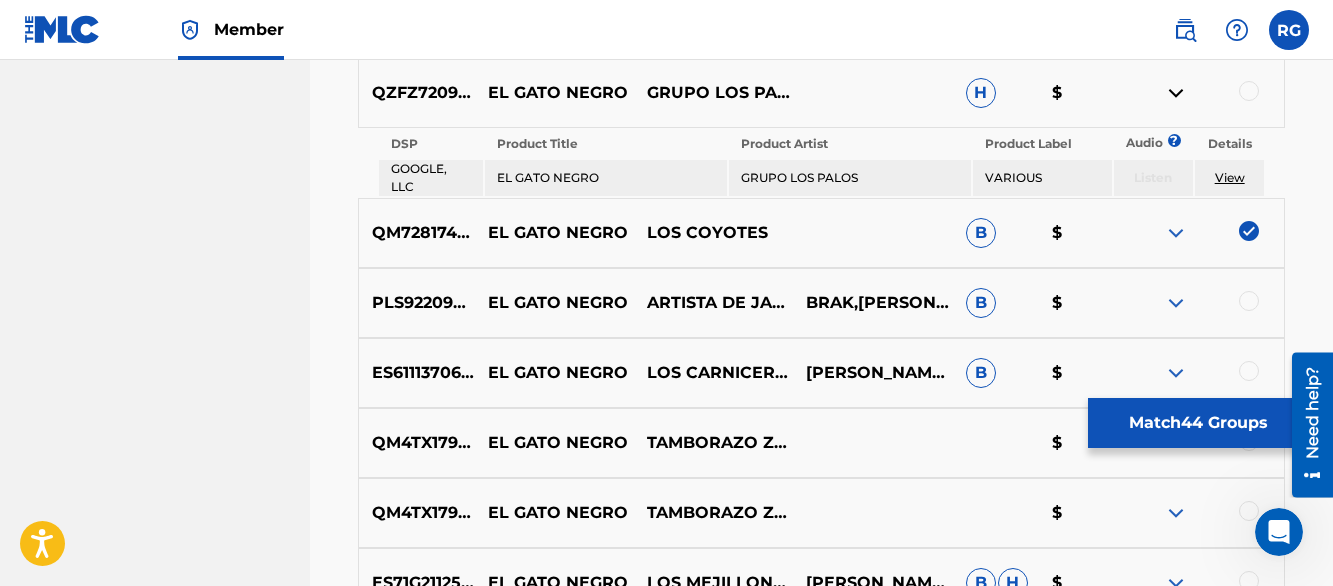 click at bounding box center [1249, 91] 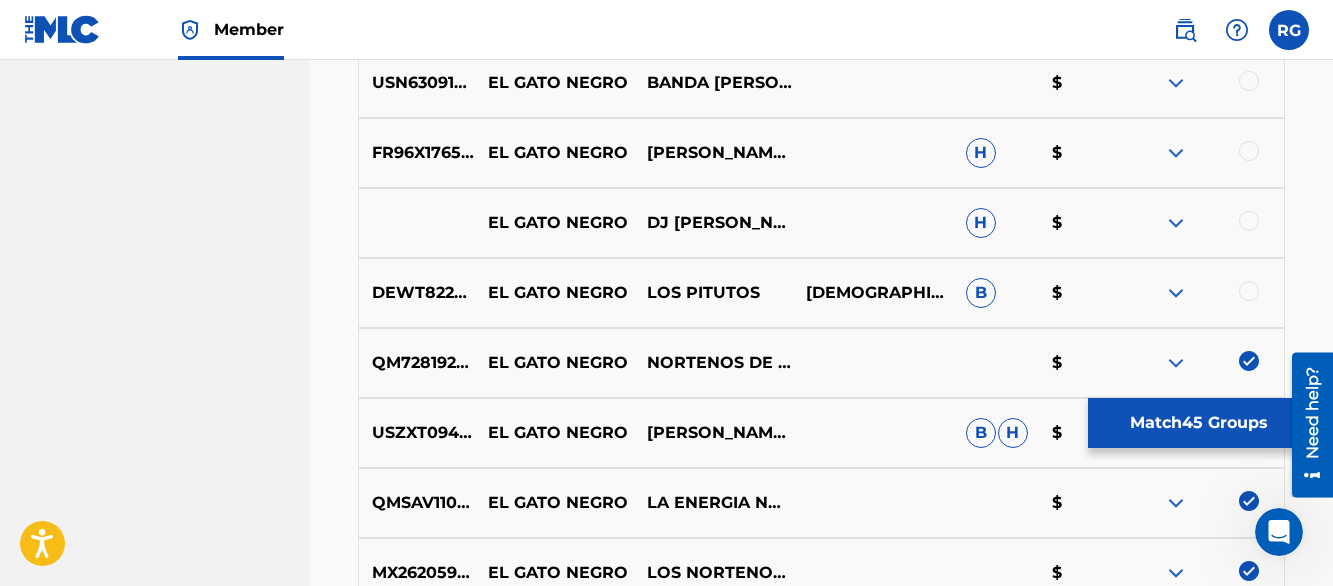 scroll, scrollTop: 8730, scrollLeft: 0, axis: vertical 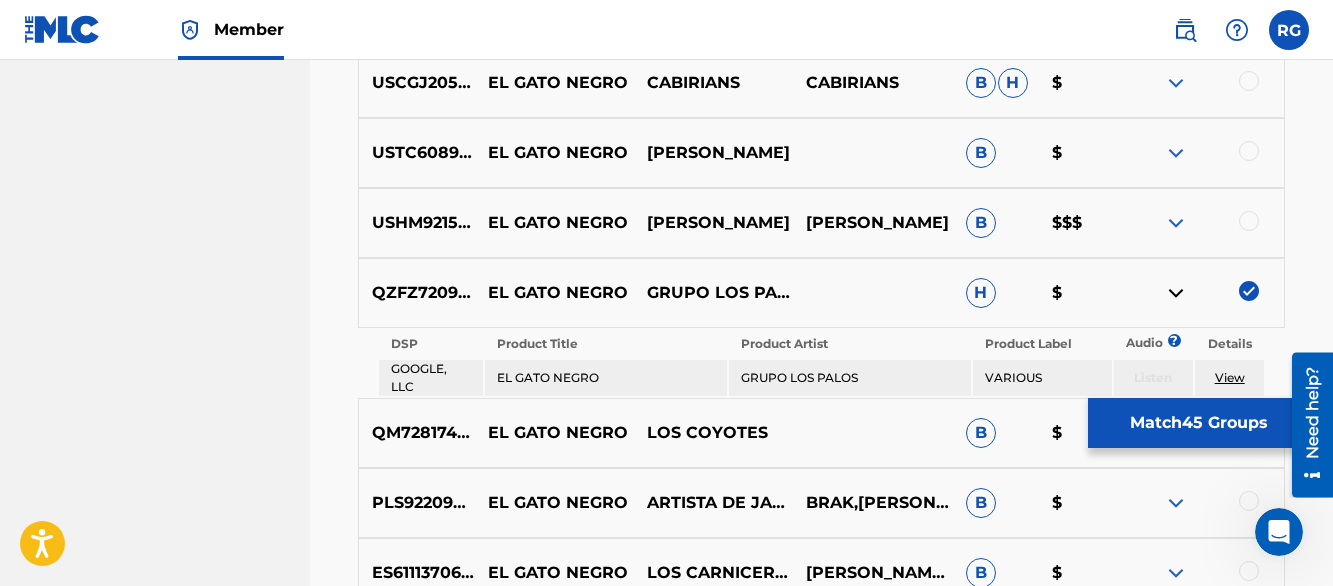 click at bounding box center (1176, 293) 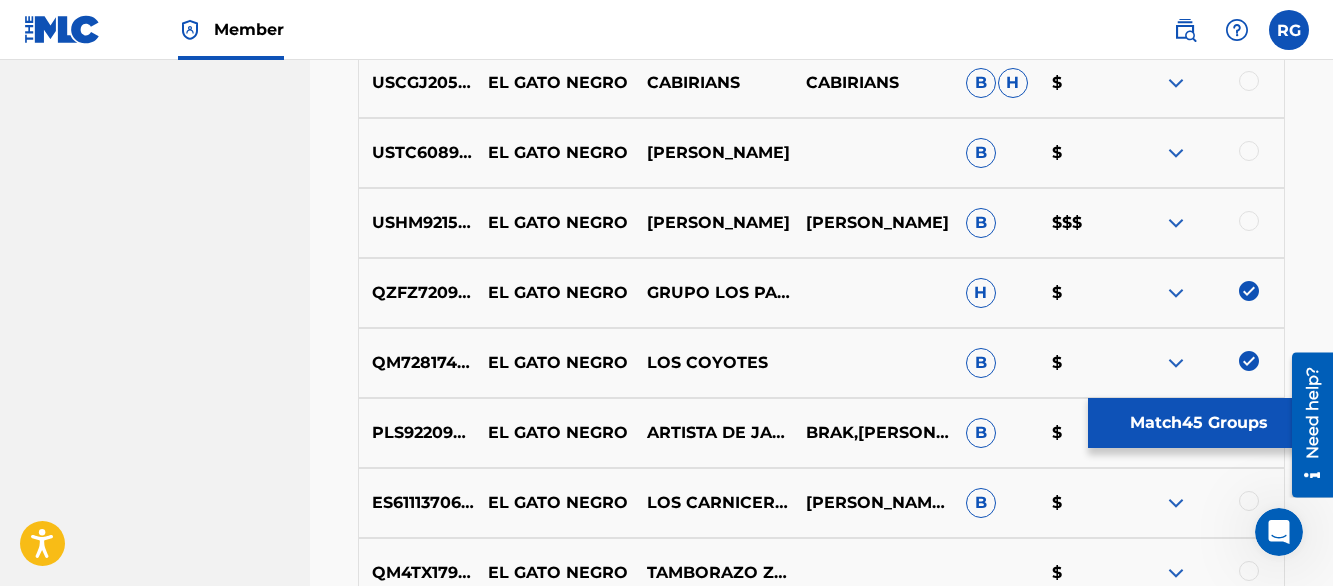 click on "USTC60890367 EL GATO NEGRO [PERSON_NAME] B $" at bounding box center (821, 153) 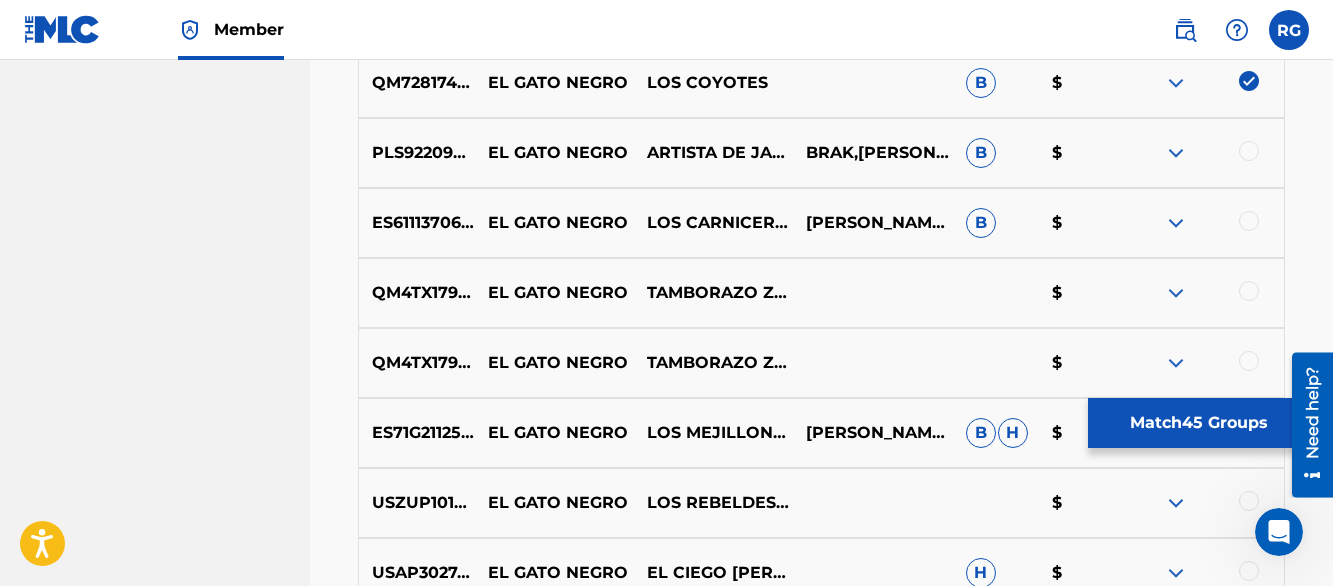 scroll, scrollTop: 9050, scrollLeft: 0, axis: vertical 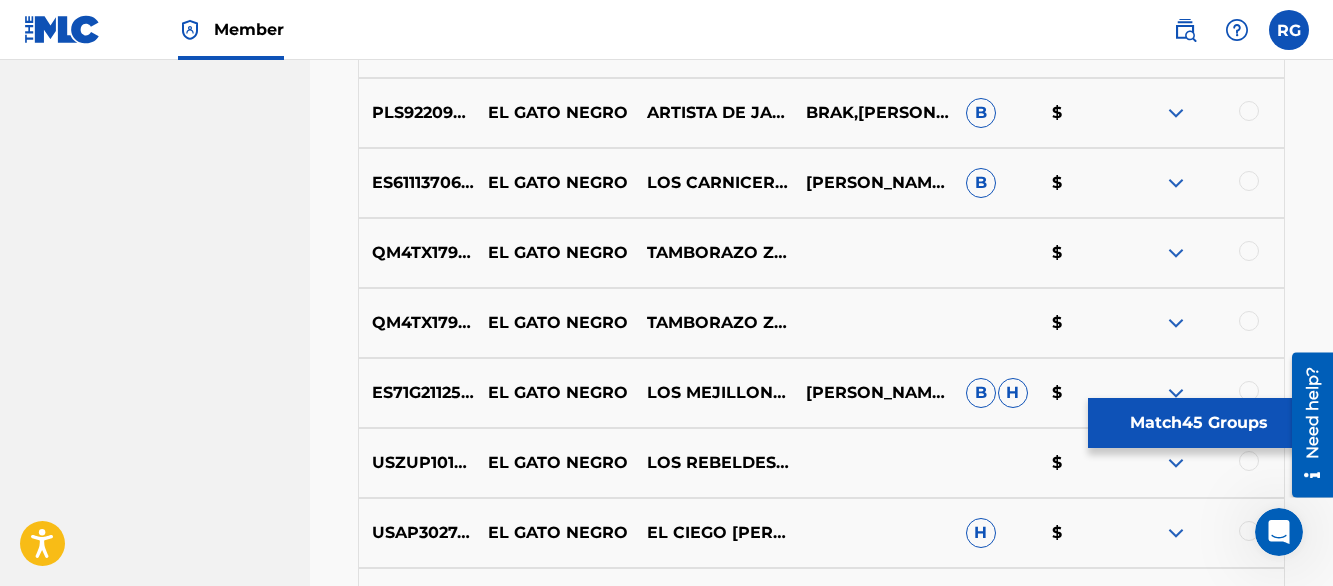 click at bounding box center [1176, 183] 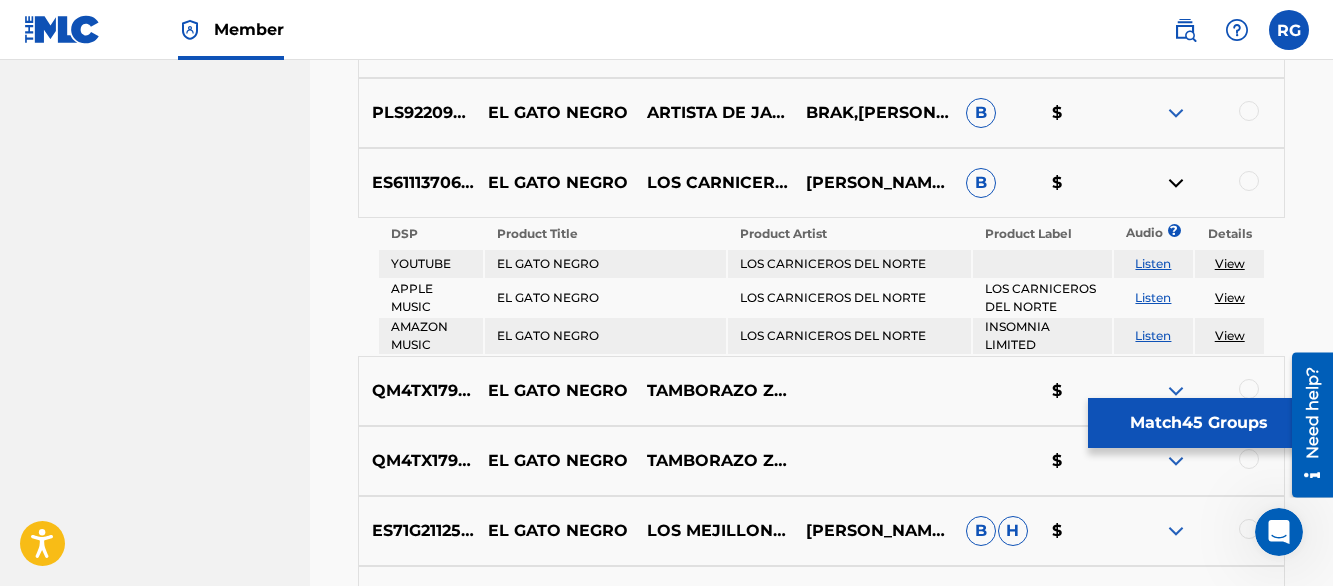 drag, startPoint x: 928, startPoint y: 265, endPoint x: 736, endPoint y: 262, distance: 192.02344 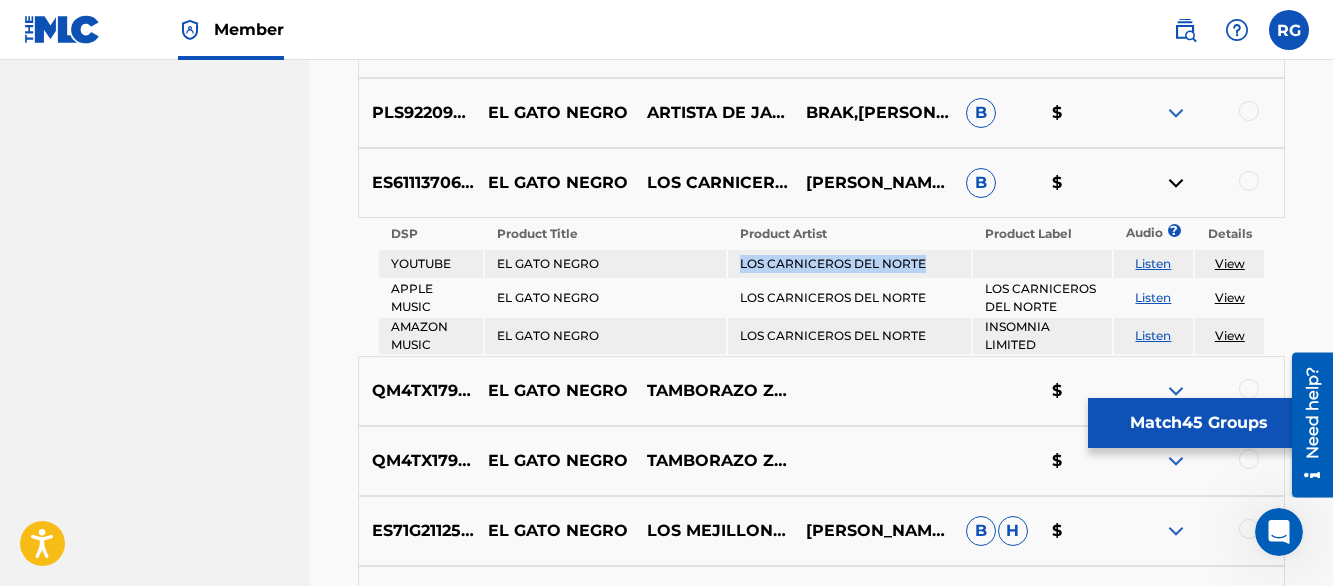 drag, startPoint x: 938, startPoint y: 259, endPoint x: 741, endPoint y: 259, distance: 197 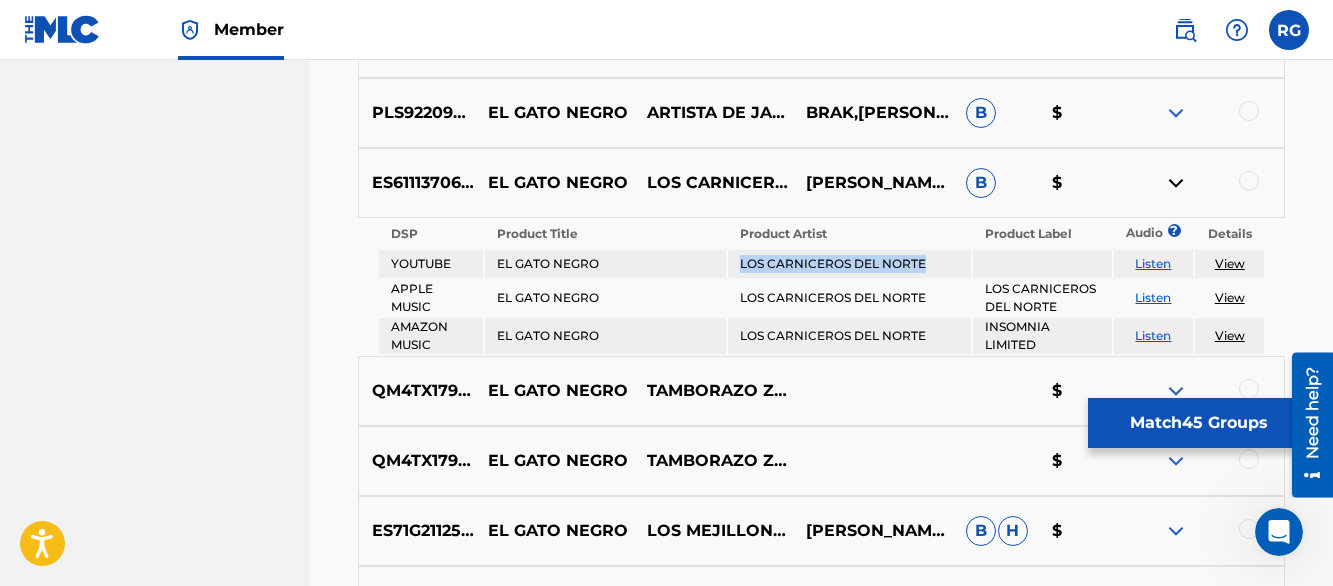 click on "Listen" at bounding box center [1153, 263] 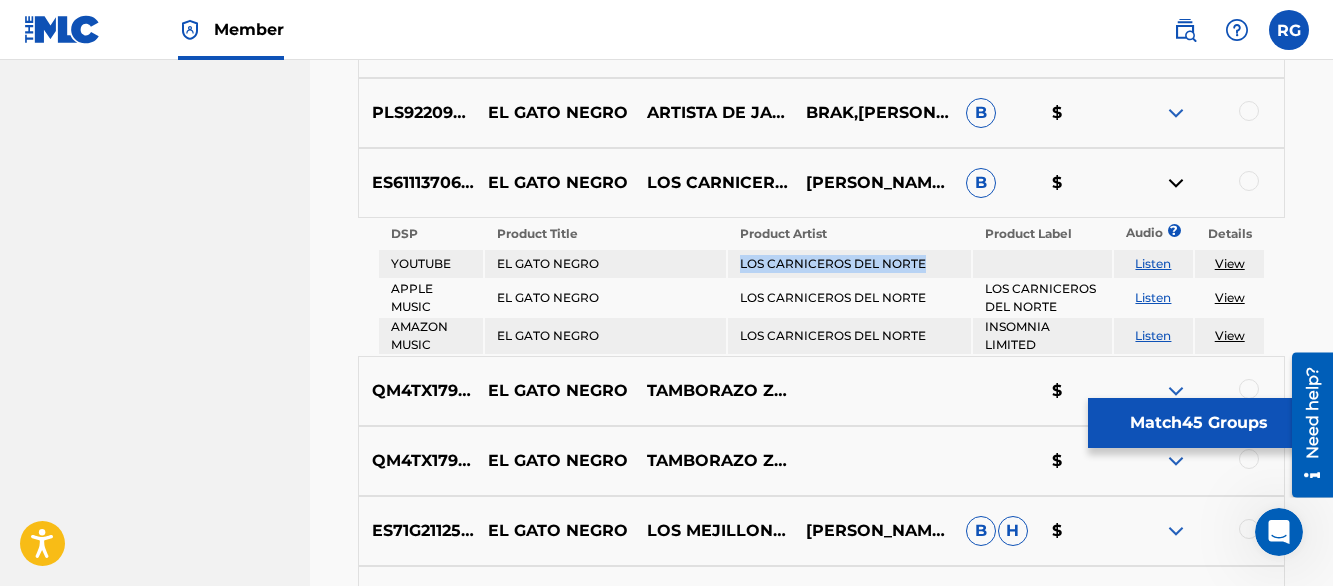 click at bounding box center [1176, 183] 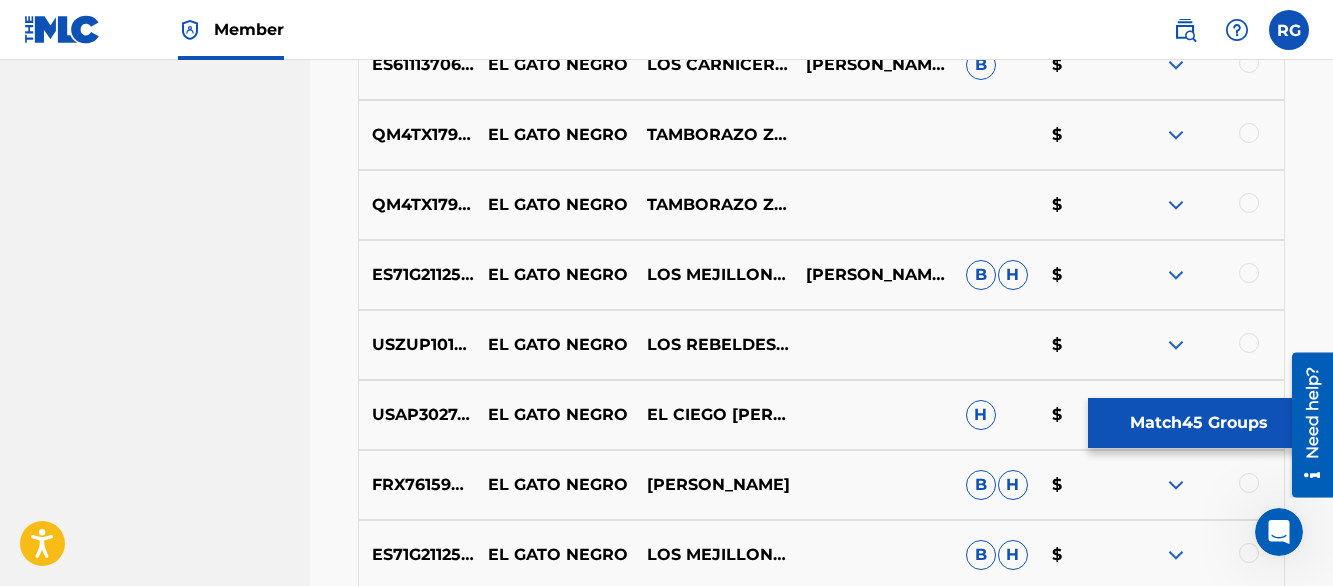 scroll, scrollTop: 9170, scrollLeft: 0, axis: vertical 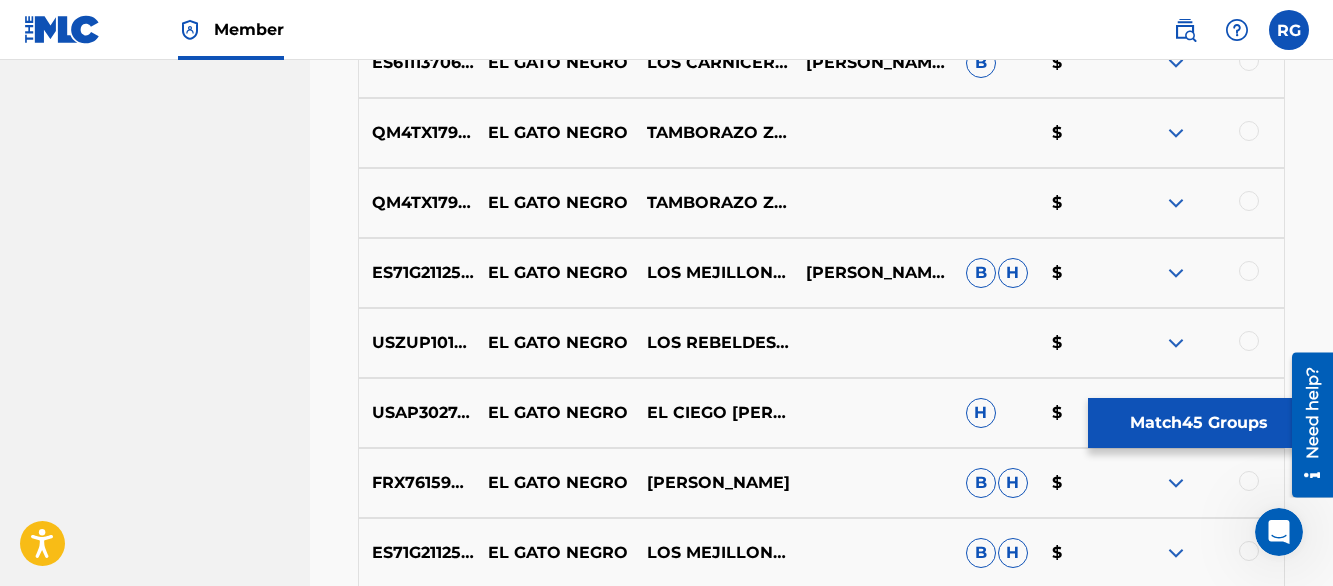 click at bounding box center [1176, 133] 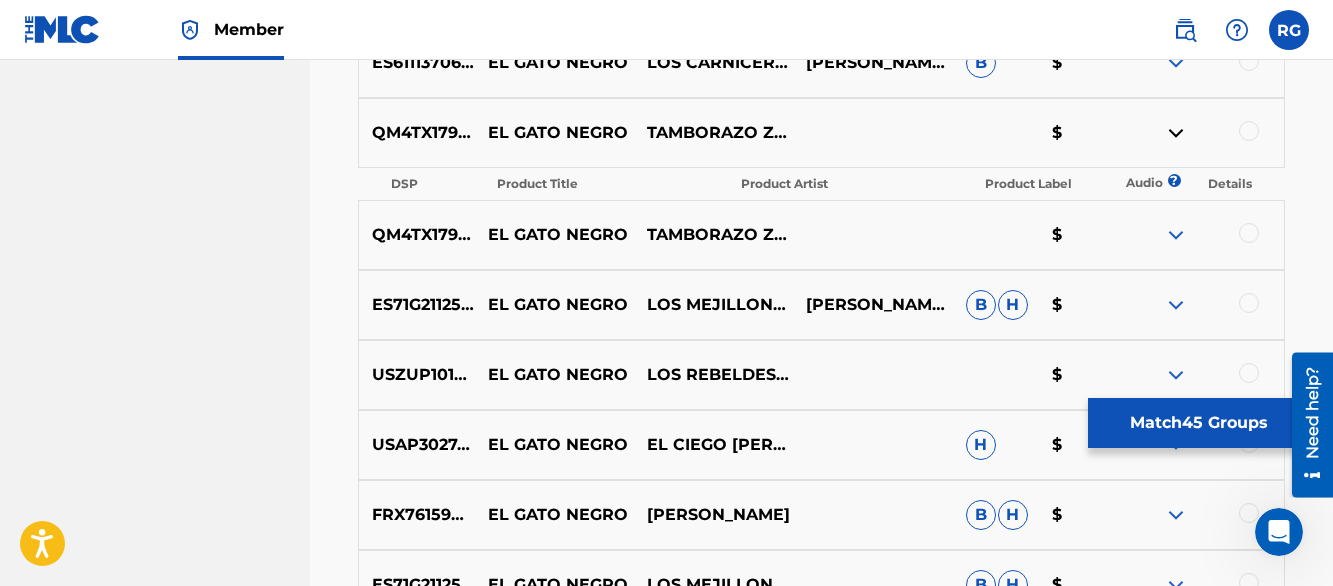 click at bounding box center [1176, 133] 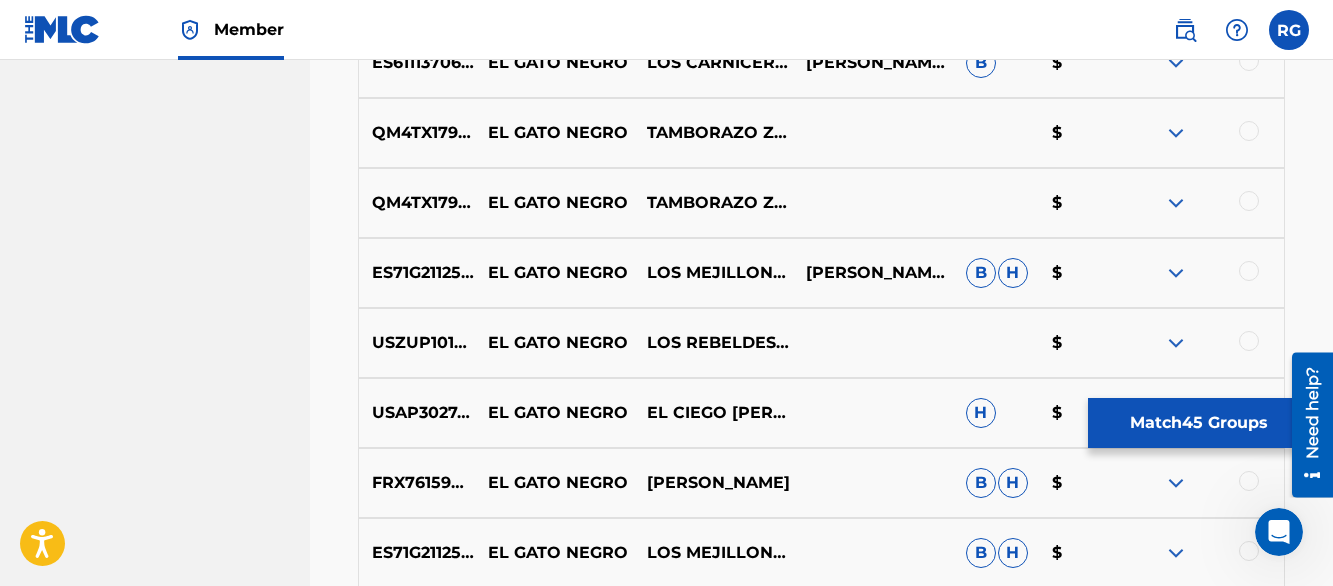click at bounding box center (1176, 203) 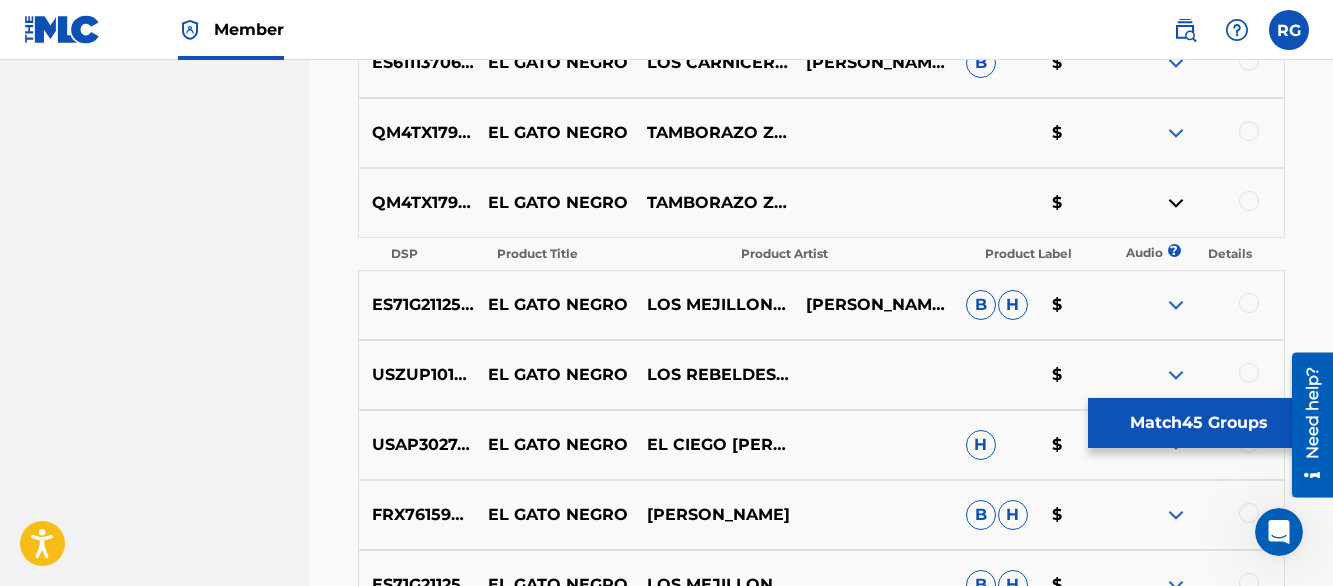 click at bounding box center [1176, 203] 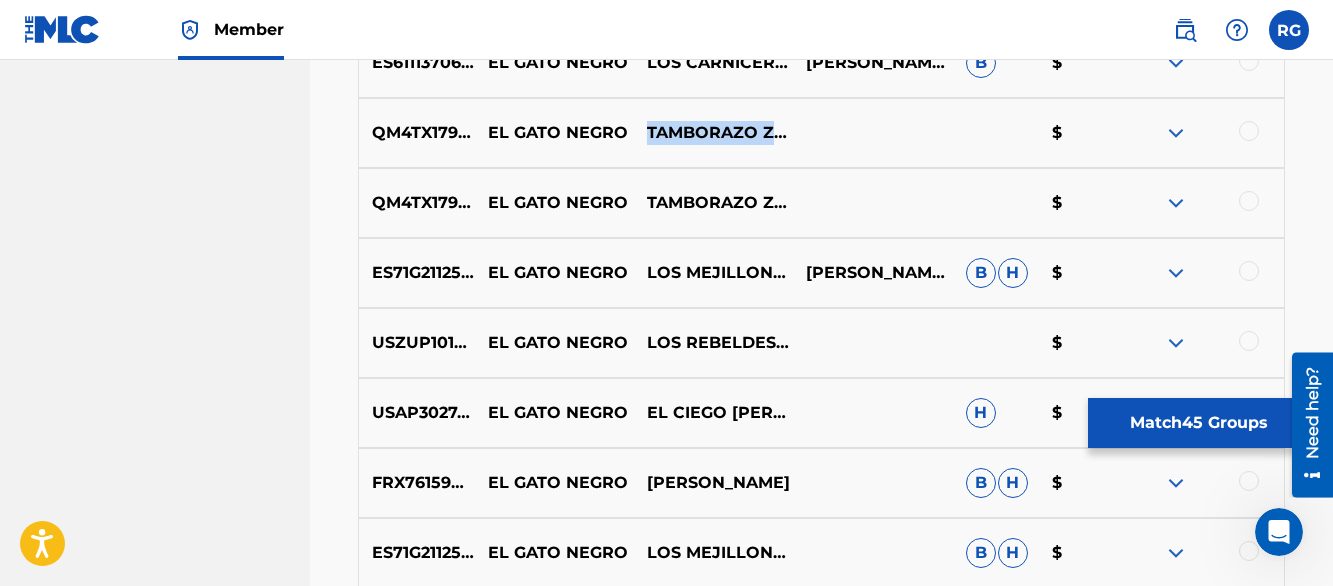 drag, startPoint x: 649, startPoint y: 99, endPoint x: 743, endPoint y: 164, distance: 114.28473 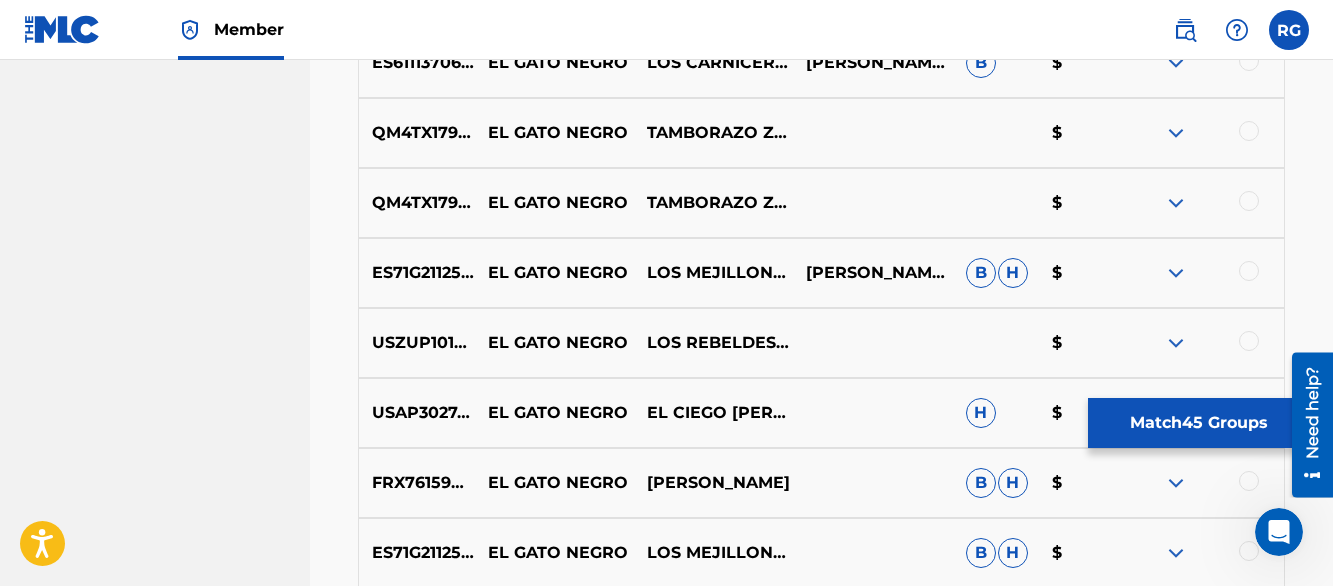 click at bounding box center [1249, 131] 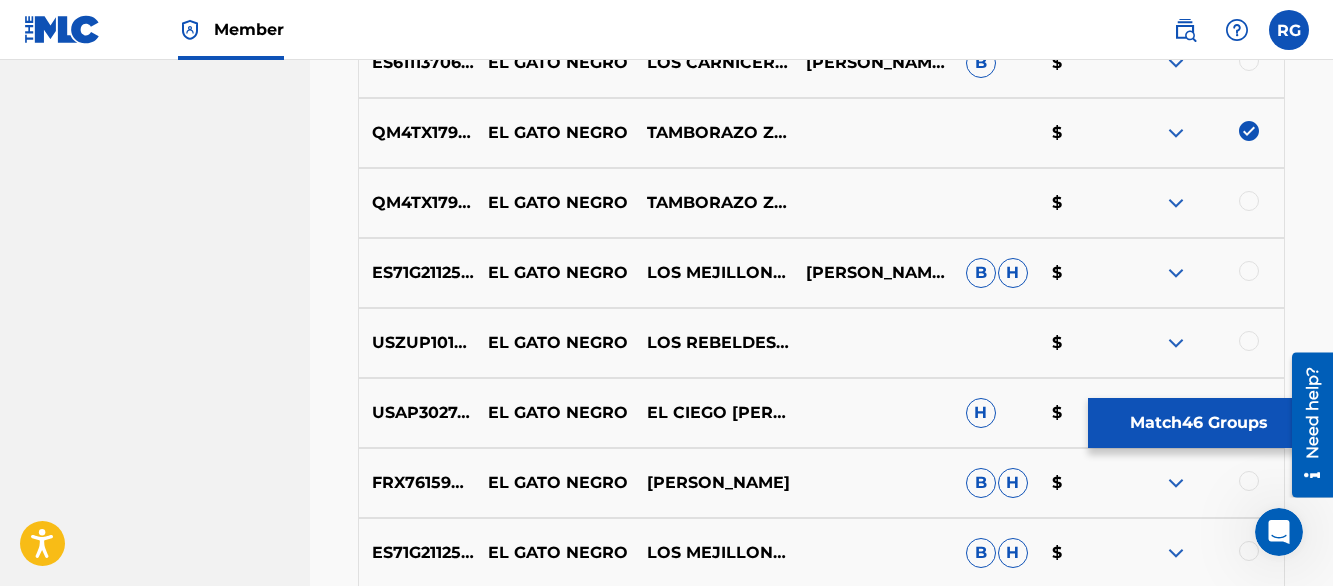 click at bounding box center (1249, 201) 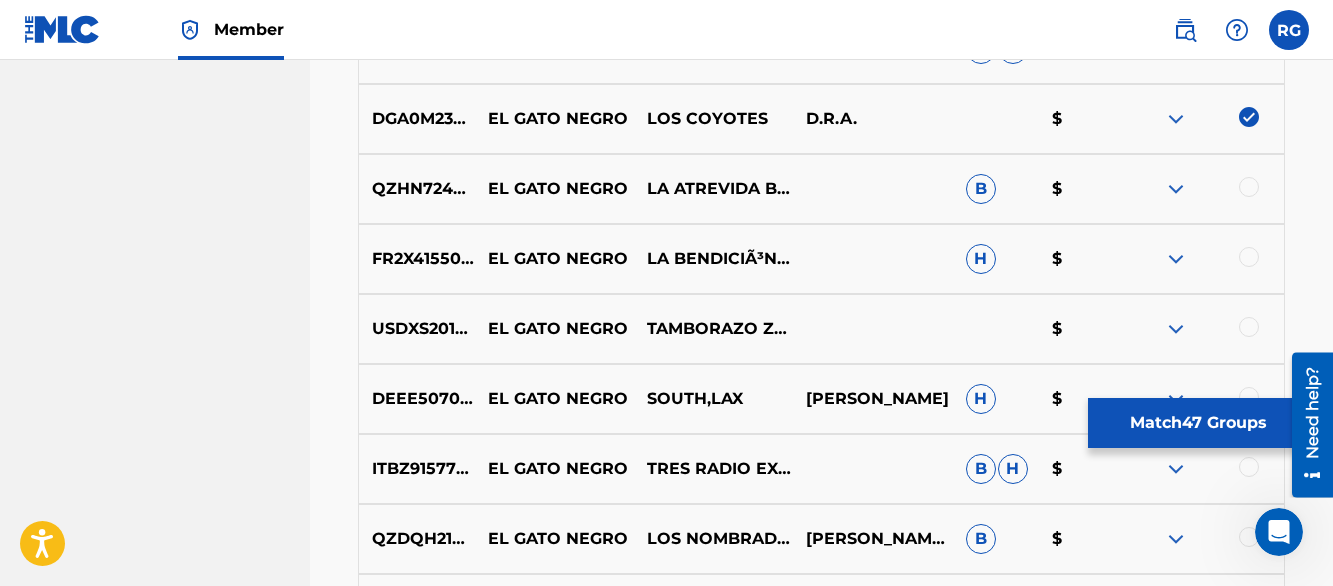 scroll, scrollTop: 10200, scrollLeft: 0, axis: vertical 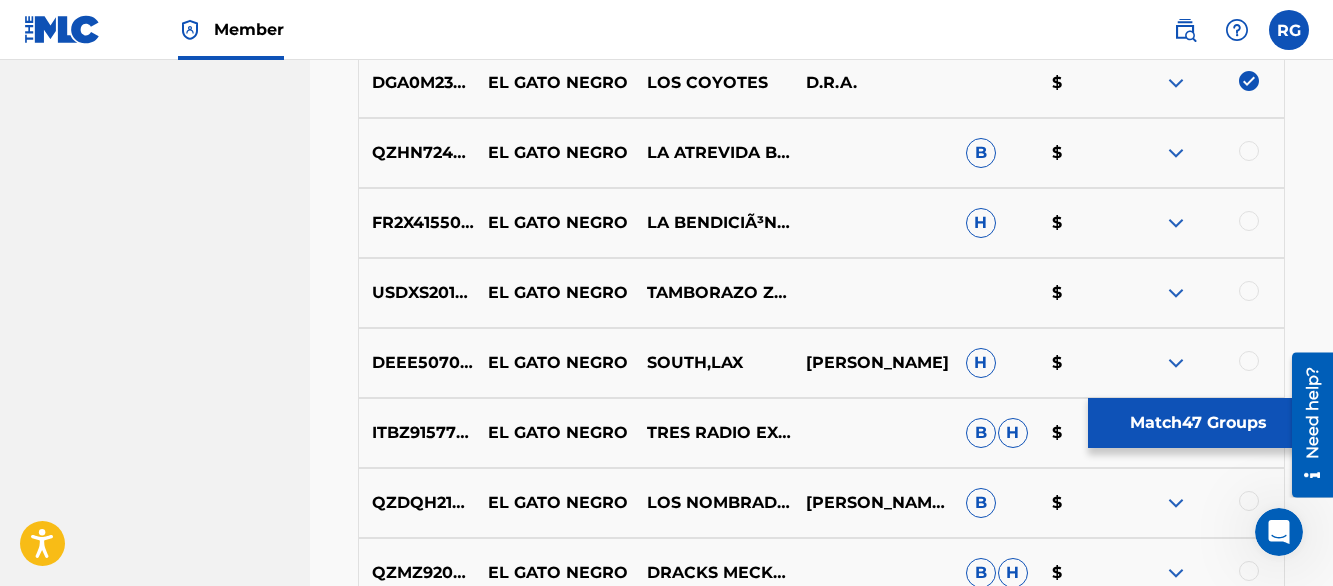 click at bounding box center (1249, 291) 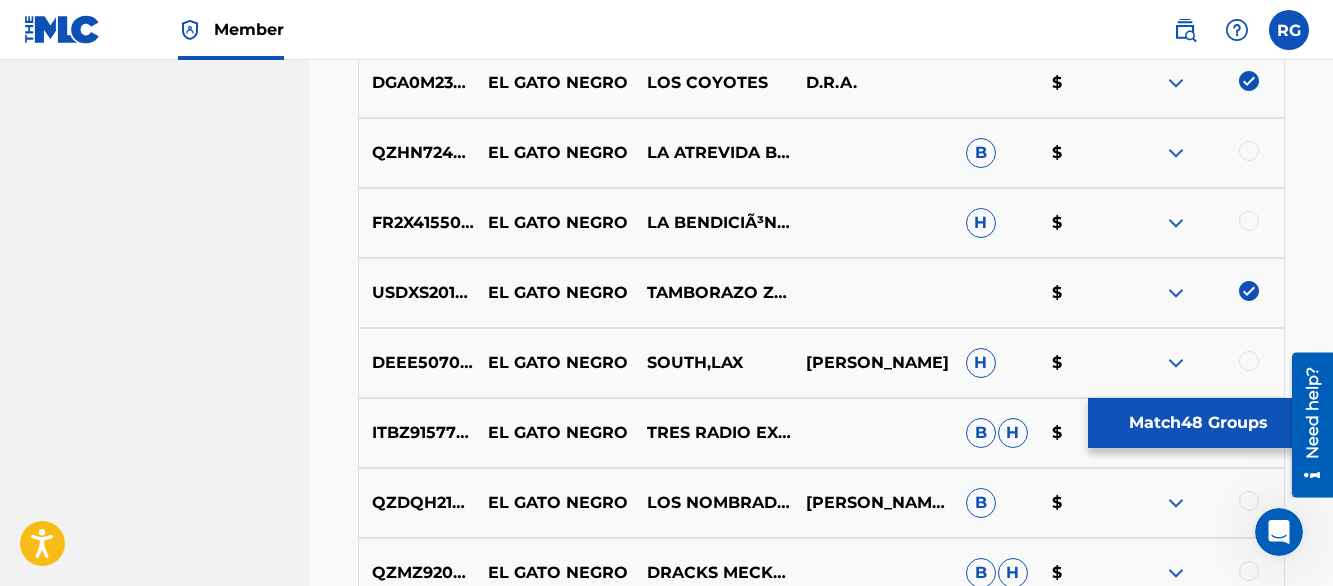 scroll, scrollTop: 9080, scrollLeft: 0, axis: vertical 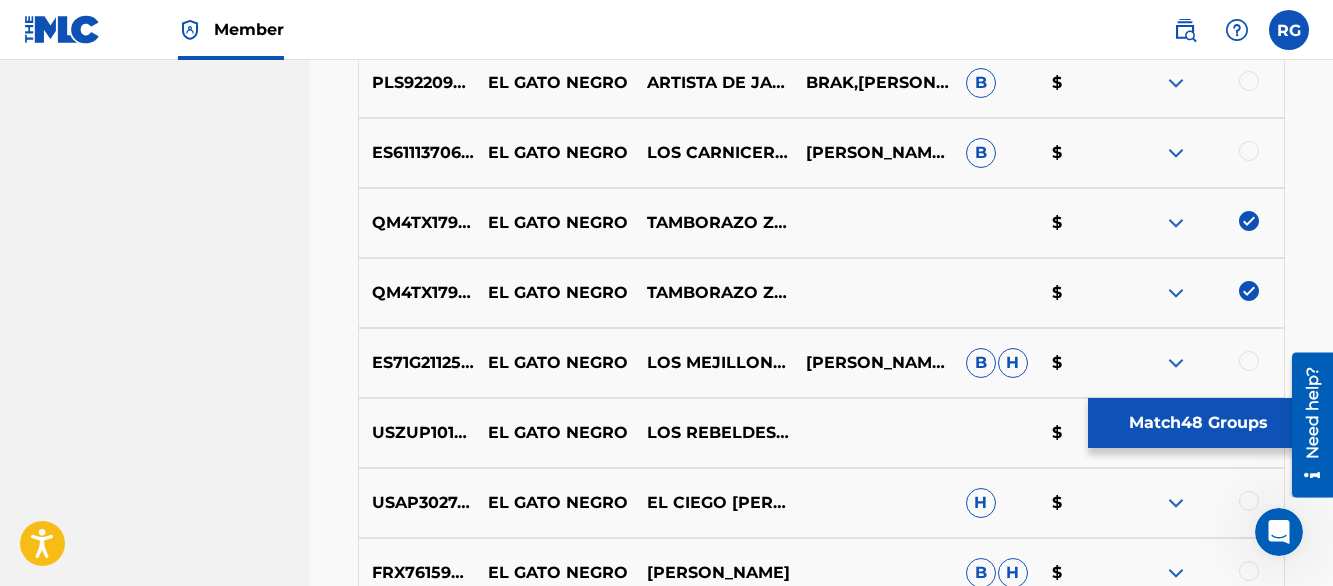 click on "Matching Tool The Matching Tool allows Members to match  sound recordings  to works within their catalog. This ensures you'll collect the royalties you're owed for your work(s). The first step is to locate recordings not yet matched to your works by entering criteria in the search fields below. Search results are sorted by relevance and will be grouped together based on similar data. In the next step, you can locate the specific work in your catalog that you want to match. SearchWithCriteriadd4396aa-43bc-46c4-81df-c591015893f1 Recording Title el gato negro SearchWithCriteriaa5a9caed-9835-4d43-b40e-1f50b269d604 Recording ISRC Add Criteria Filter Estimated Value All $$$$$ $$$$ $$$ $$ $ Source All Blanket License Historical Unmatched Remove Filters Apply Filters Filters ( 0 ) Search Showing 1 - 200 of 200+ results ISRC Recording Title Recording Artist Writer(s) Source ? Estimated Value ? 48  Selected DEWM41648076 EL GATO NEGRO.3 - EL GATO NEGRO [PERSON_NAME] [PERSON_NAME] $ DEWM41648077 EL GATO NEGRO.4 - EL GATO NEGRO" at bounding box center (821, -1541) 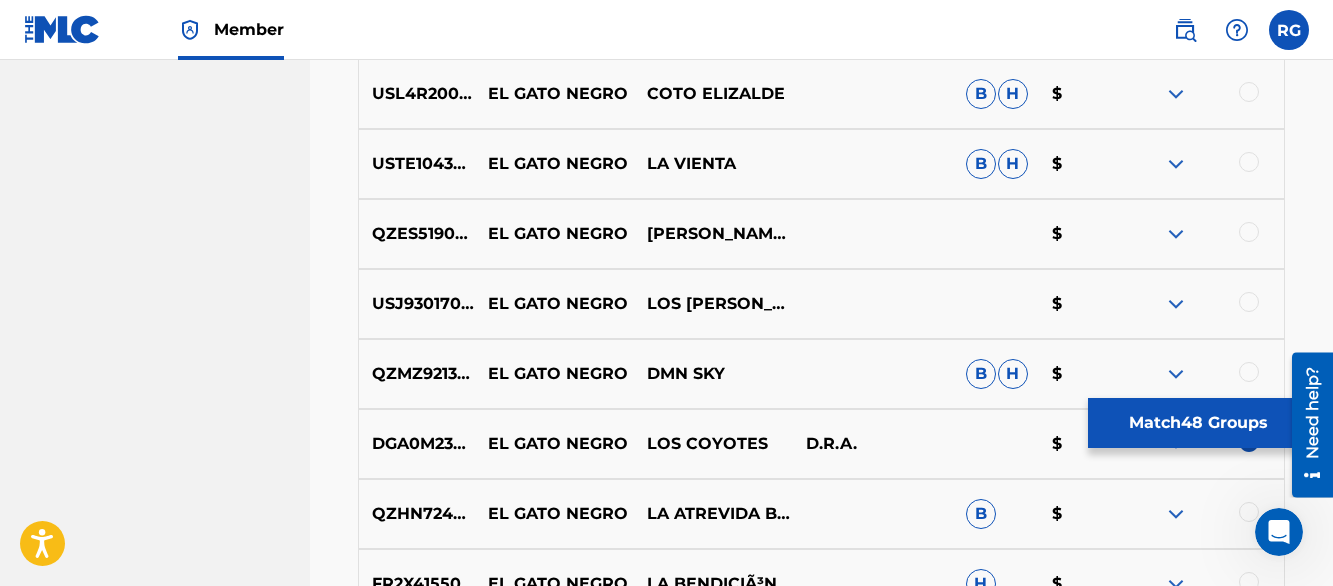 scroll, scrollTop: 9840, scrollLeft: 0, axis: vertical 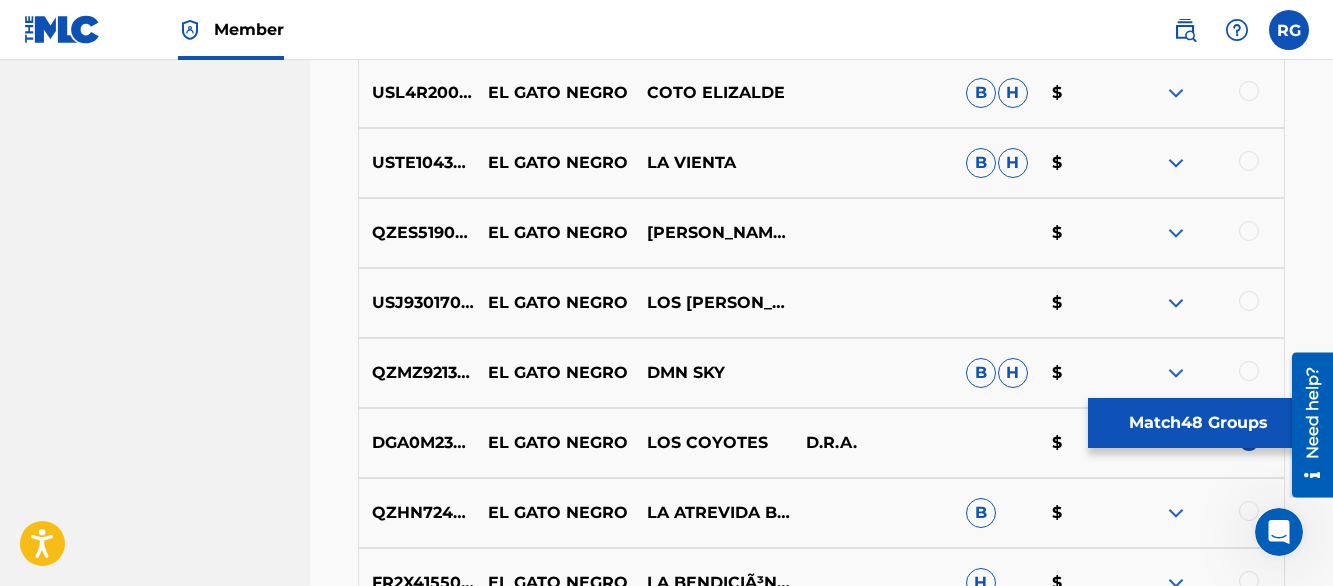 click at bounding box center [1176, 93] 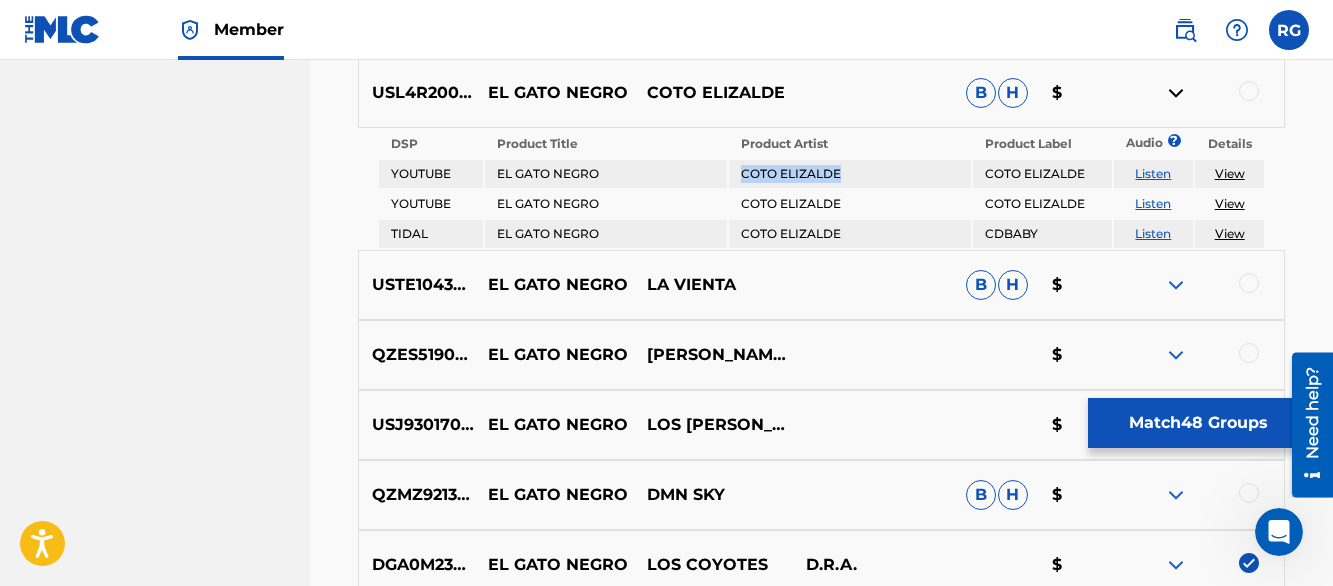 drag, startPoint x: 845, startPoint y: 176, endPoint x: 738, endPoint y: 174, distance: 107.01869 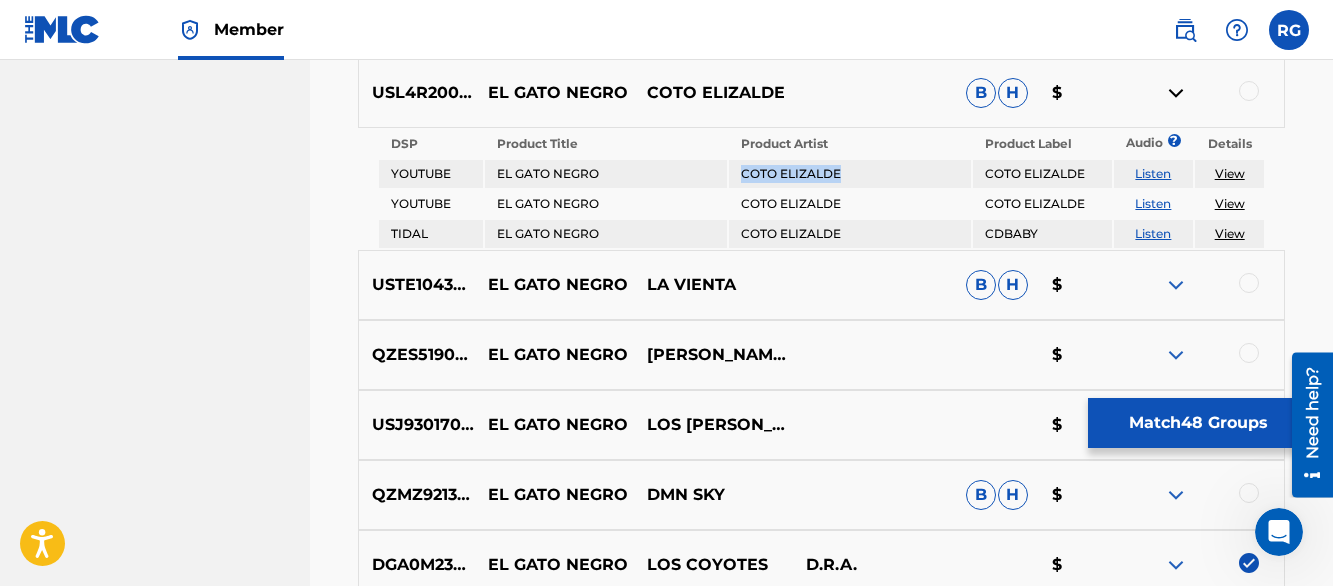 click on "Listen" at bounding box center [1153, 173] 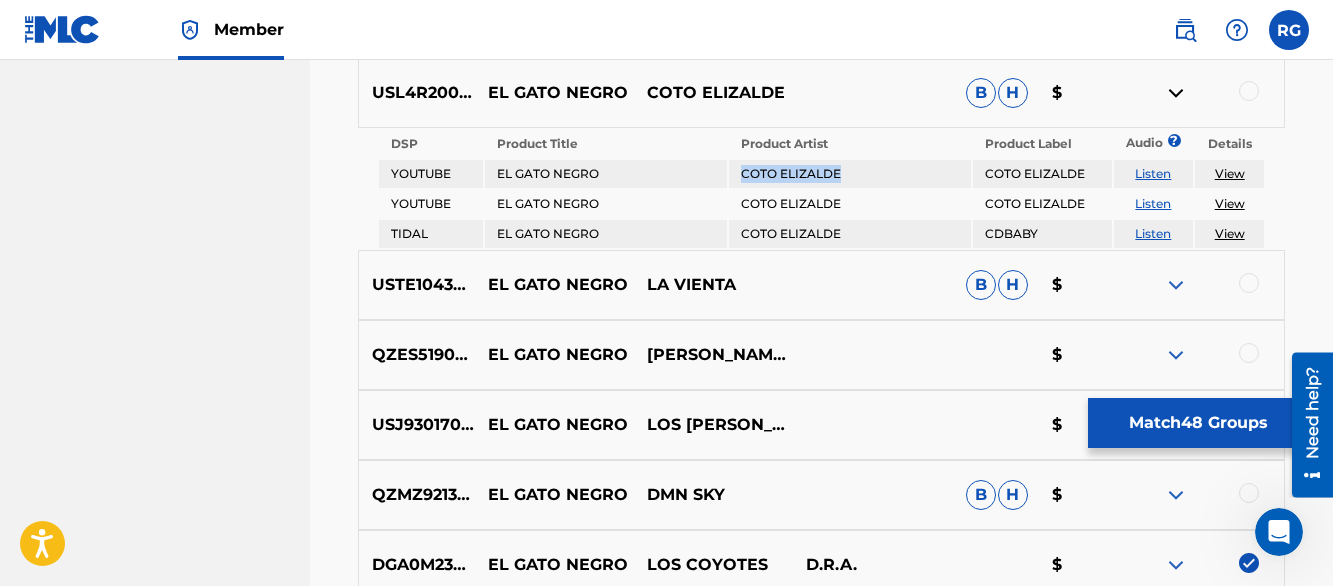 click on "Listen" at bounding box center [1153, 203] 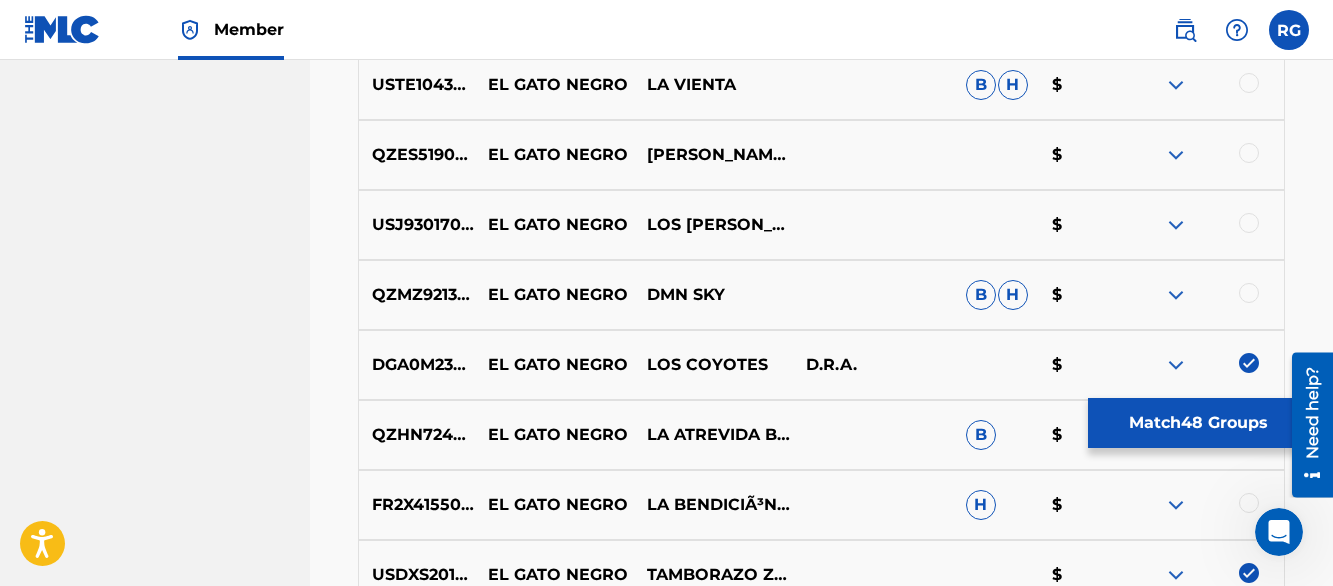 scroll, scrollTop: 9920, scrollLeft: 0, axis: vertical 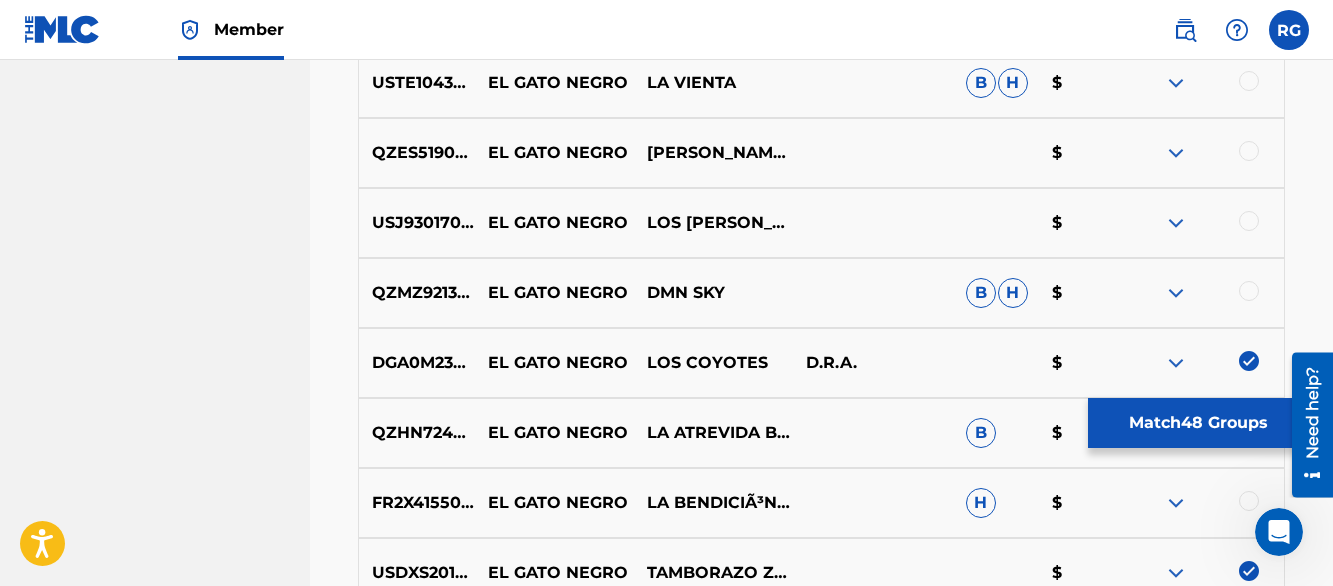 click at bounding box center (1176, 83) 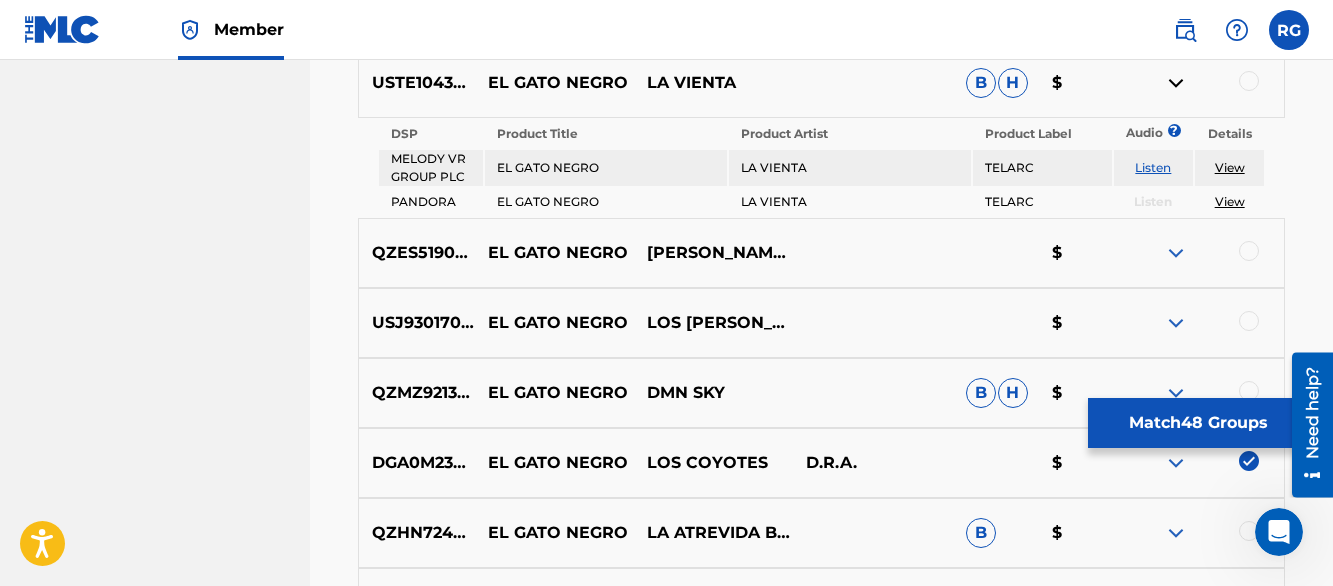 click on "Listen" at bounding box center [1153, 167] 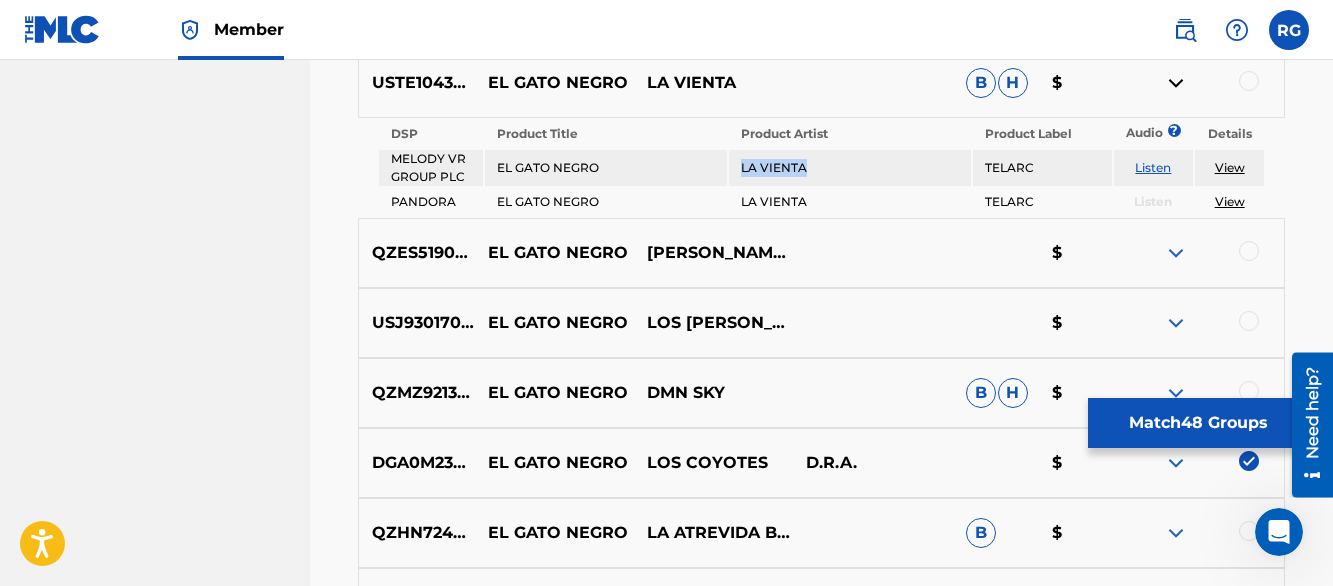 drag, startPoint x: 813, startPoint y: 164, endPoint x: 738, endPoint y: 163, distance: 75.00667 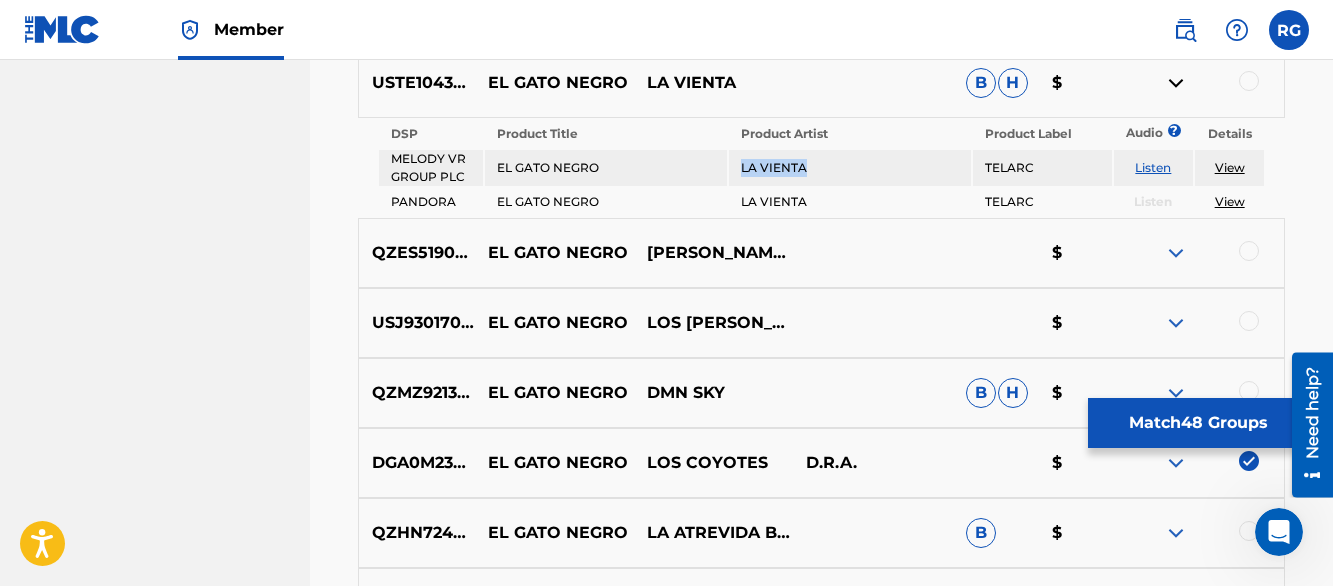 click at bounding box center (1176, 83) 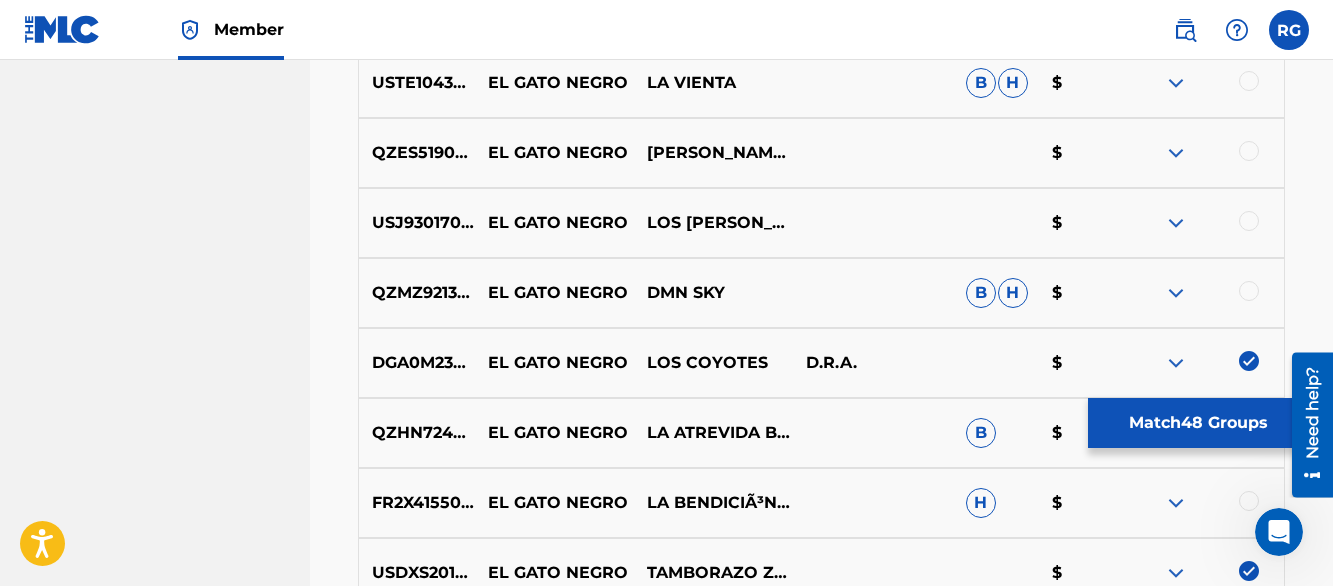 click at bounding box center [1176, 153] 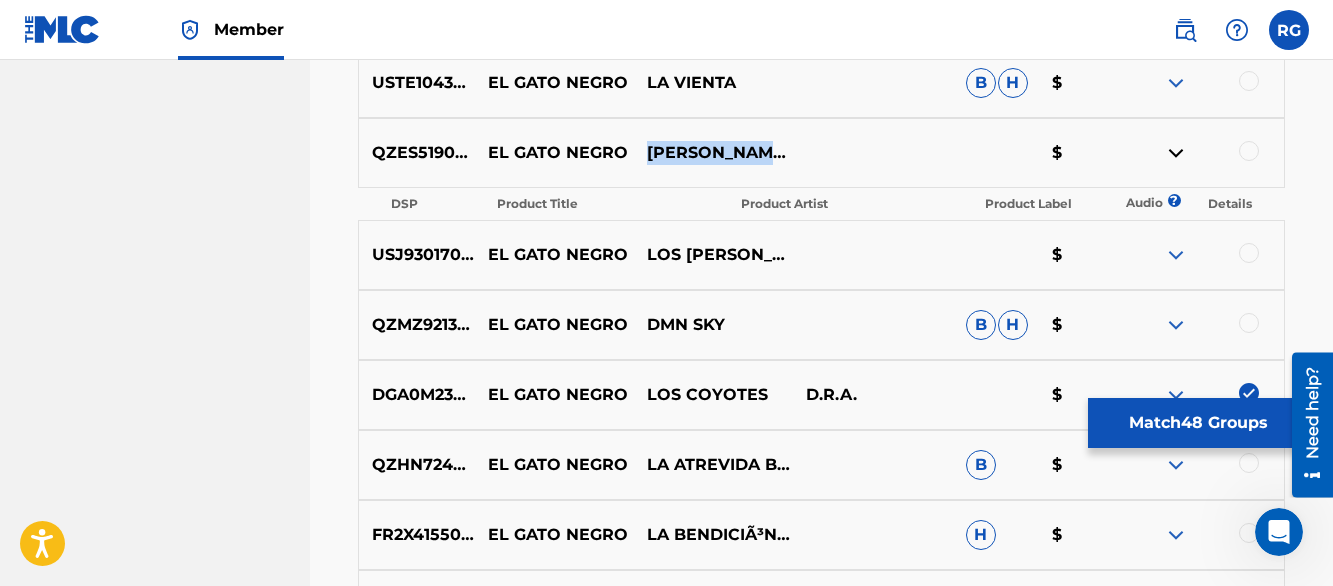 drag, startPoint x: 648, startPoint y: 126, endPoint x: 725, endPoint y: 185, distance: 97.00516 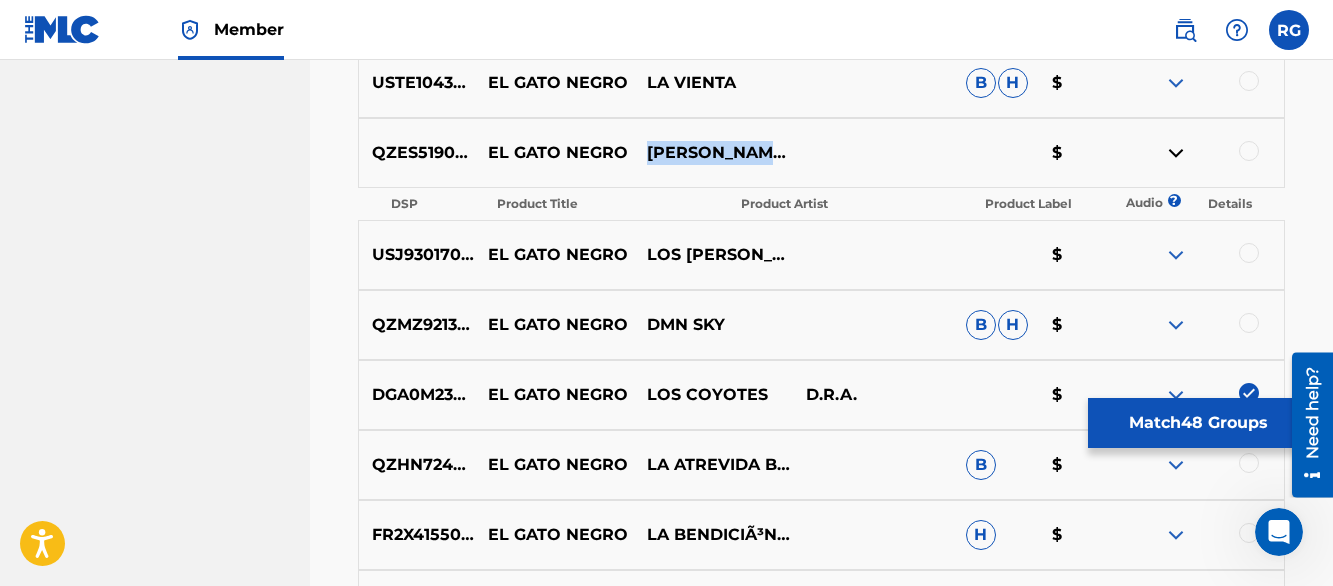 click at bounding box center (1176, 153) 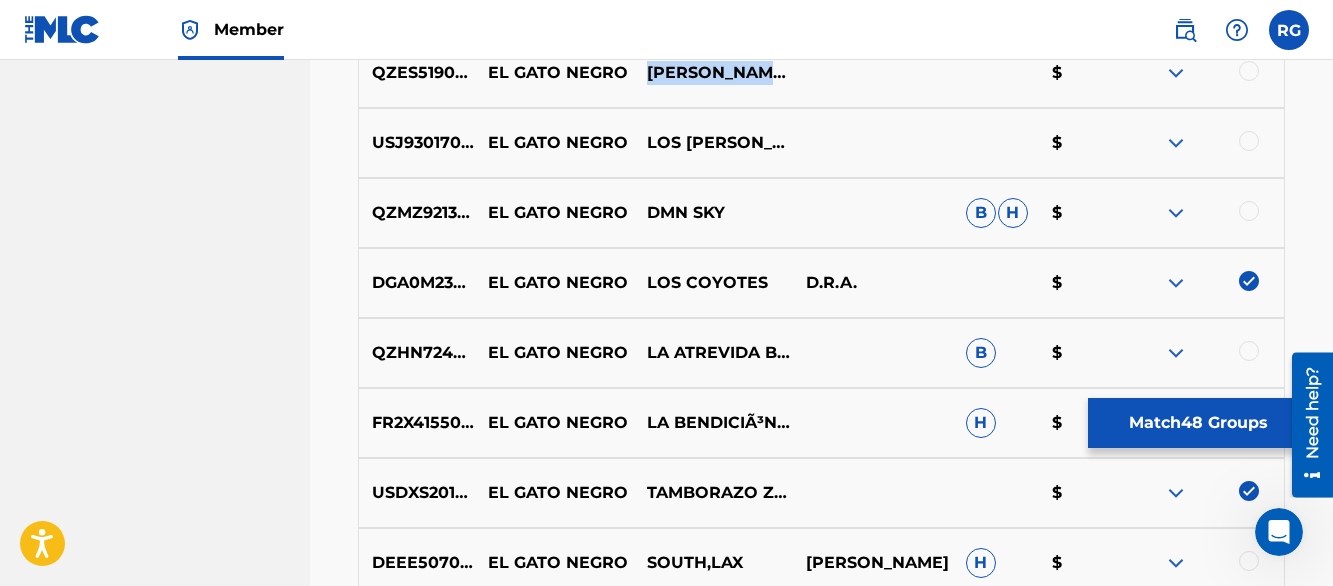 scroll, scrollTop: 10040, scrollLeft: 0, axis: vertical 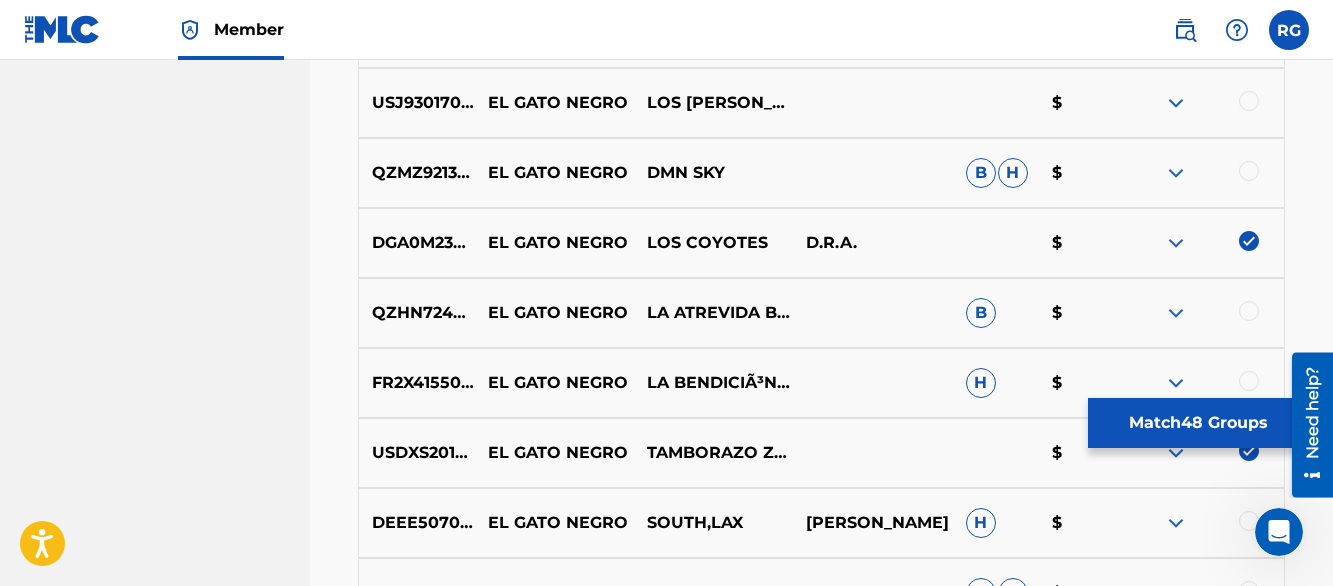 click at bounding box center [1176, 103] 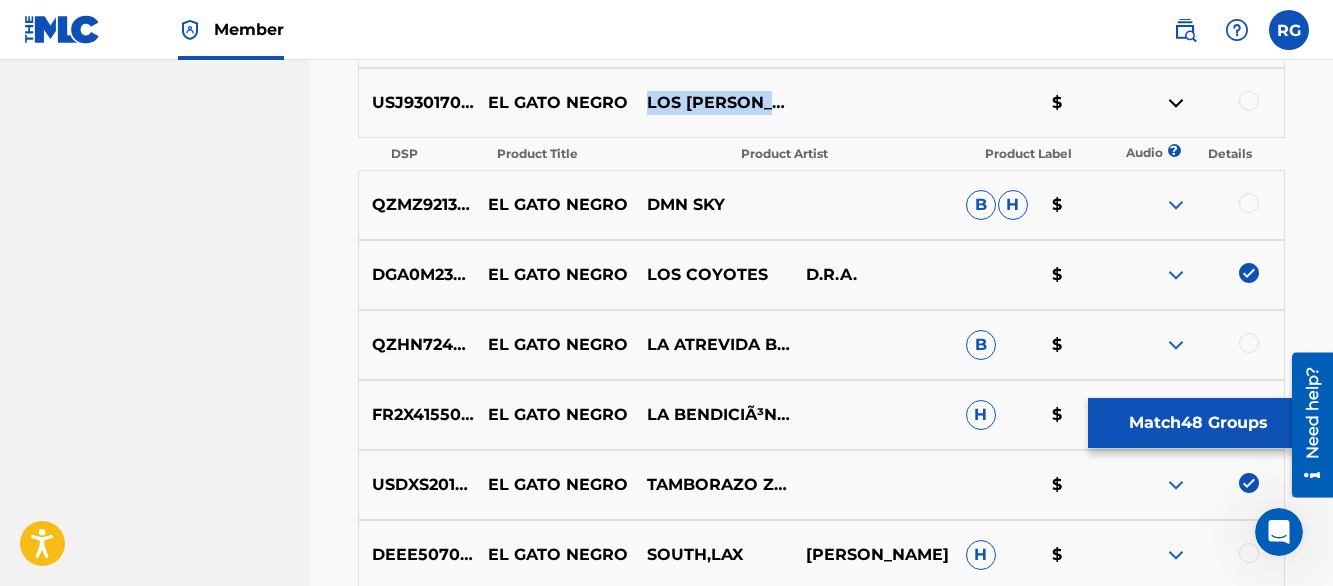 drag, startPoint x: 648, startPoint y: 84, endPoint x: 704, endPoint y: 119, distance: 66.037865 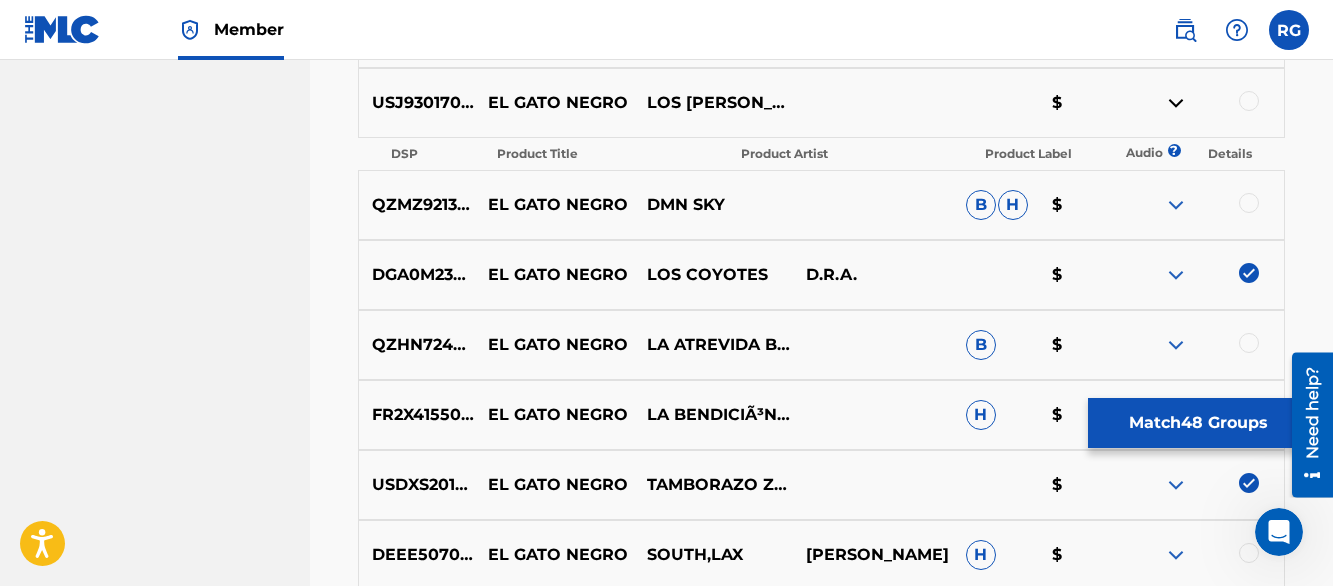 click at bounding box center (1249, 101) 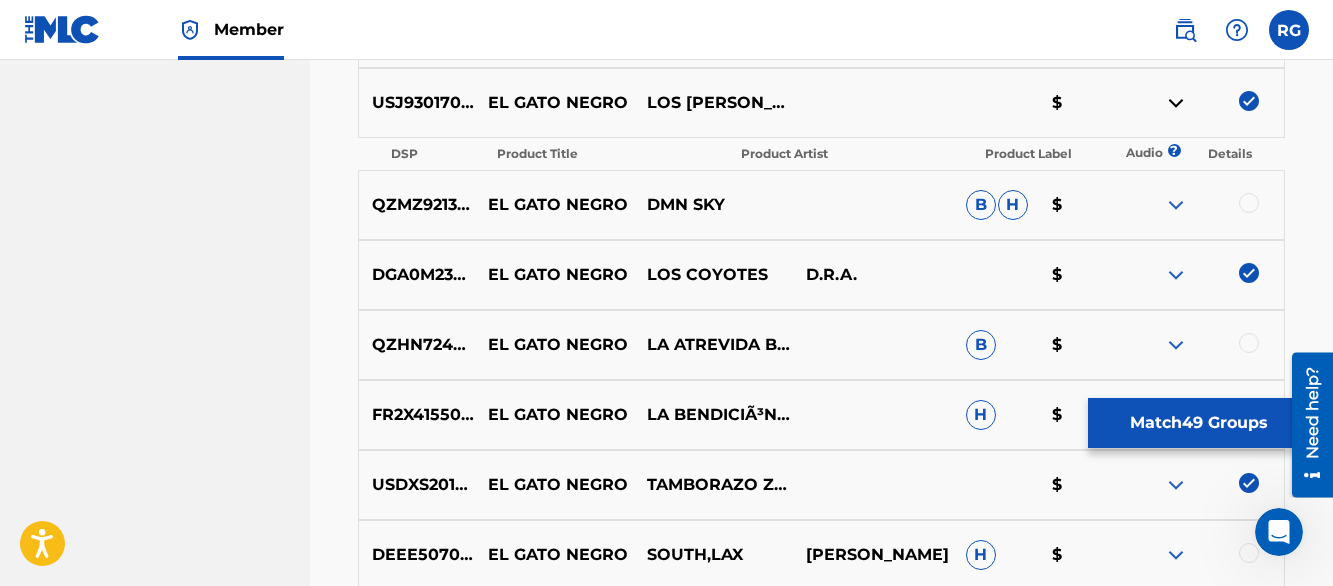 click at bounding box center [1176, 103] 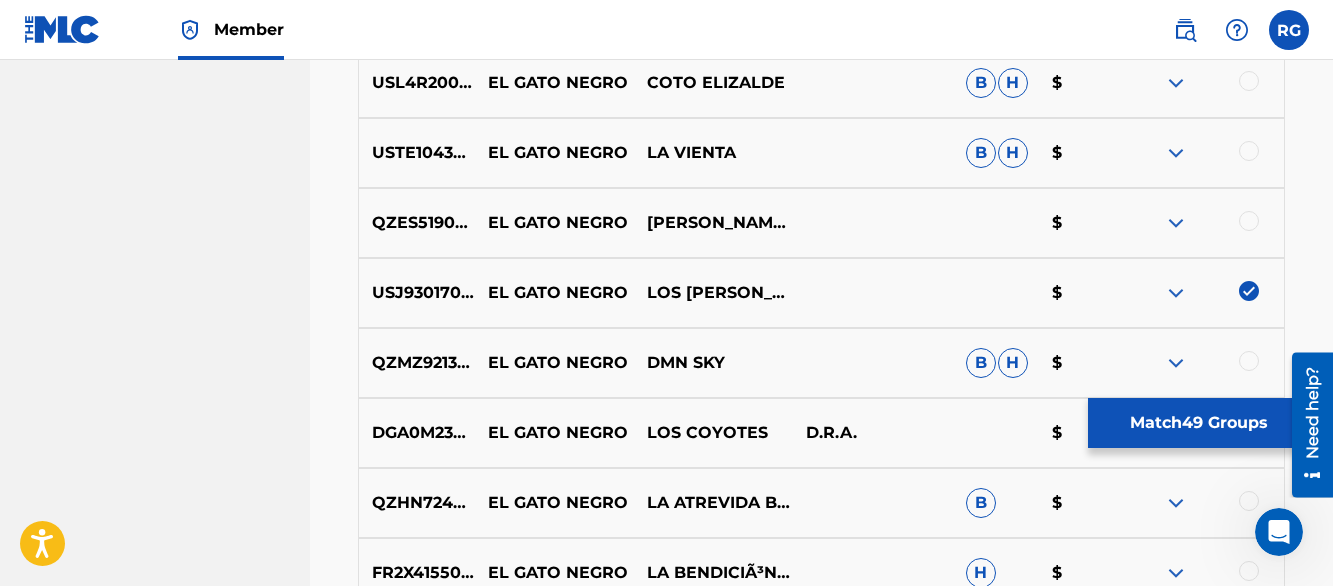 scroll, scrollTop: 10900, scrollLeft: 0, axis: vertical 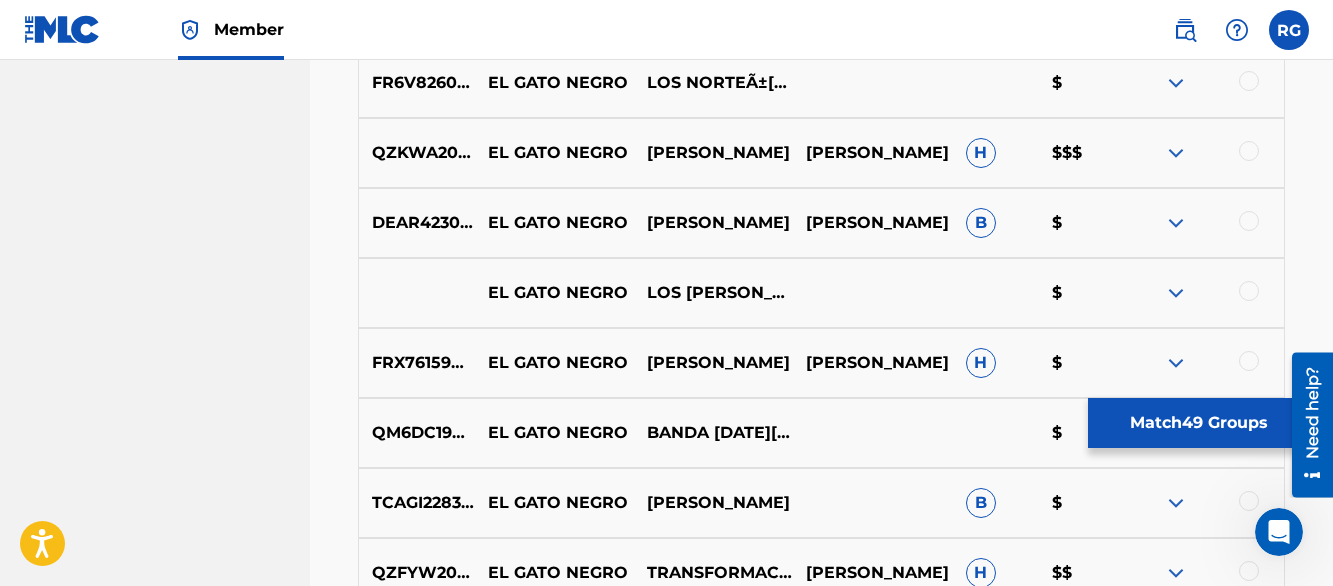click at bounding box center (1249, 291) 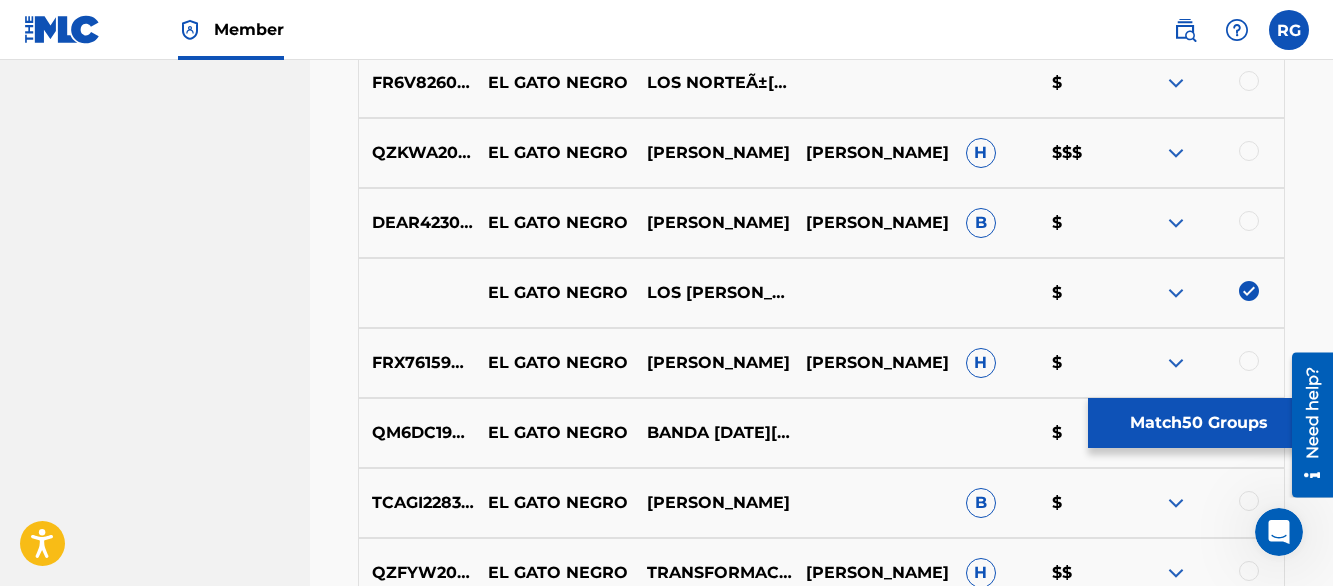 scroll, scrollTop: 9850, scrollLeft: 0, axis: vertical 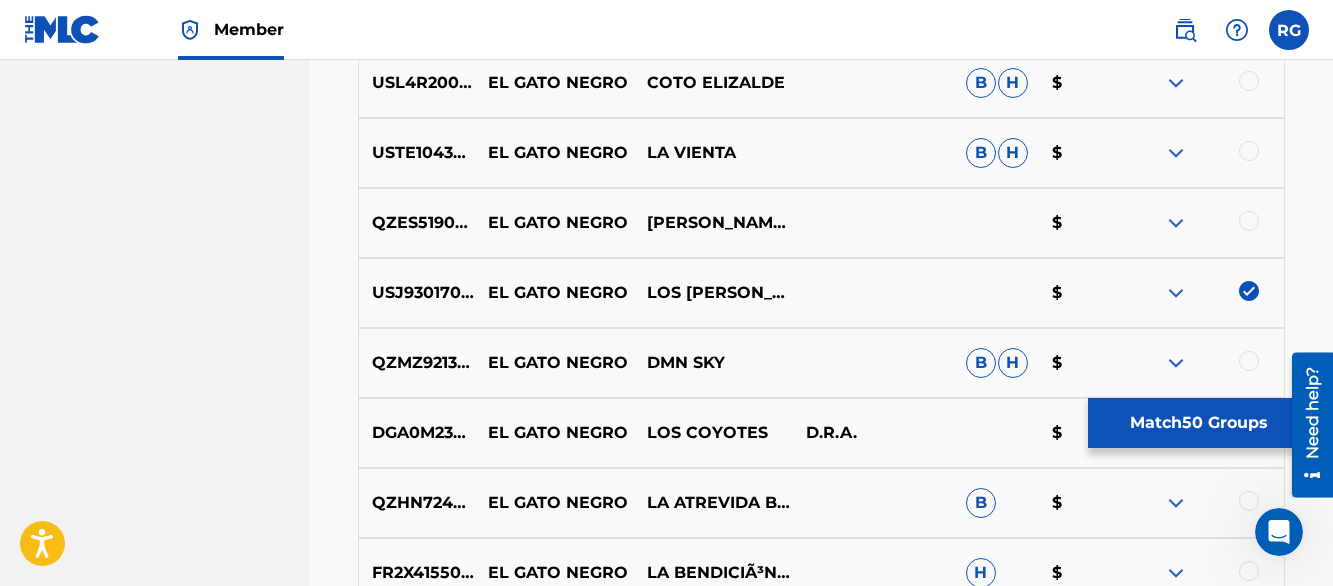 click on "Matching Tool The Matching Tool allows Members to match  sound recordings  to works within their catalog. This ensures you'll collect the royalties you're owed for your work(s). The first step is to locate recordings not yet matched to your works by entering criteria in the search fields below. Search results are sorted by relevance and will be grouped together based on similar data. In the next step, you can locate the specific work in your catalog that you want to match. SearchWithCriteriadd4396aa-43bc-46c4-81df-c591015893f1 Recording Title el gato negro SearchWithCriteriaa5a9caed-9835-4d43-b40e-1f50b269d604 Recording ISRC Add Criteria Filter Estimated Value All $$$$$ $$$$ $$$ $$ $ Source All Blanket License Historical Unmatched Remove Filters Apply Filters Filters ( 0 ) Search Showing 1 - 200 of 200+ results ISRC Recording Title Recording Artist Writer(s) Source ? Estimated Value ? 50  Selected DEWM41648076 EL GATO NEGRO.3 - EL GATO NEGRO [PERSON_NAME] [PERSON_NAME] $ DEWM41648077 EL GATO NEGRO.4 - EL GATO NEGRO" at bounding box center (821, -2286) 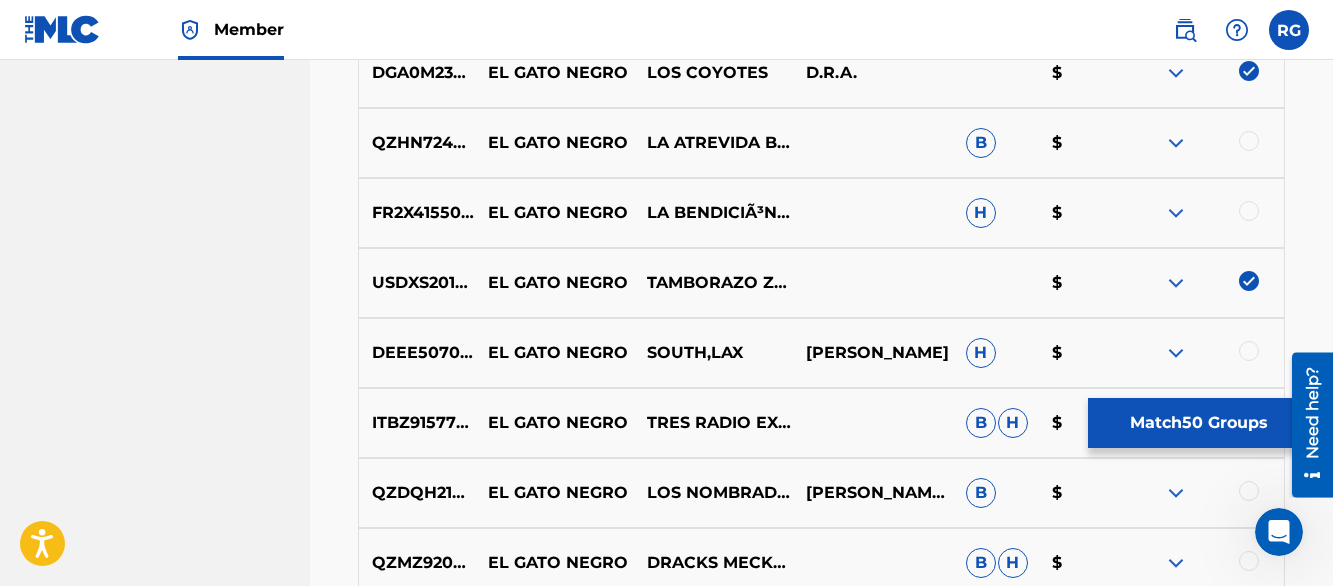 scroll, scrollTop: 10250, scrollLeft: 0, axis: vertical 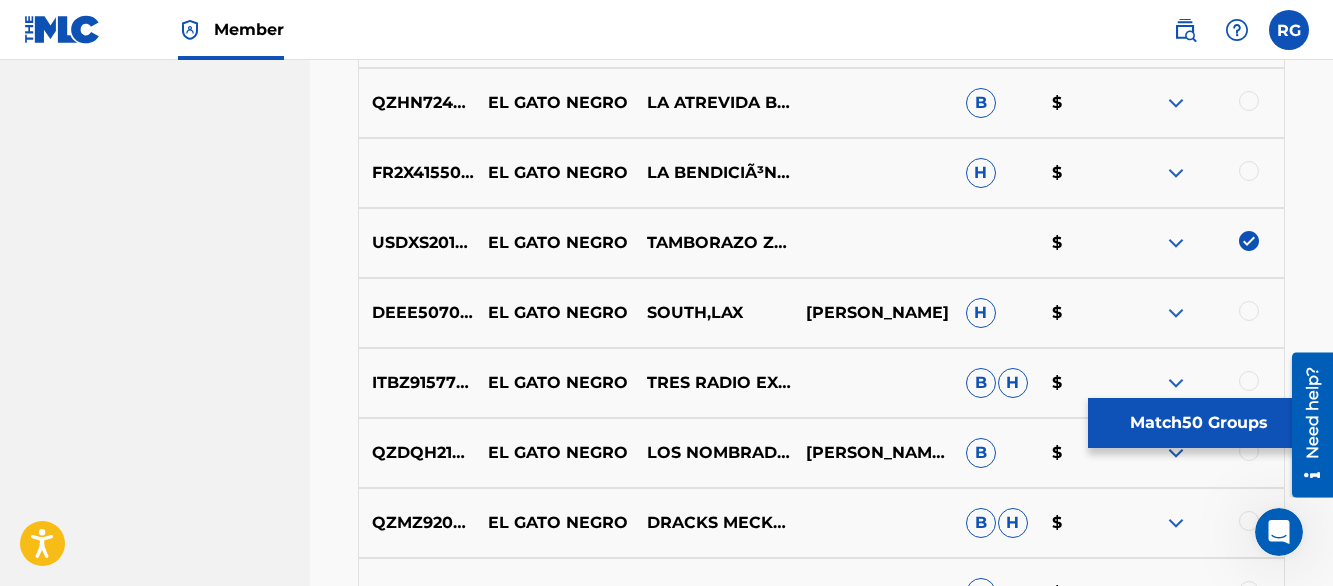 click at bounding box center (1176, 103) 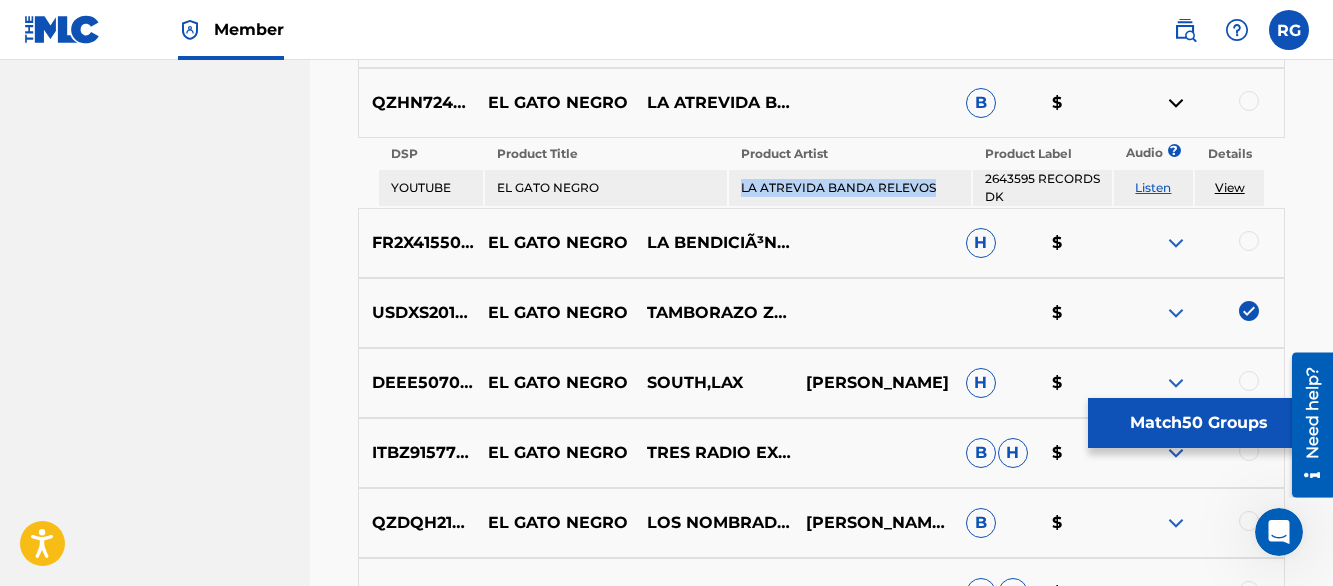 drag, startPoint x: 741, startPoint y: 189, endPoint x: 930, endPoint y: 196, distance: 189.12958 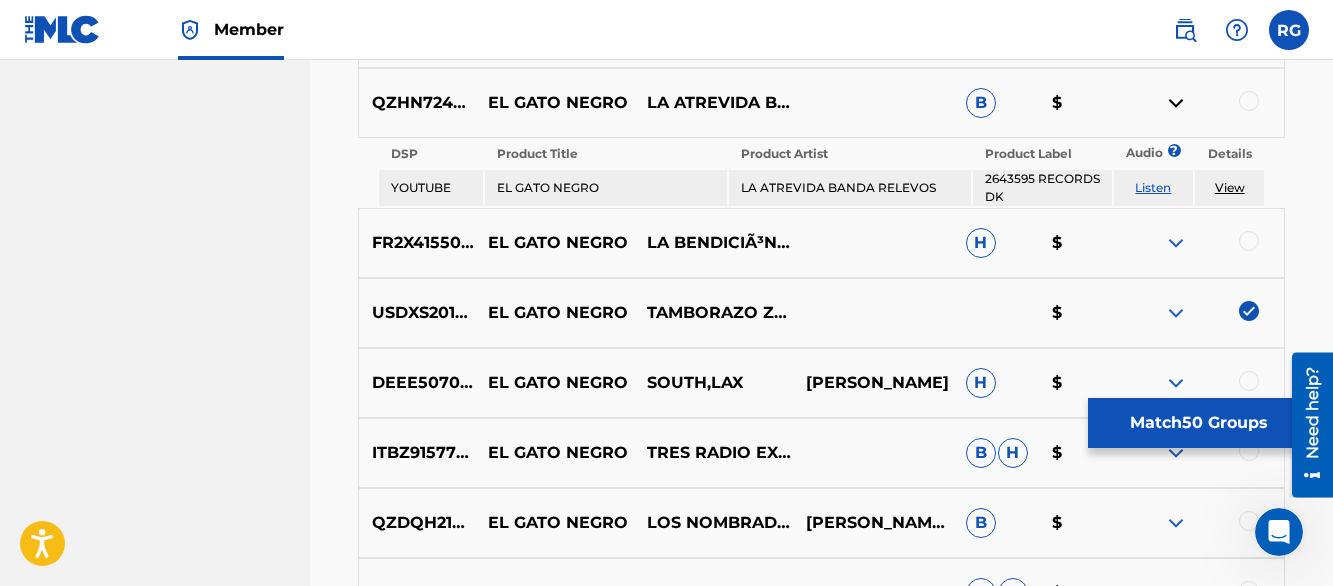 click on "SAN ANTONIO MUSIC PUBLISHER Summary Catalog Works Registration Claiming Tool Individual Registration Tool Bulk Registration Tool Registration Drafts Registration History Overclaims Tool Matching Matching Tool Match History Member Settings Member Benefits" at bounding box center (155, -2701) 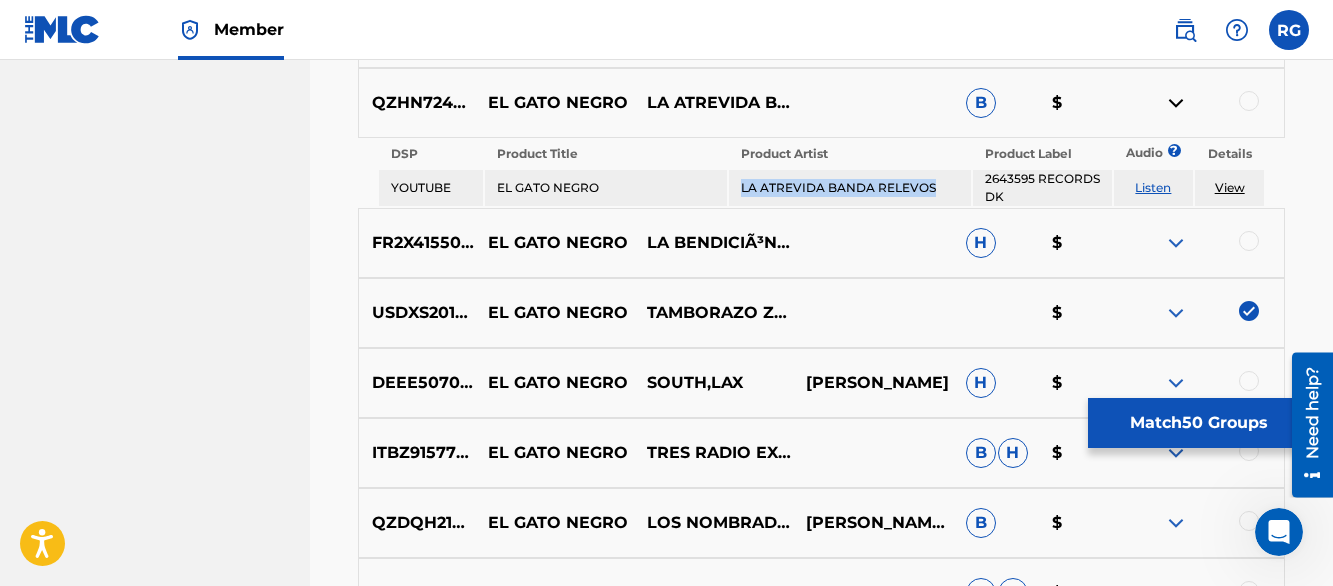 drag, startPoint x: 739, startPoint y: 180, endPoint x: 930, endPoint y: 187, distance: 191.12823 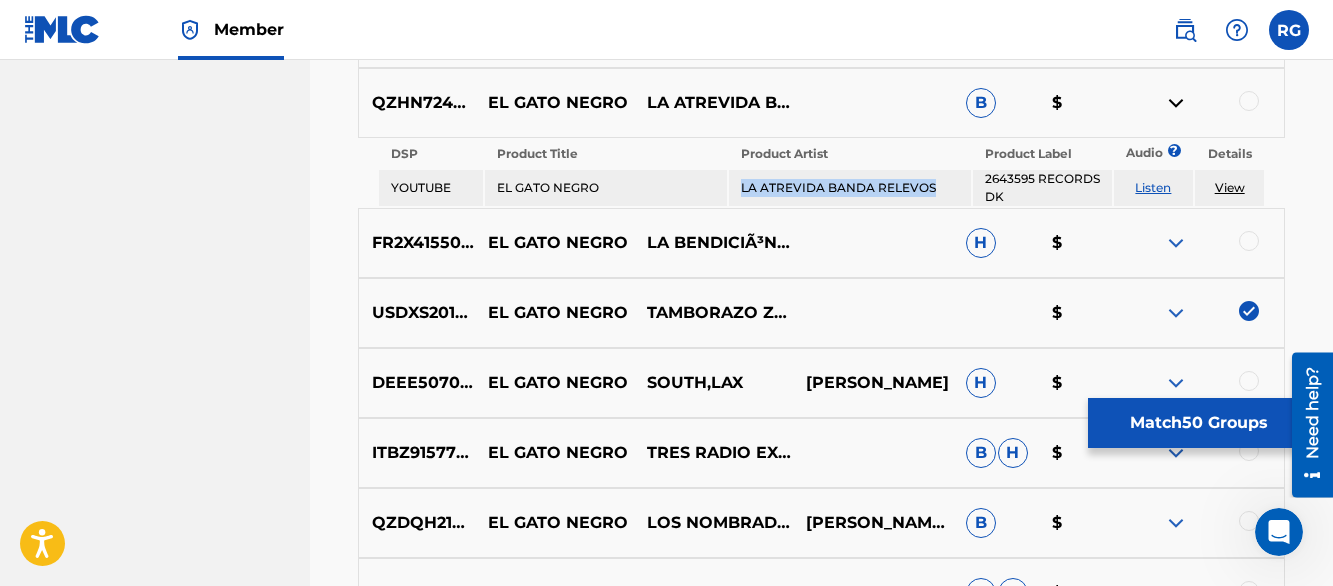 click on "Listen" at bounding box center (1153, 187) 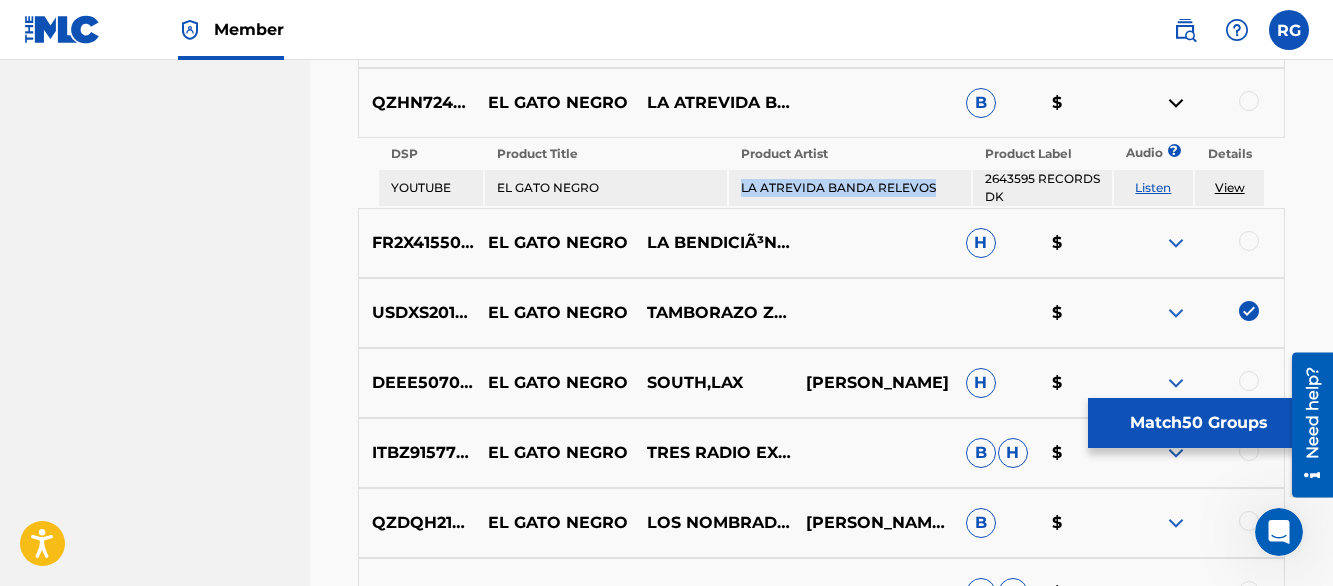 click at bounding box center (1176, 103) 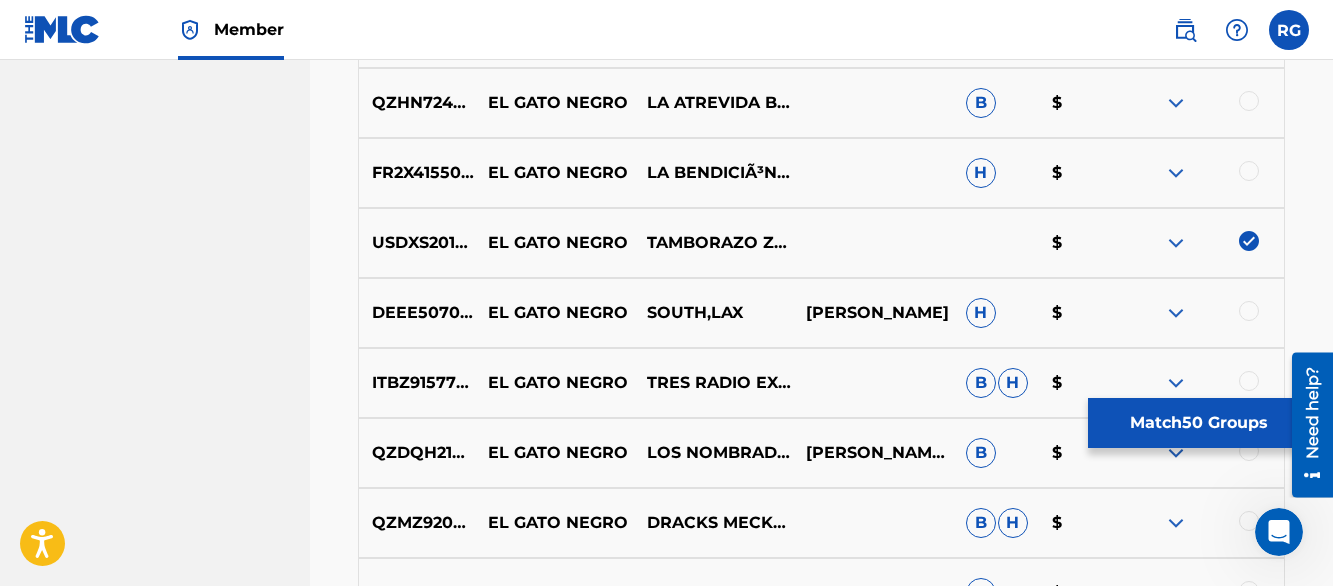 scroll, scrollTop: 10290, scrollLeft: 0, axis: vertical 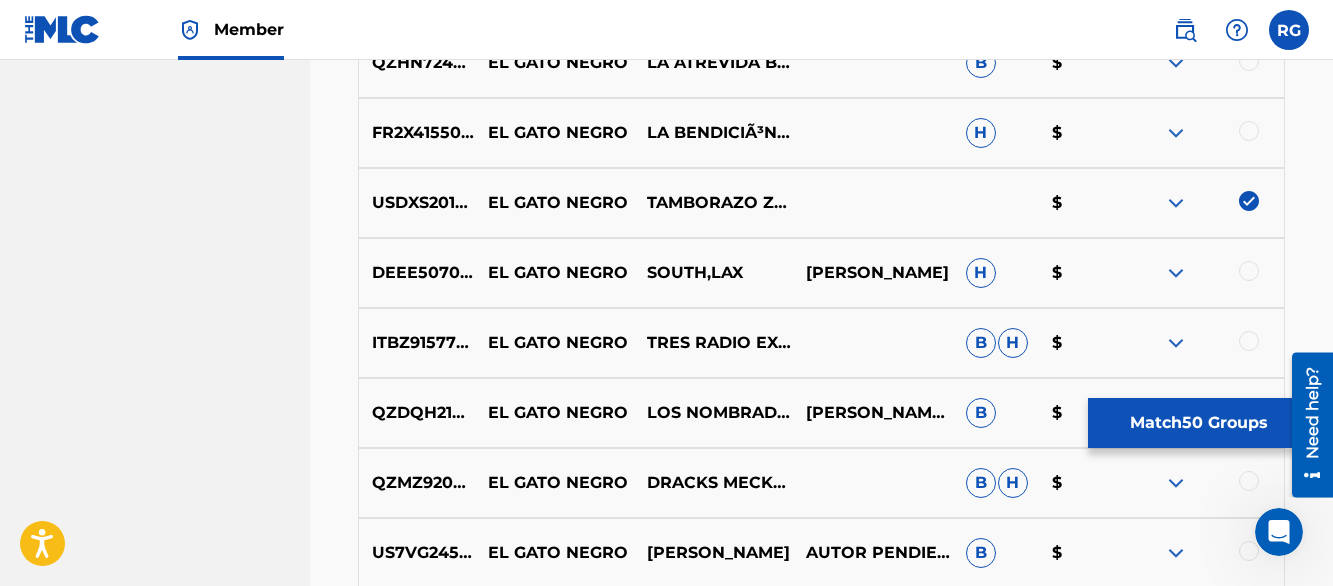 click at bounding box center [1176, 133] 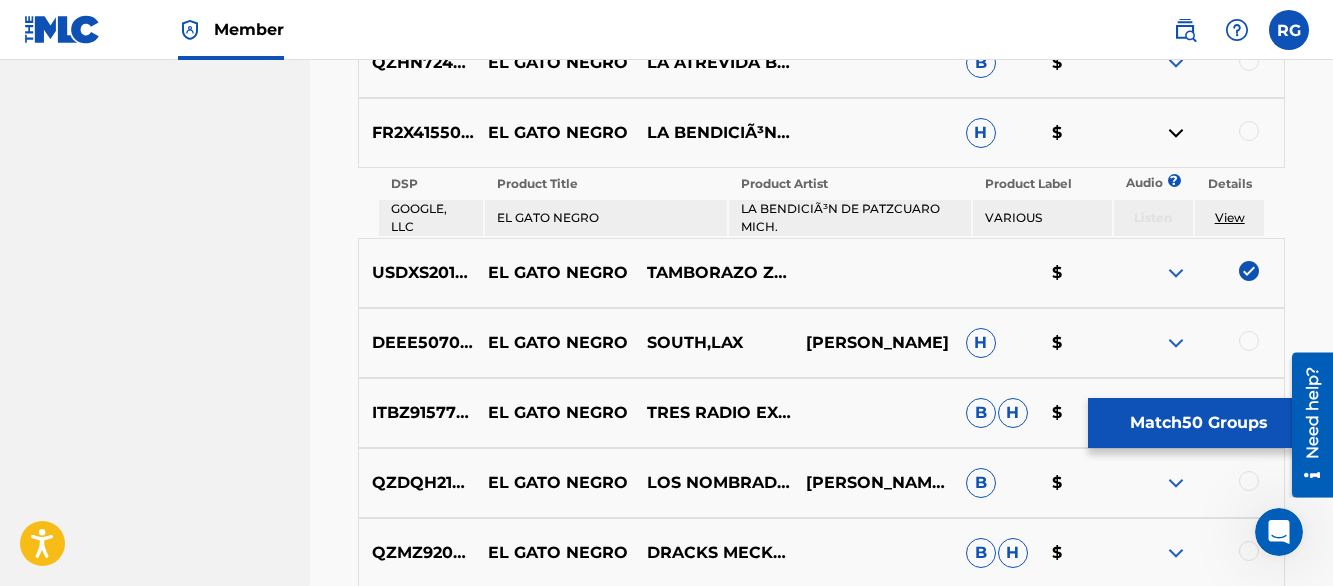 click at bounding box center (1176, 133) 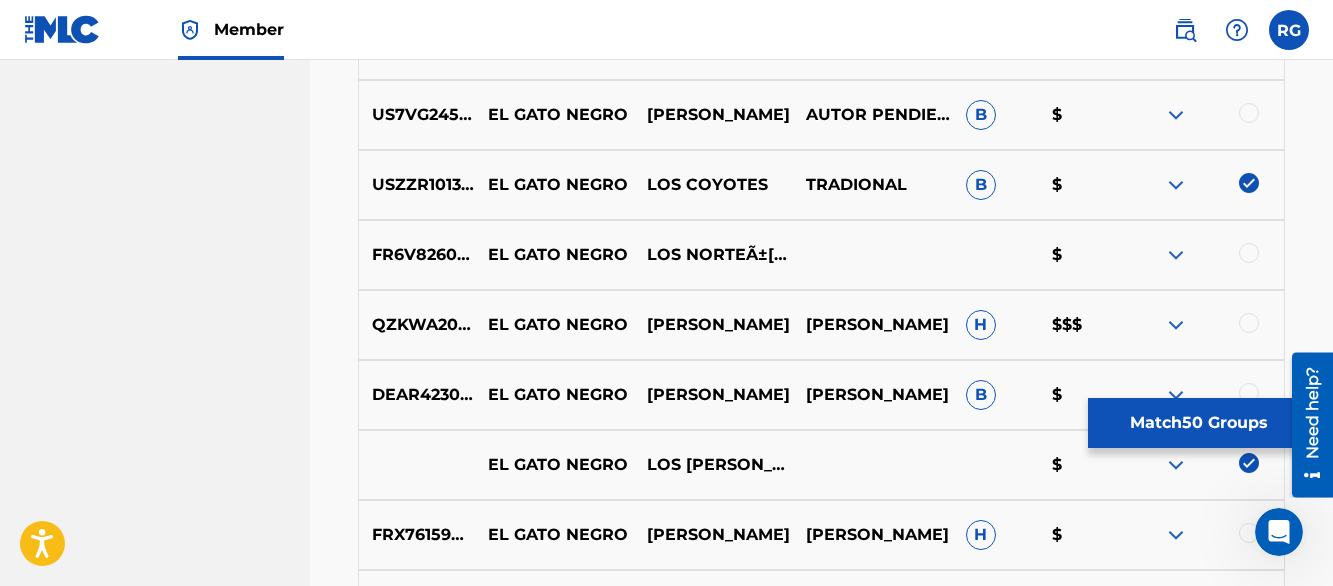 scroll, scrollTop: 10730, scrollLeft: 0, axis: vertical 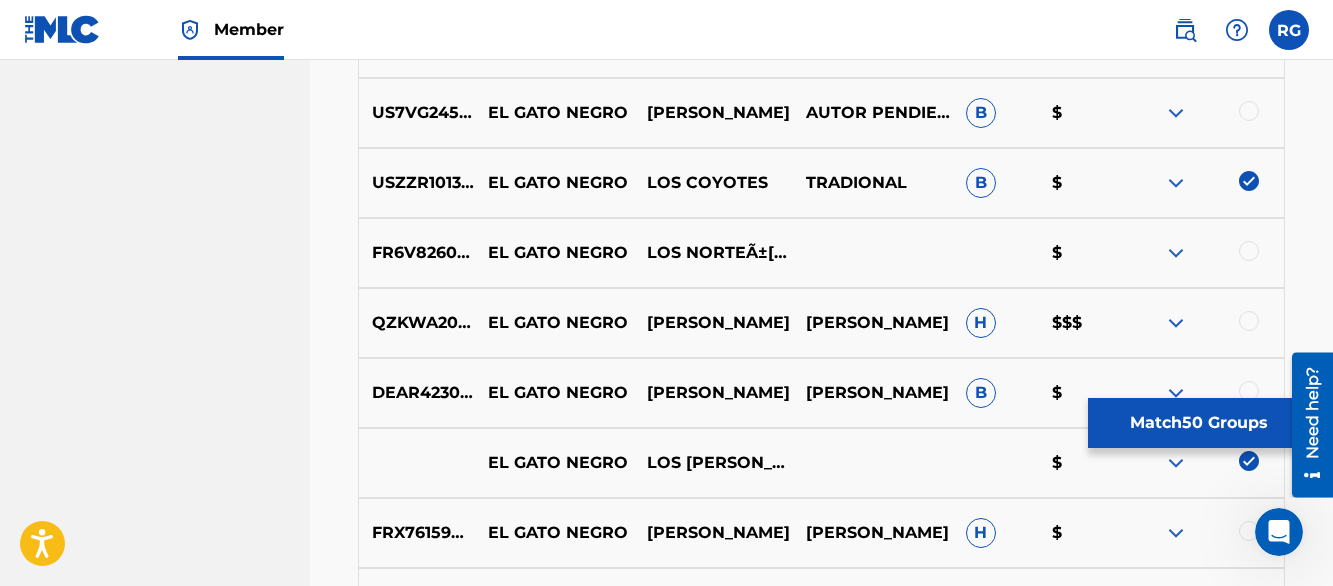 click on "Match  50 Groups" at bounding box center (1198, 423) 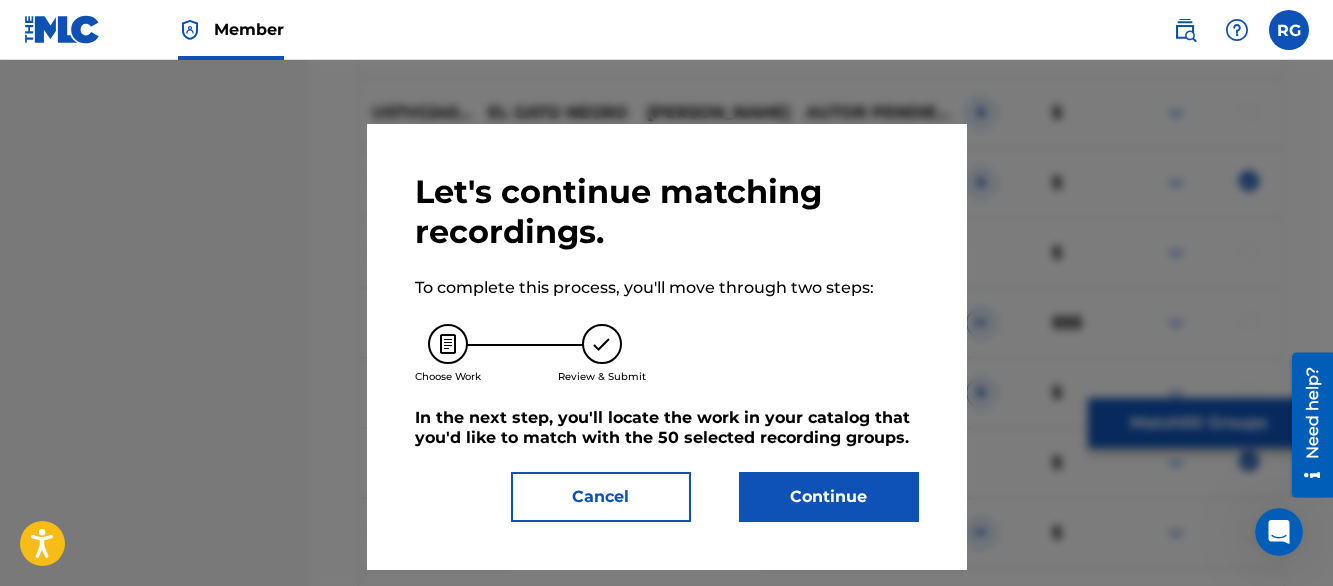 click on "Continue" at bounding box center (829, 497) 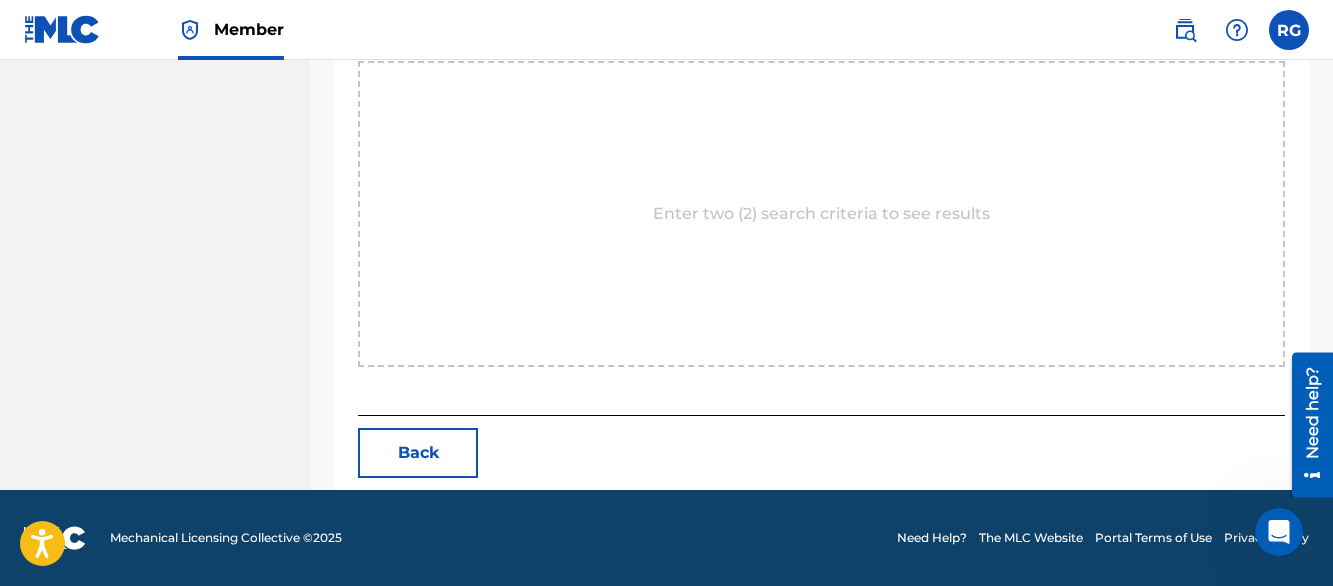 scroll, scrollTop: 794, scrollLeft: 0, axis: vertical 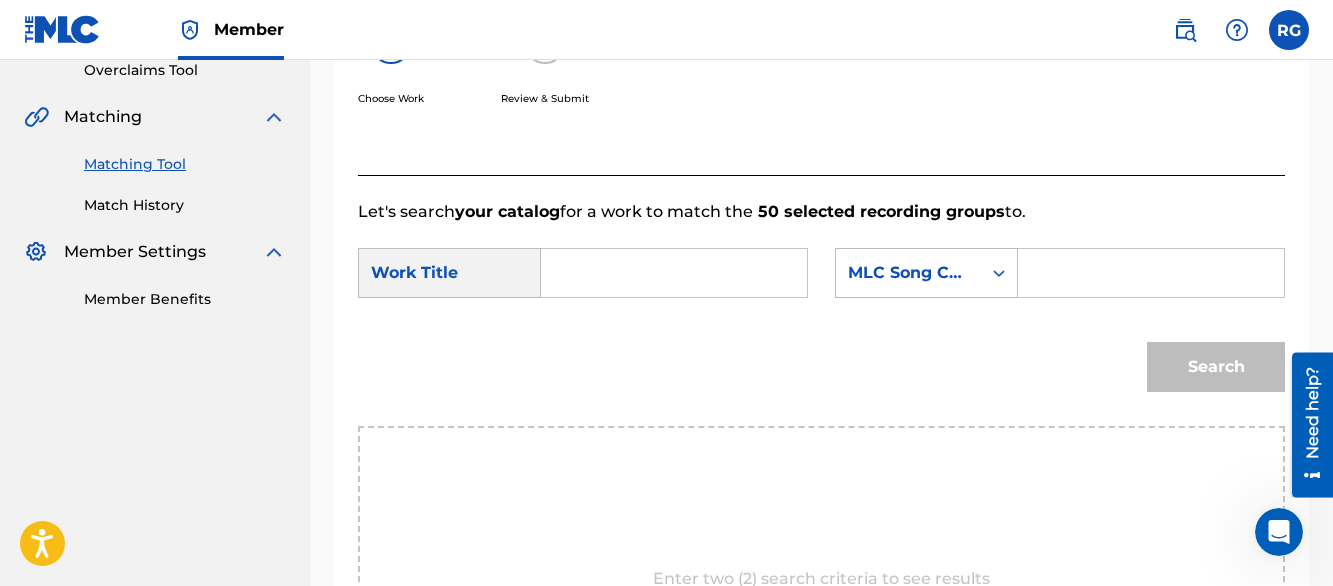 click at bounding box center (674, 273) 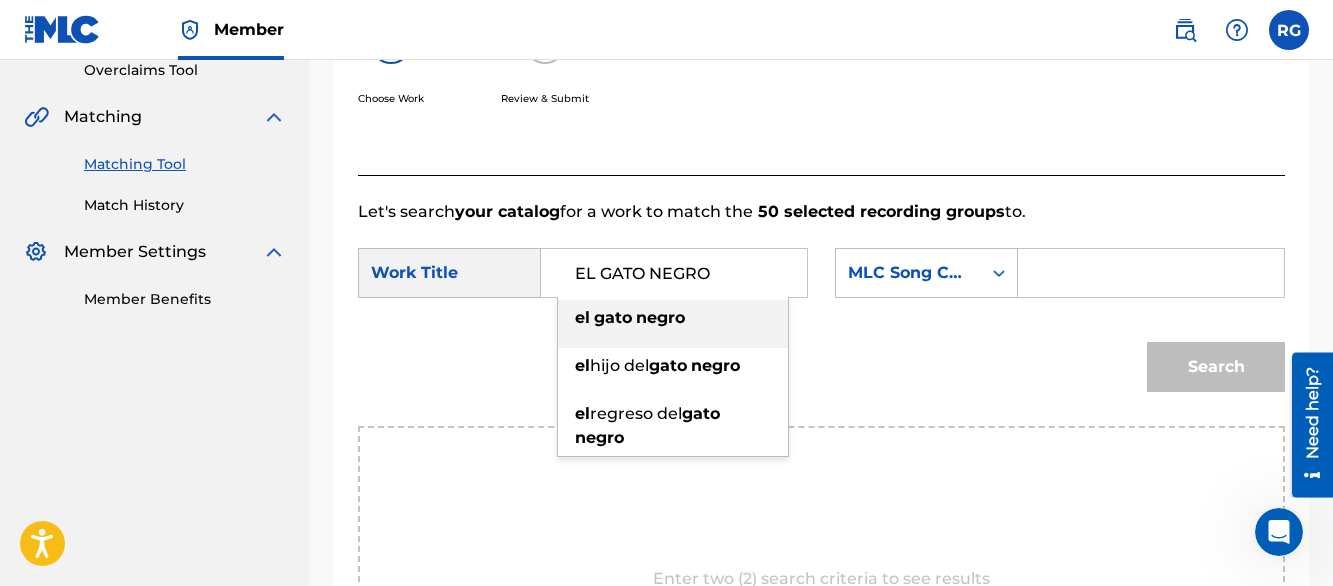 type on "EL GATO NEGRO" 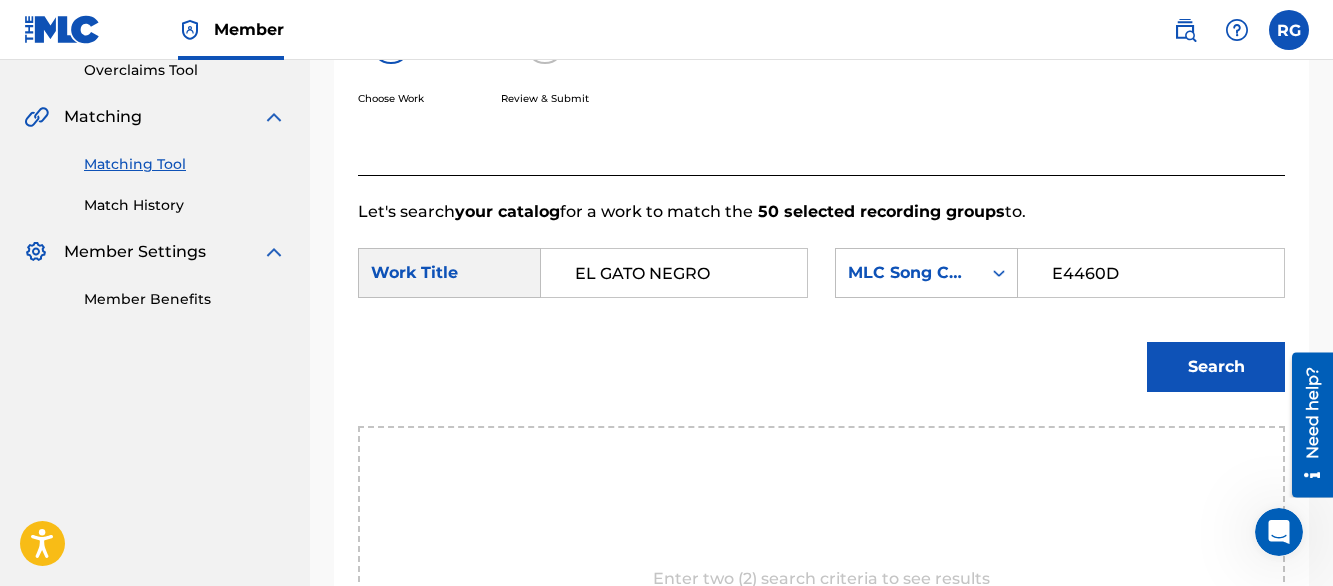 type on "E4460D" 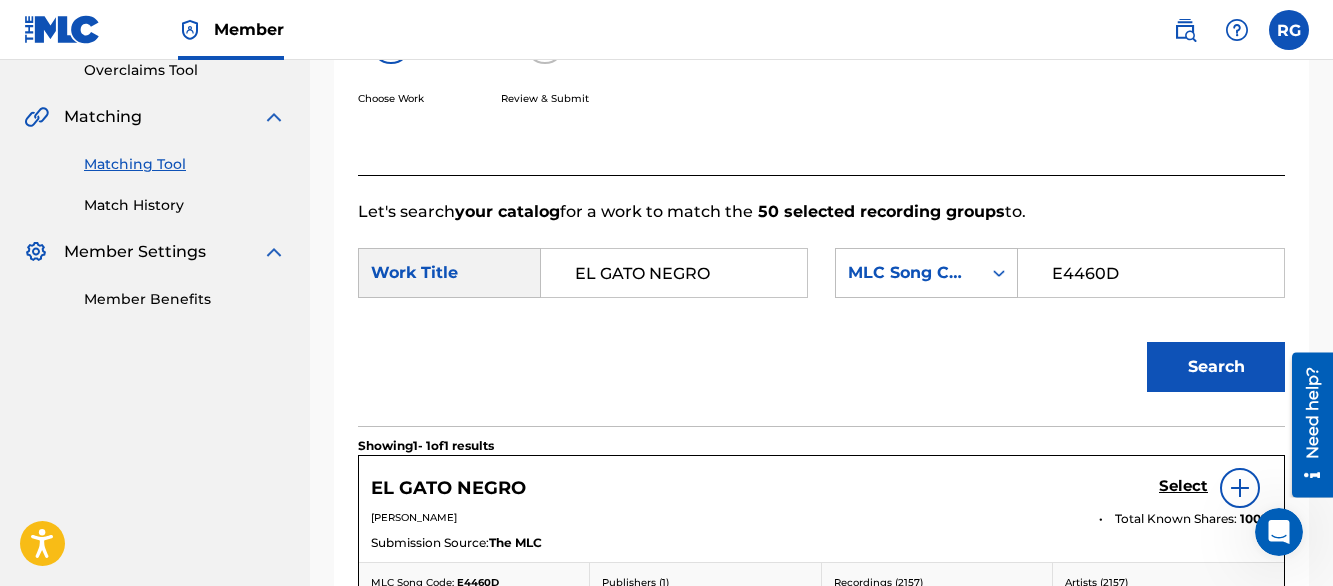 click on "Search" at bounding box center (821, 374) 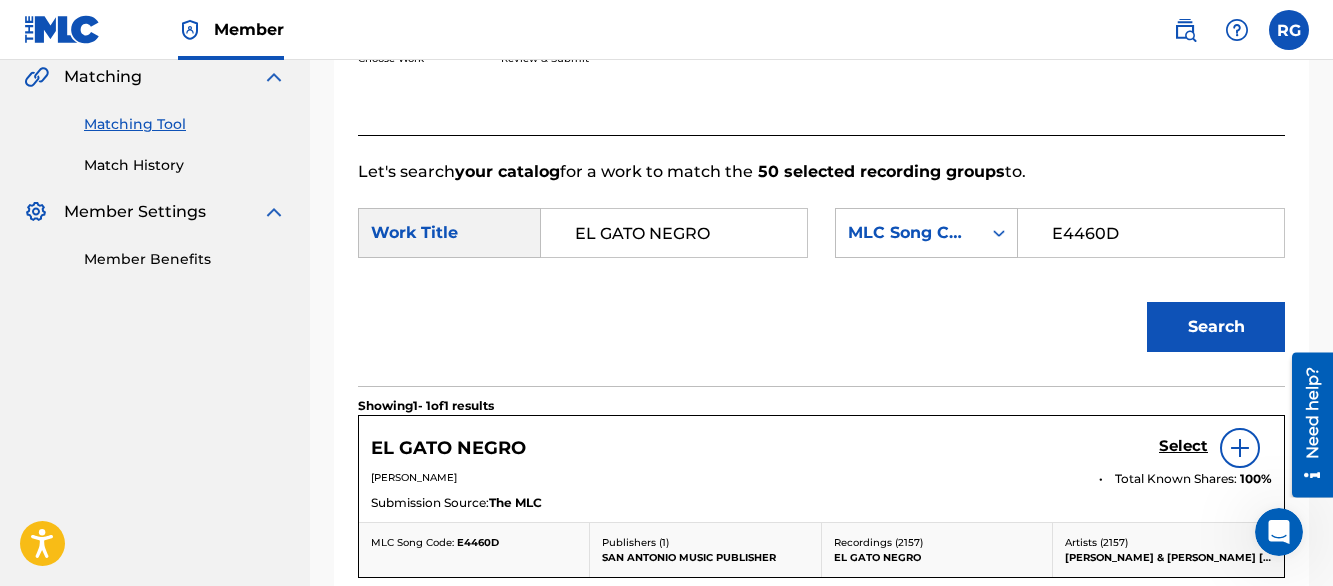 scroll, scrollTop: 509, scrollLeft: 0, axis: vertical 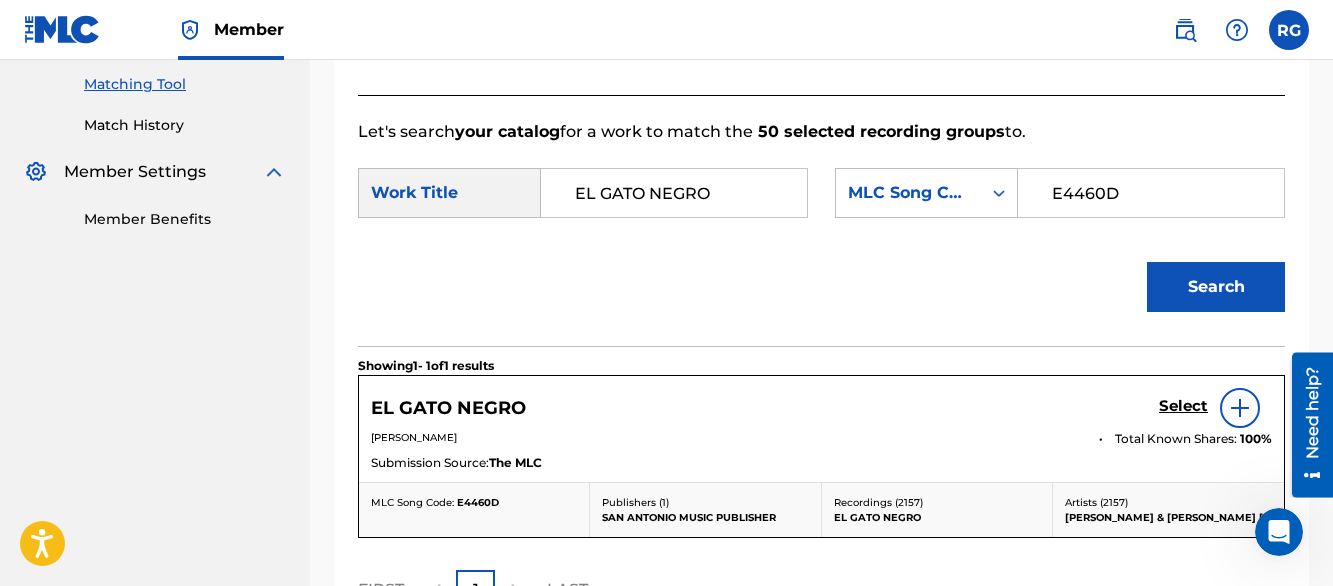 click on "Select" at bounding box center [1183, 406] 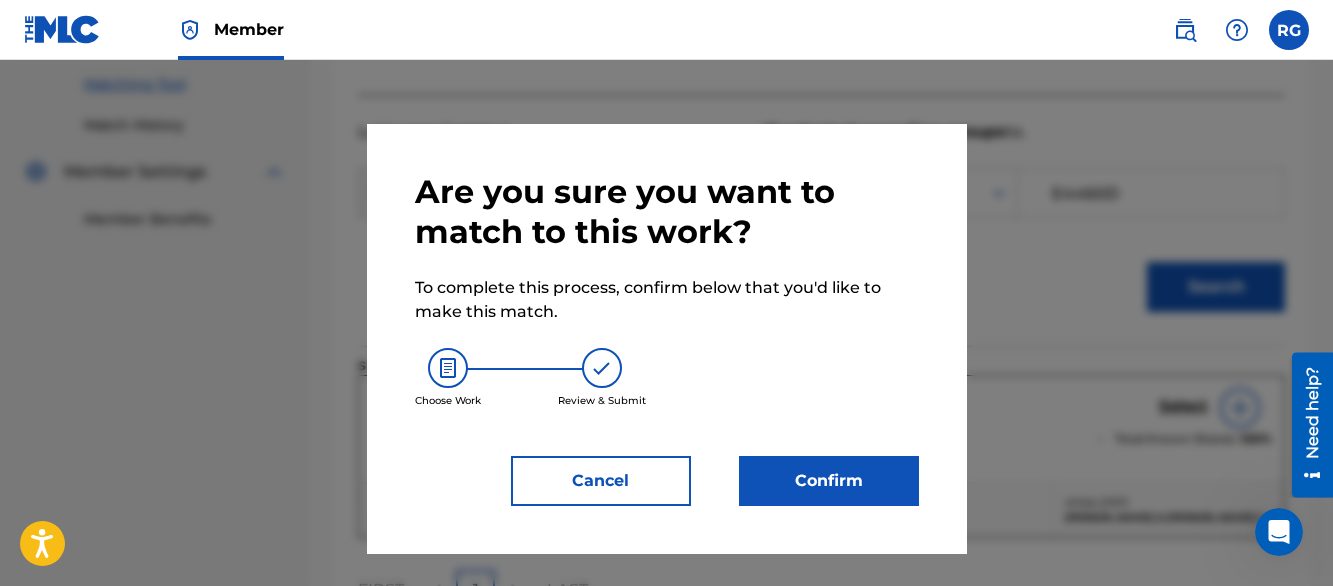 click on "Confirm" at bounding box center [829, 481] 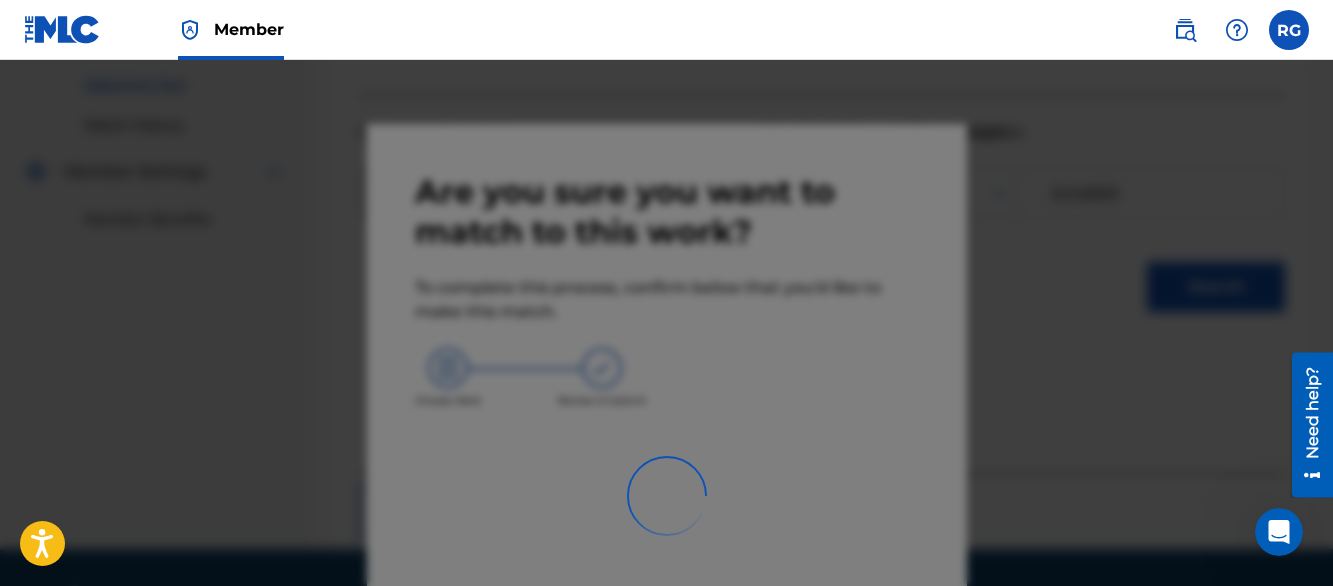 scroll, scrollTop: 273, scrollLeft: 0, axis: vertical 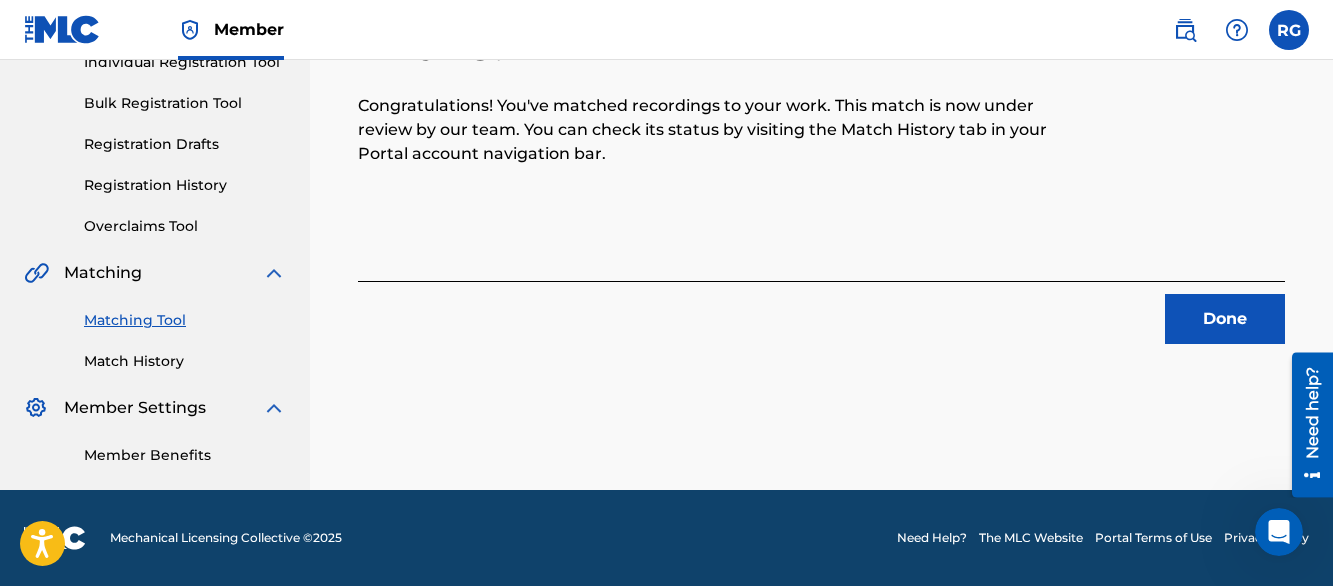 click on "Done" at bounding box center (1225, 319) 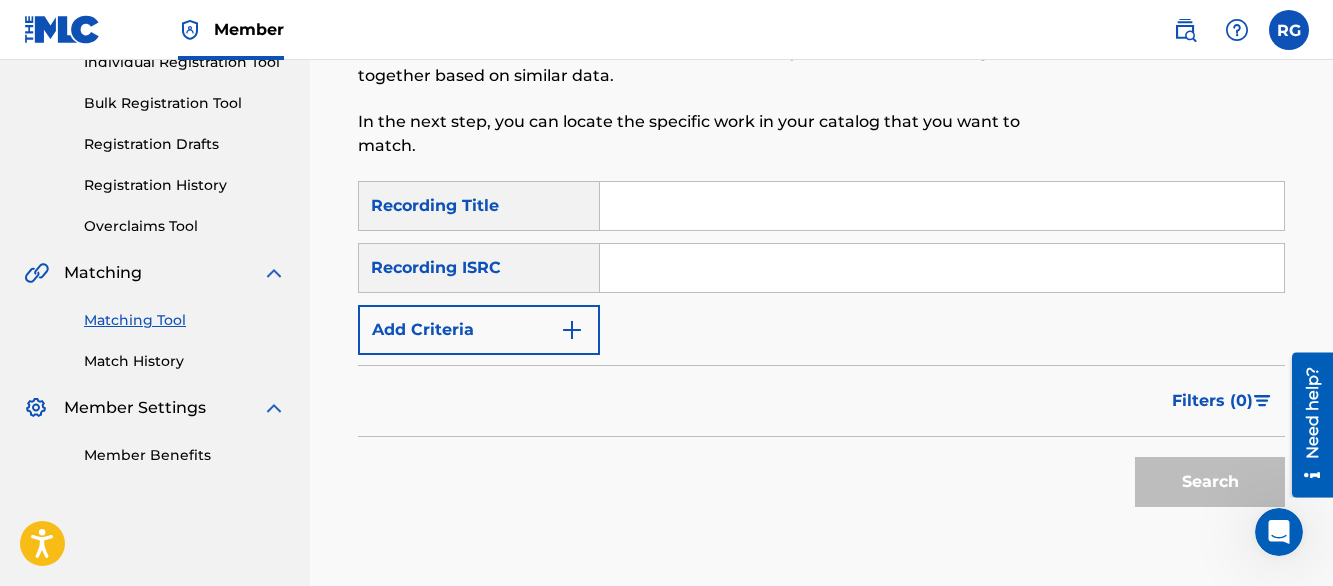 click at bounding box center [1289, 30] 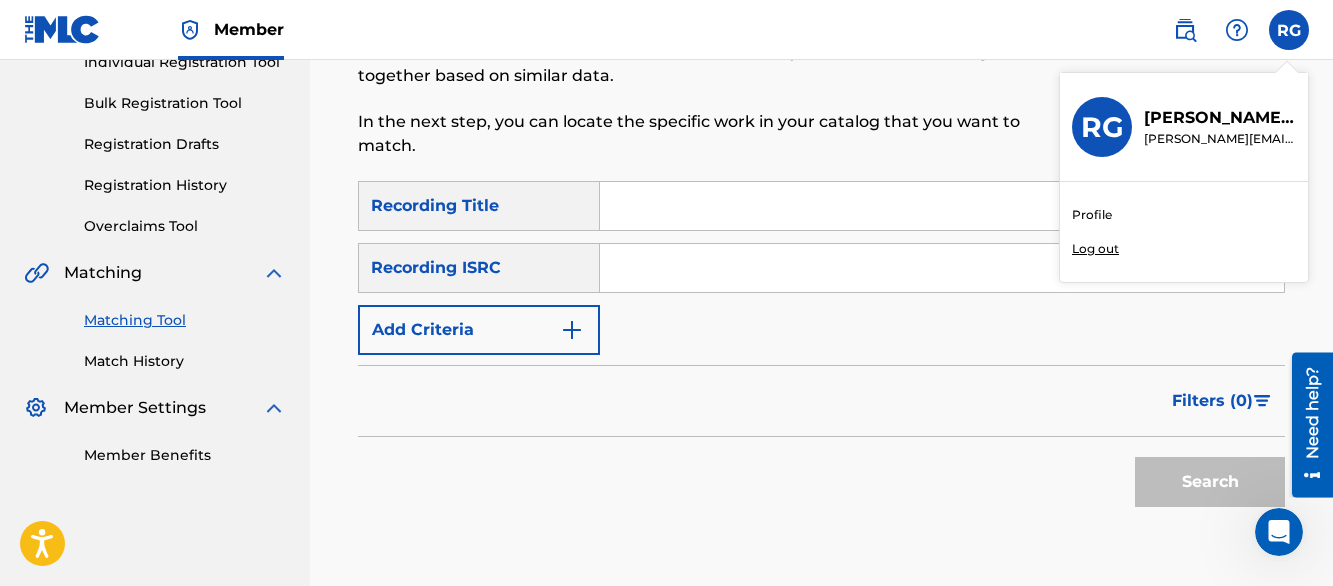 click on "Log out" at bounding box center (1095, 249) 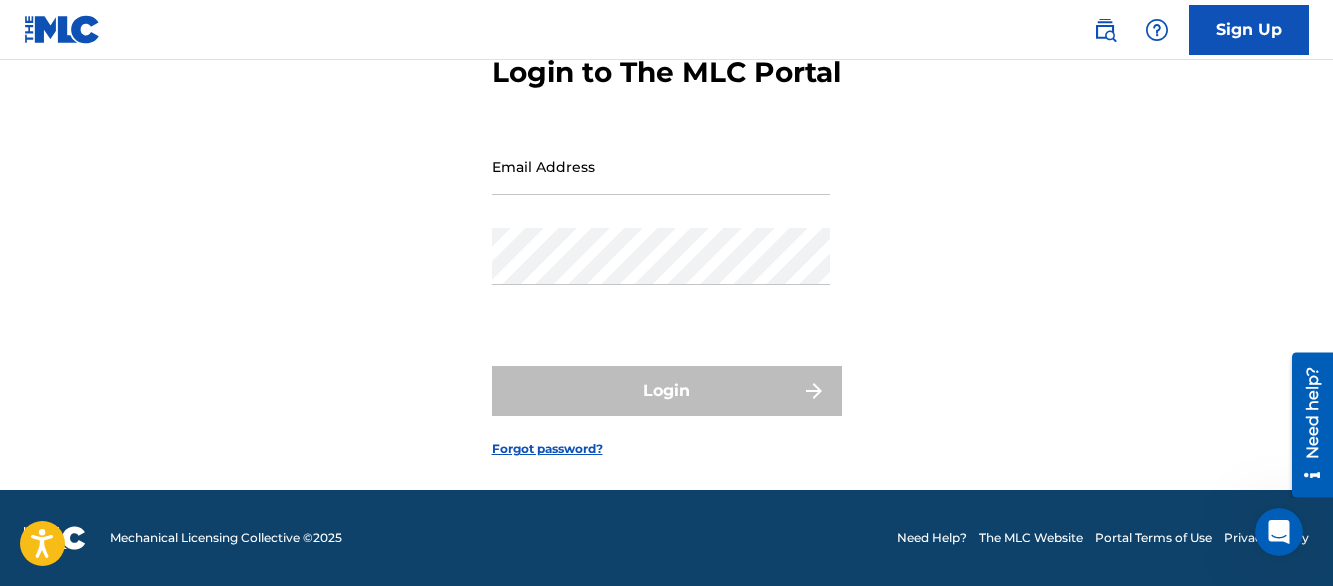 scroll, scrollTop: 0, scrollLeft: 0, axis: both 